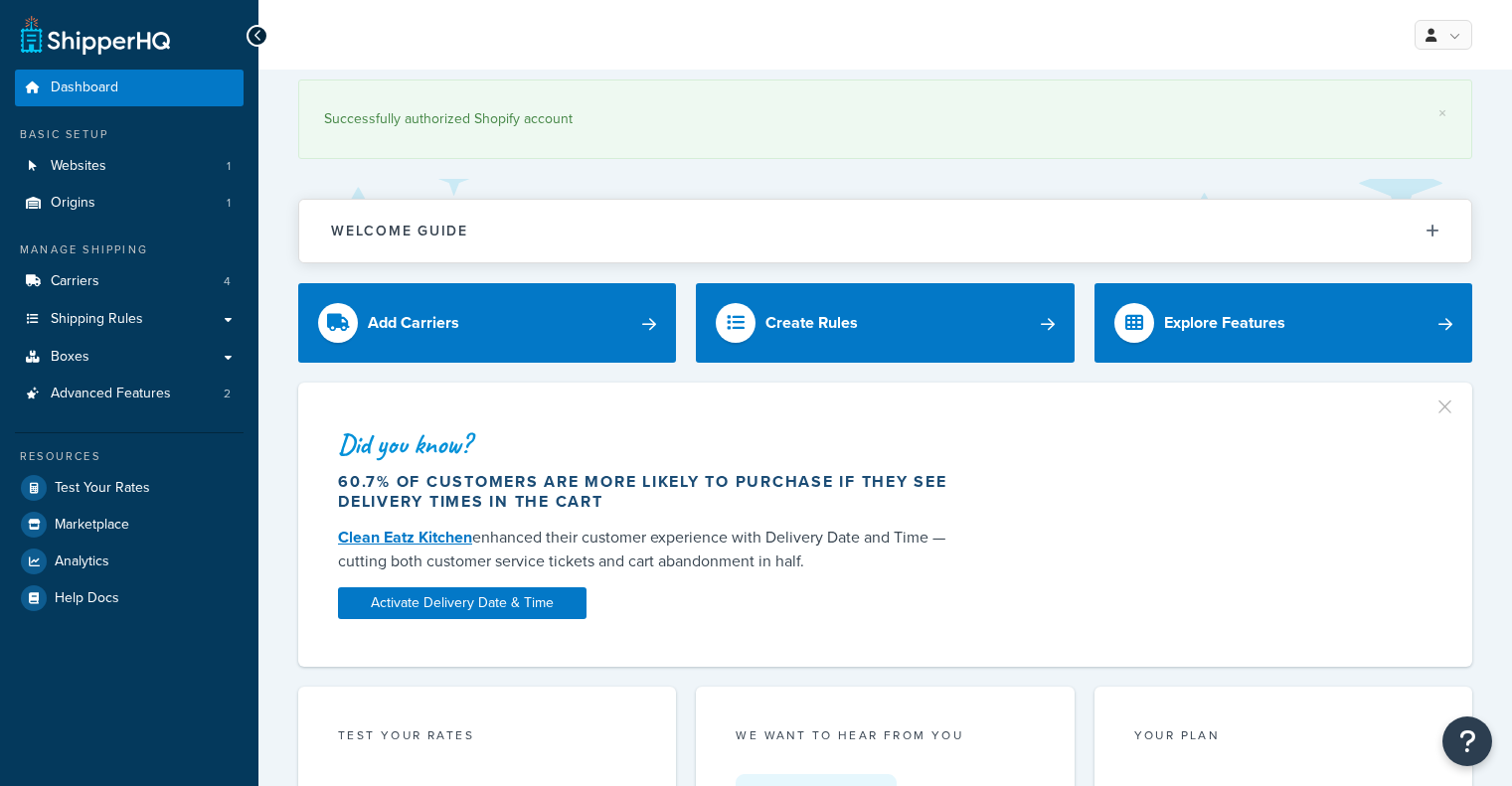 scroll, scrollTop: 0, scrollLeft: 0, axis: both 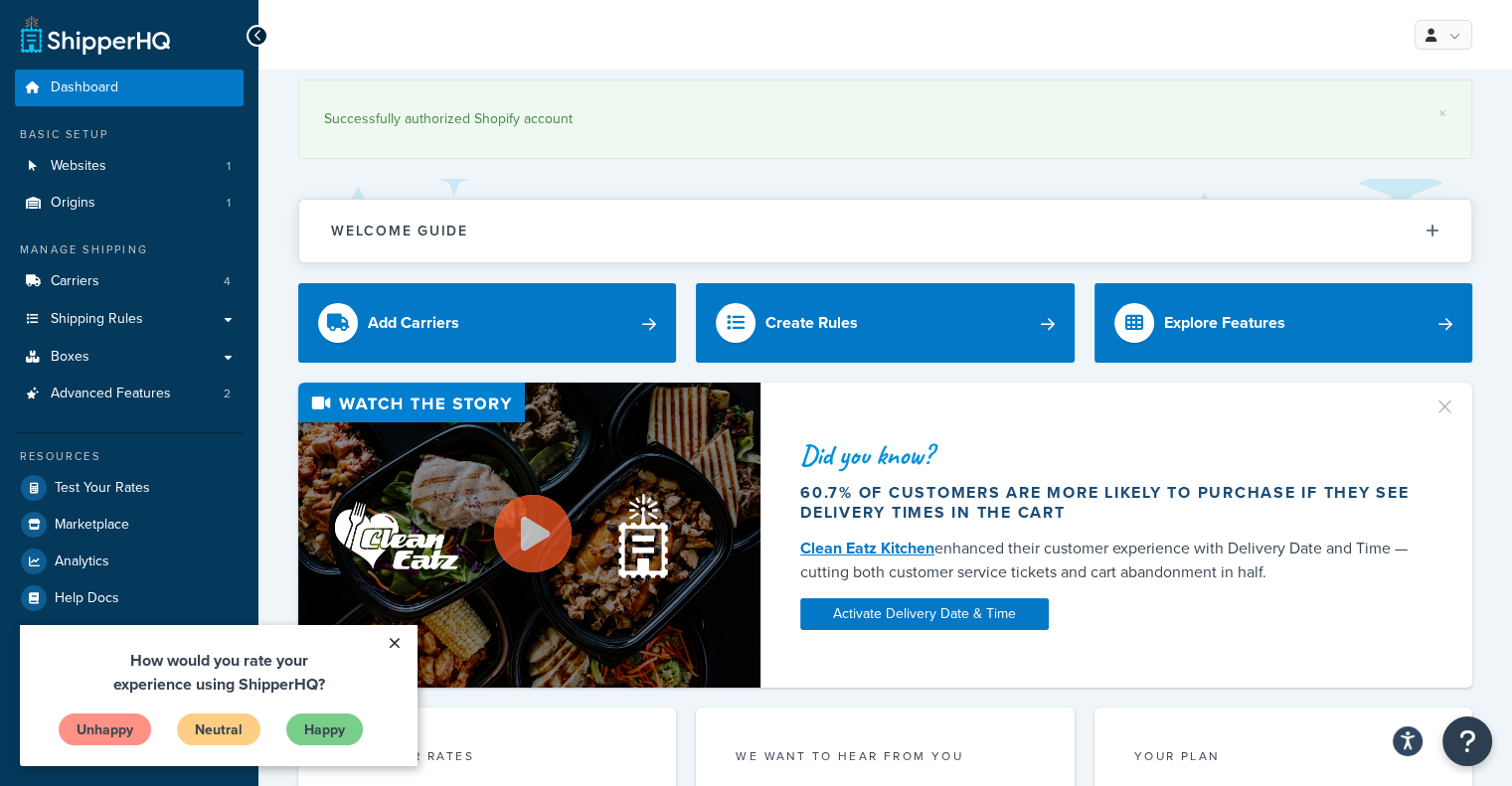 click on "×" at bounding box center [394, 643] 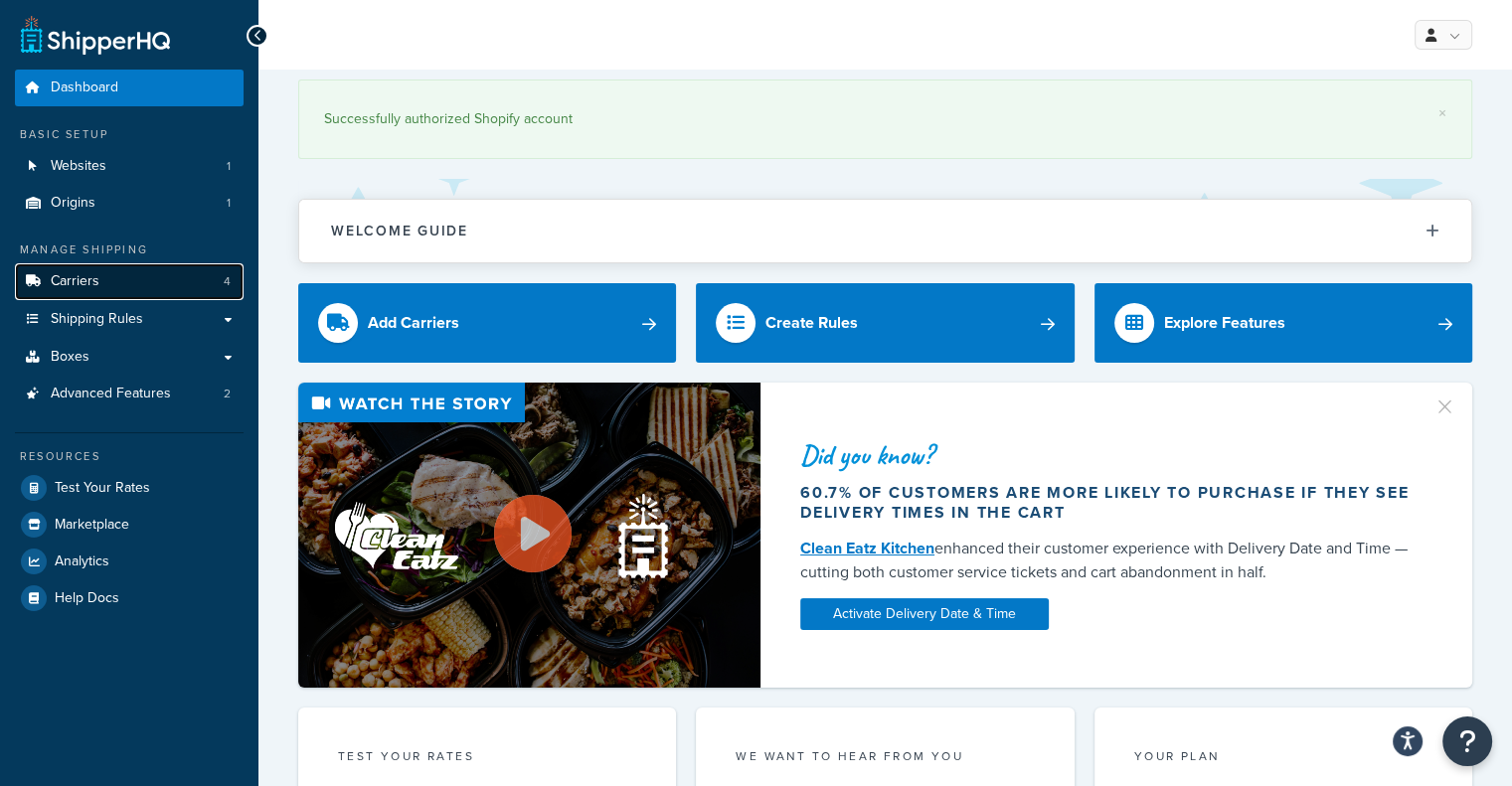click on "Carriers 4" at bounding box center (129, 281) 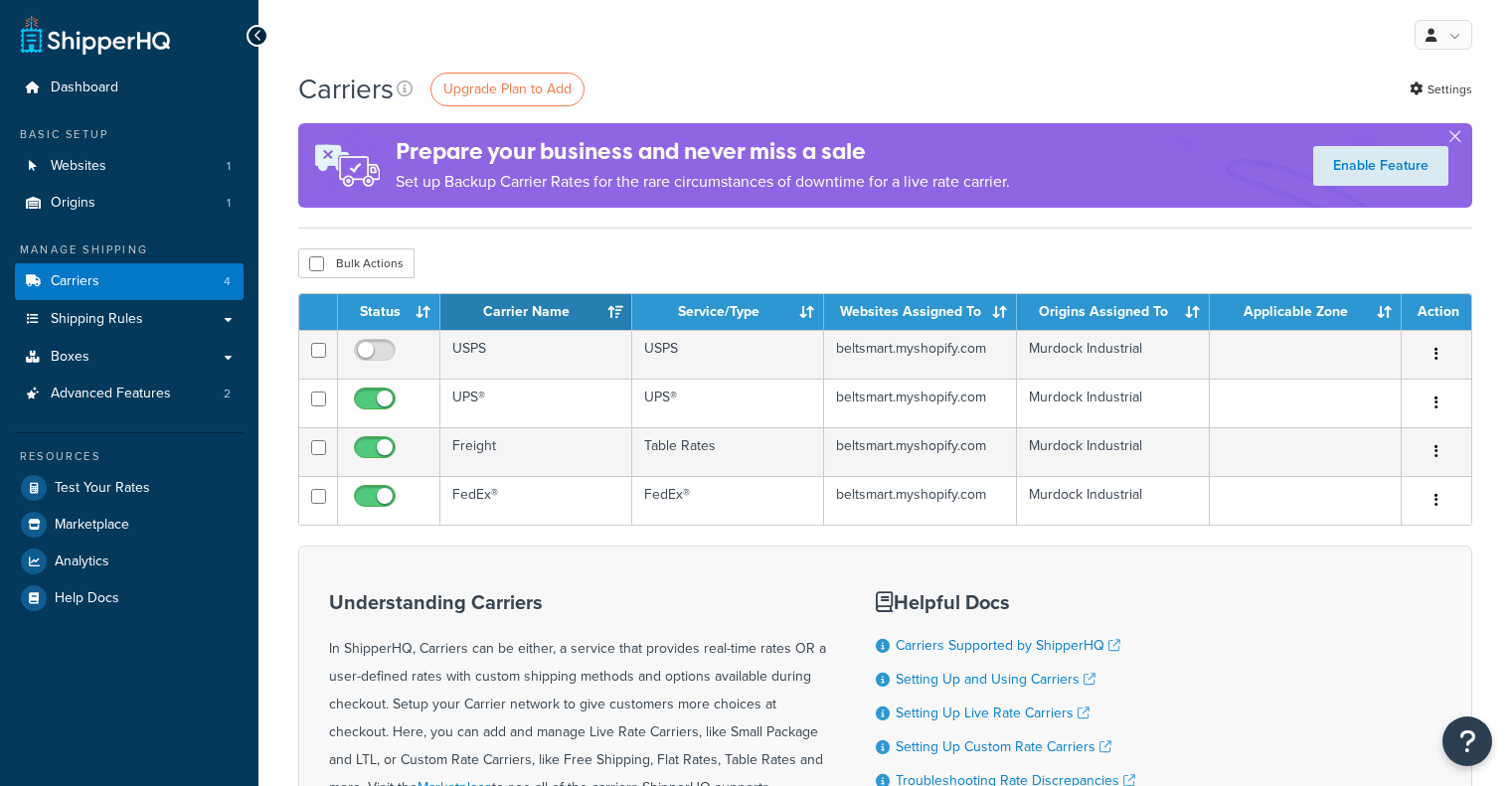 scroll, scrollTop: 0, scrollLeft: 0, axis: both 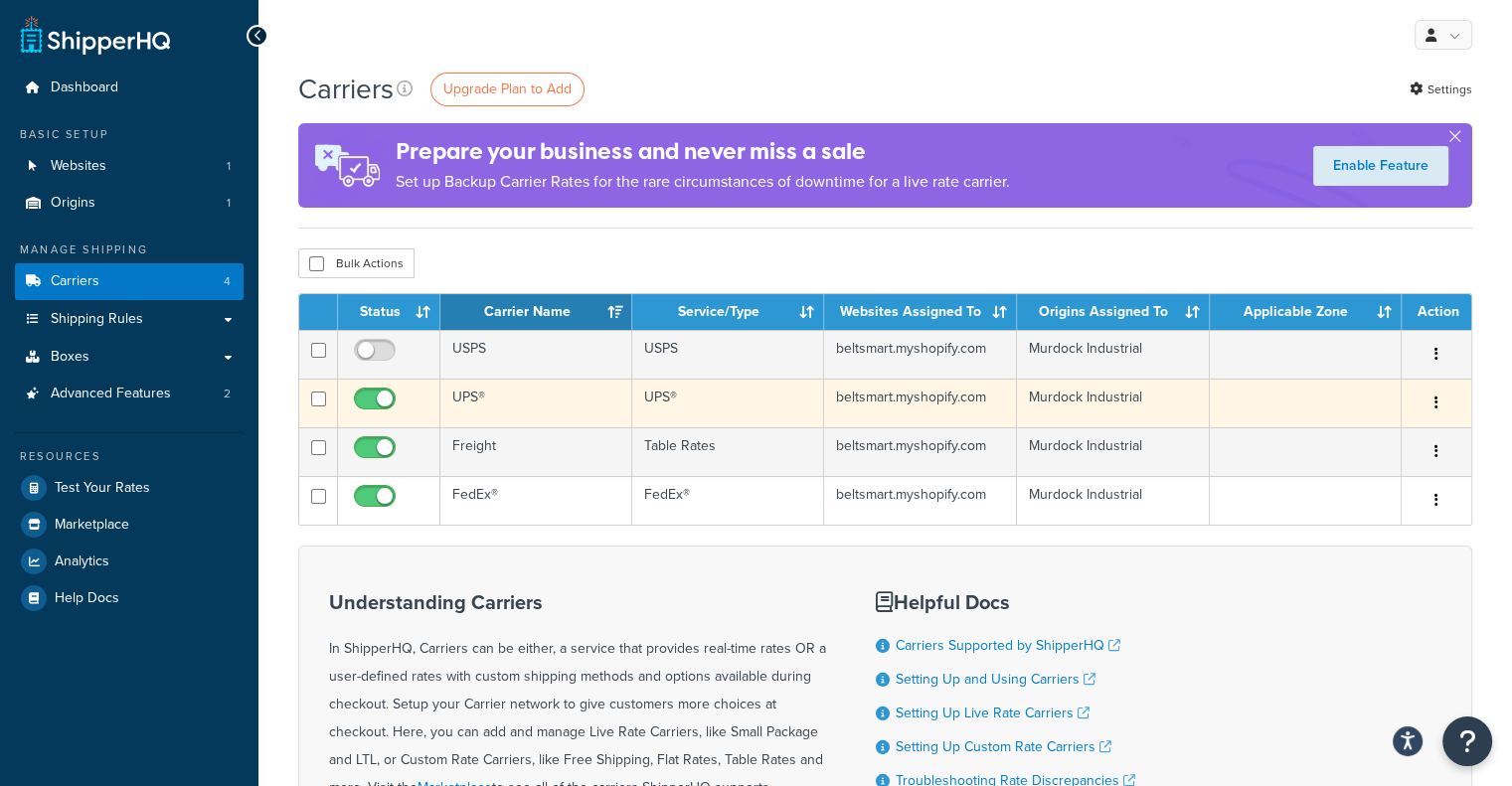 click on "UPS®" at bounding box center [536, 402] 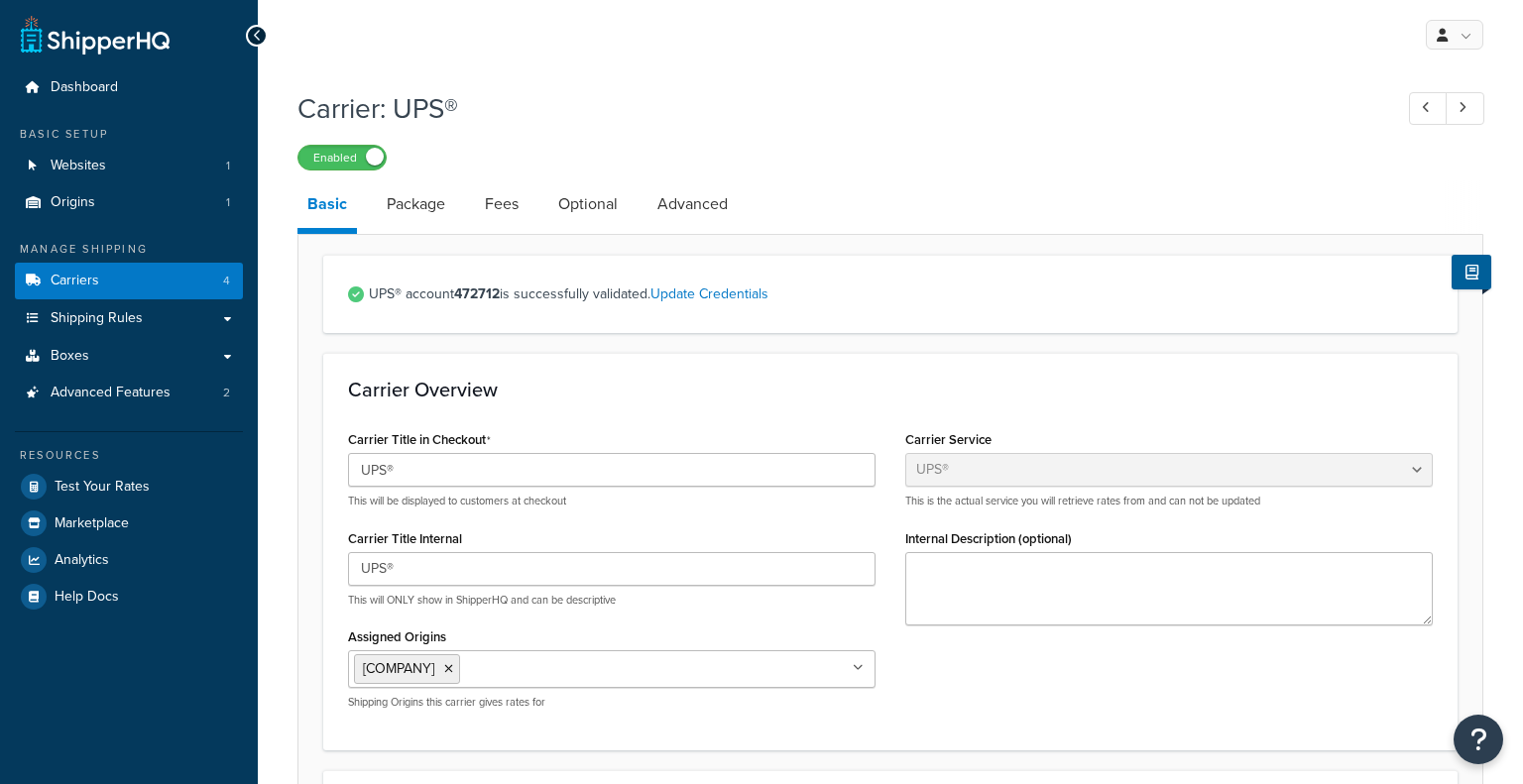select on "ups" 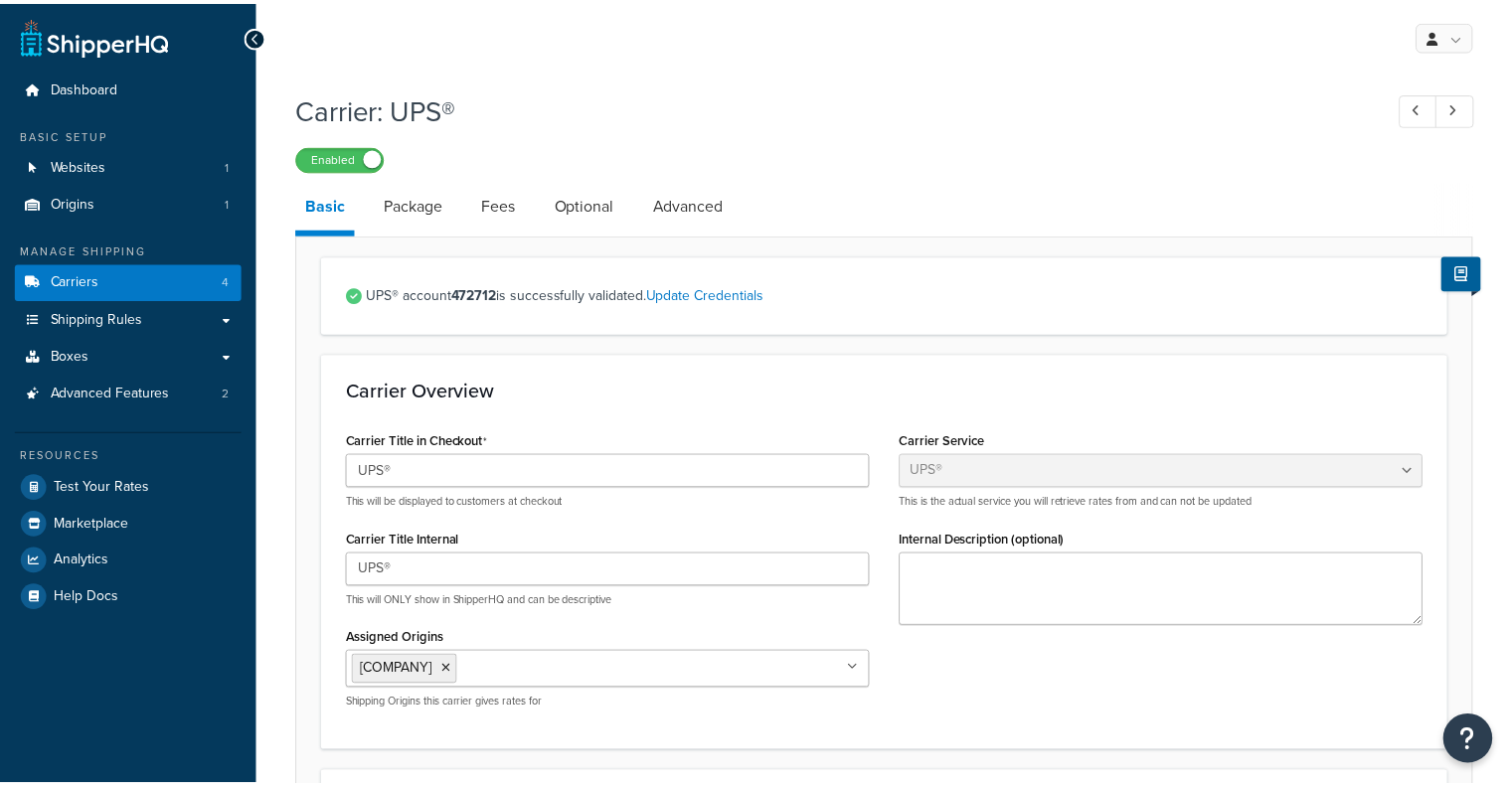 scroll, scrollTop: 0, scrollLeft: 0, axis: both 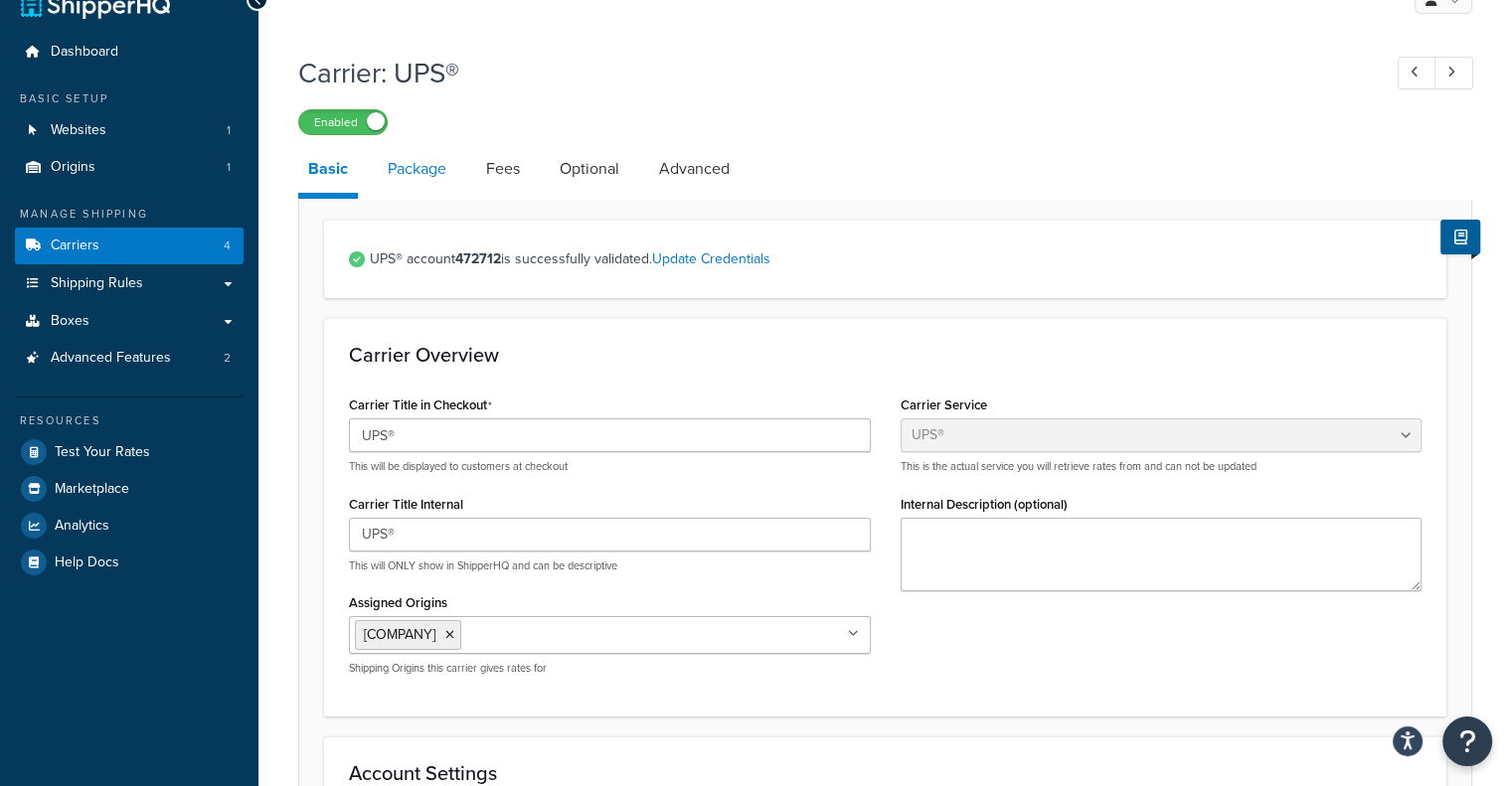 click on "Package" at bounding box center (417, 169) 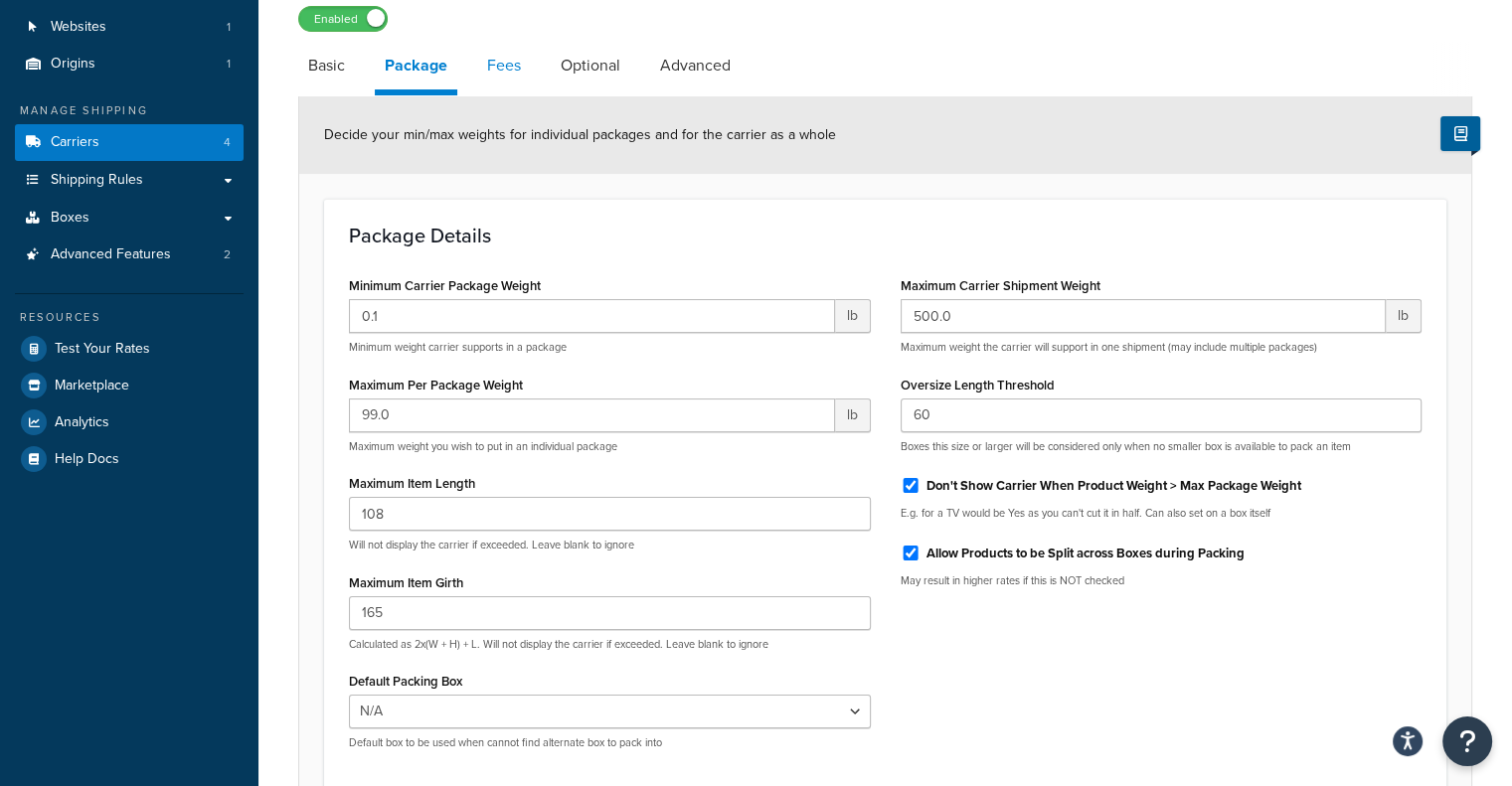 scroll, scrollTop: 141, scrollLeft: 0, axis: vertical 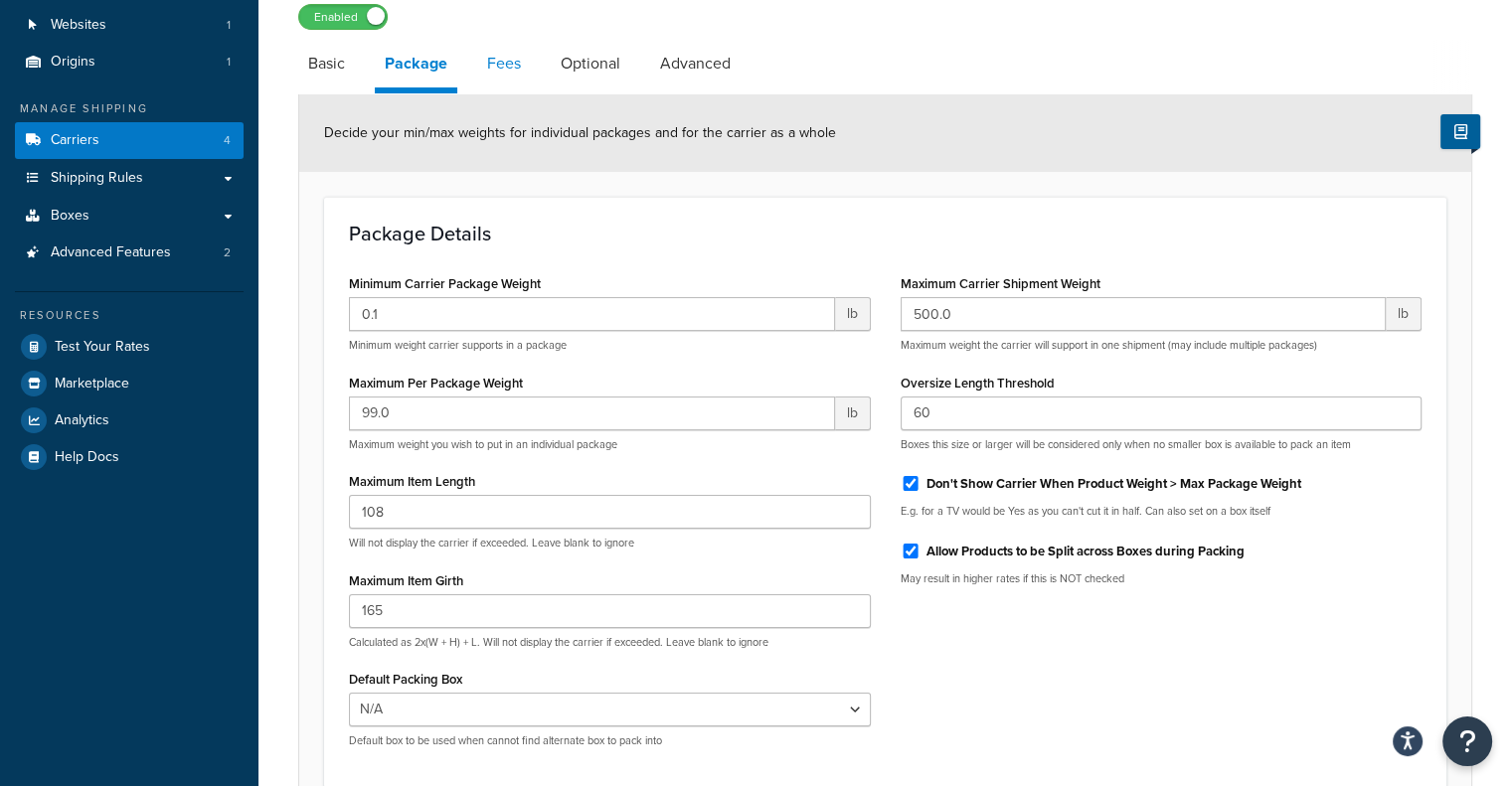click on "Fees" at bounding box center [504, 64] 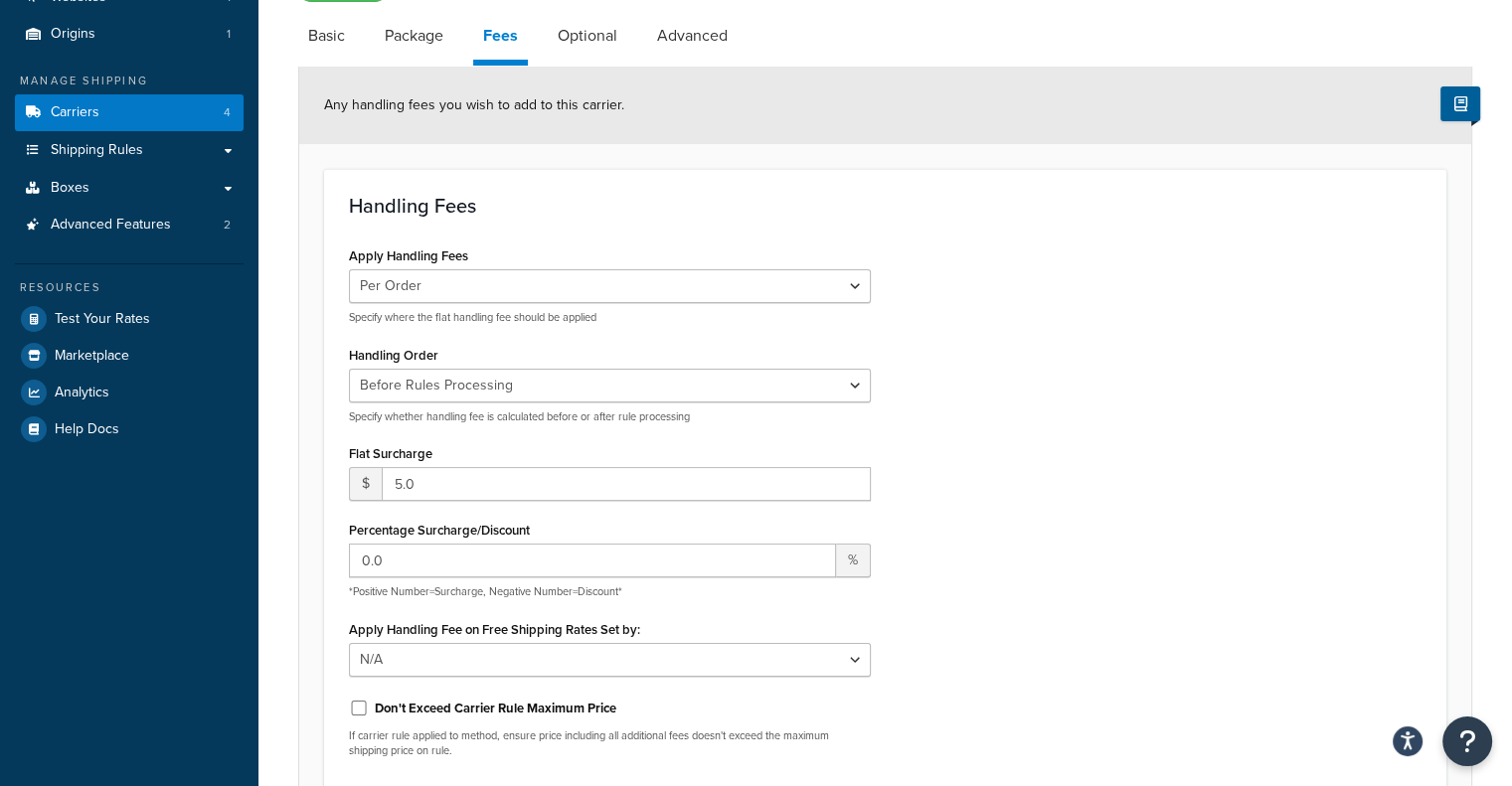 scroll, scrollTop: 189, scrollLeft: 0, axis: vertical 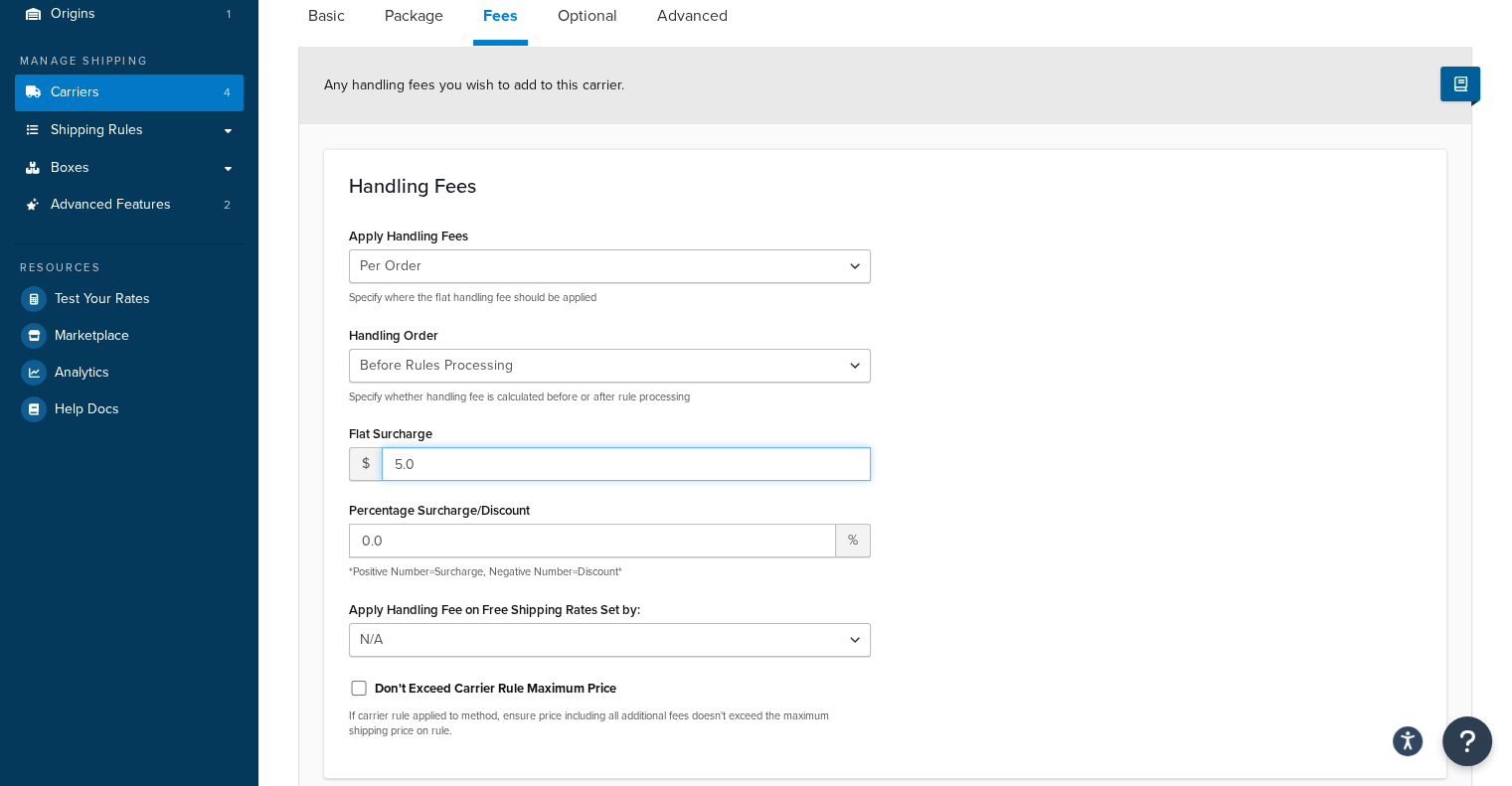 click on "5.0" at bounding box center (626, 464) 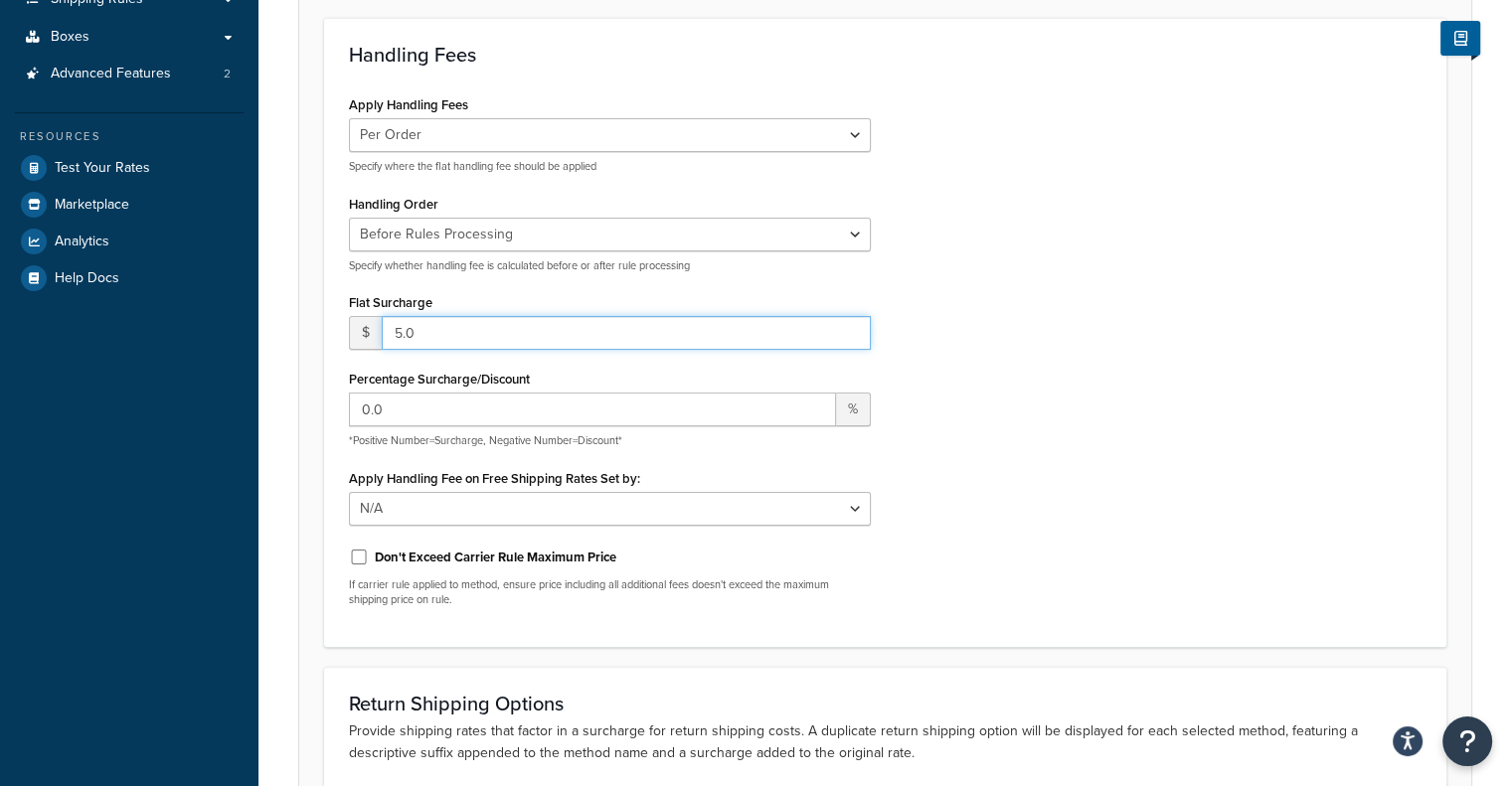 scroll, scrollTop: 0, scrollLeft: 0, axis: both 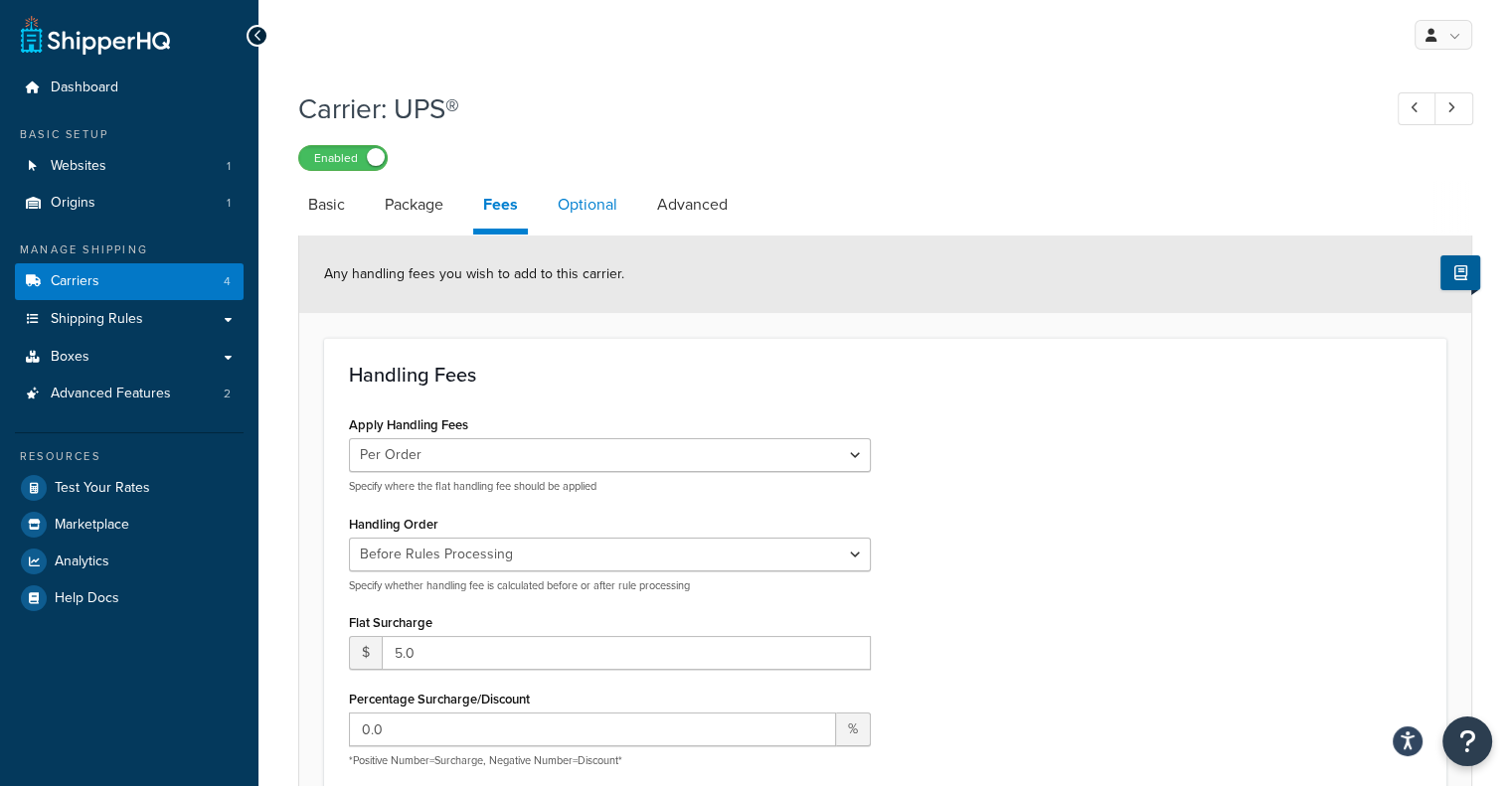 click on "Optional" at bounding box center (588, 205) 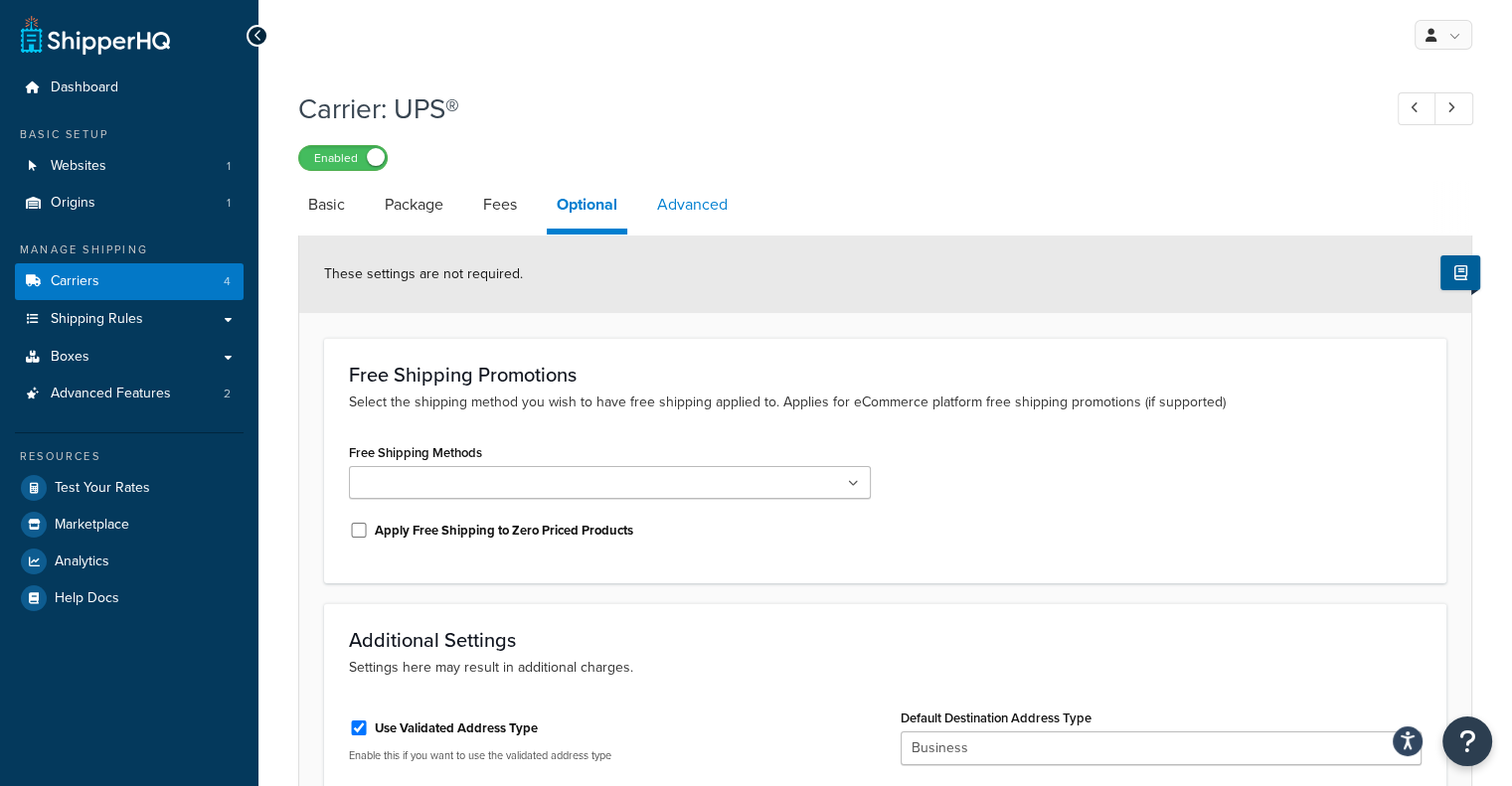 click on "Advanced" at bounding box center [692, 205] 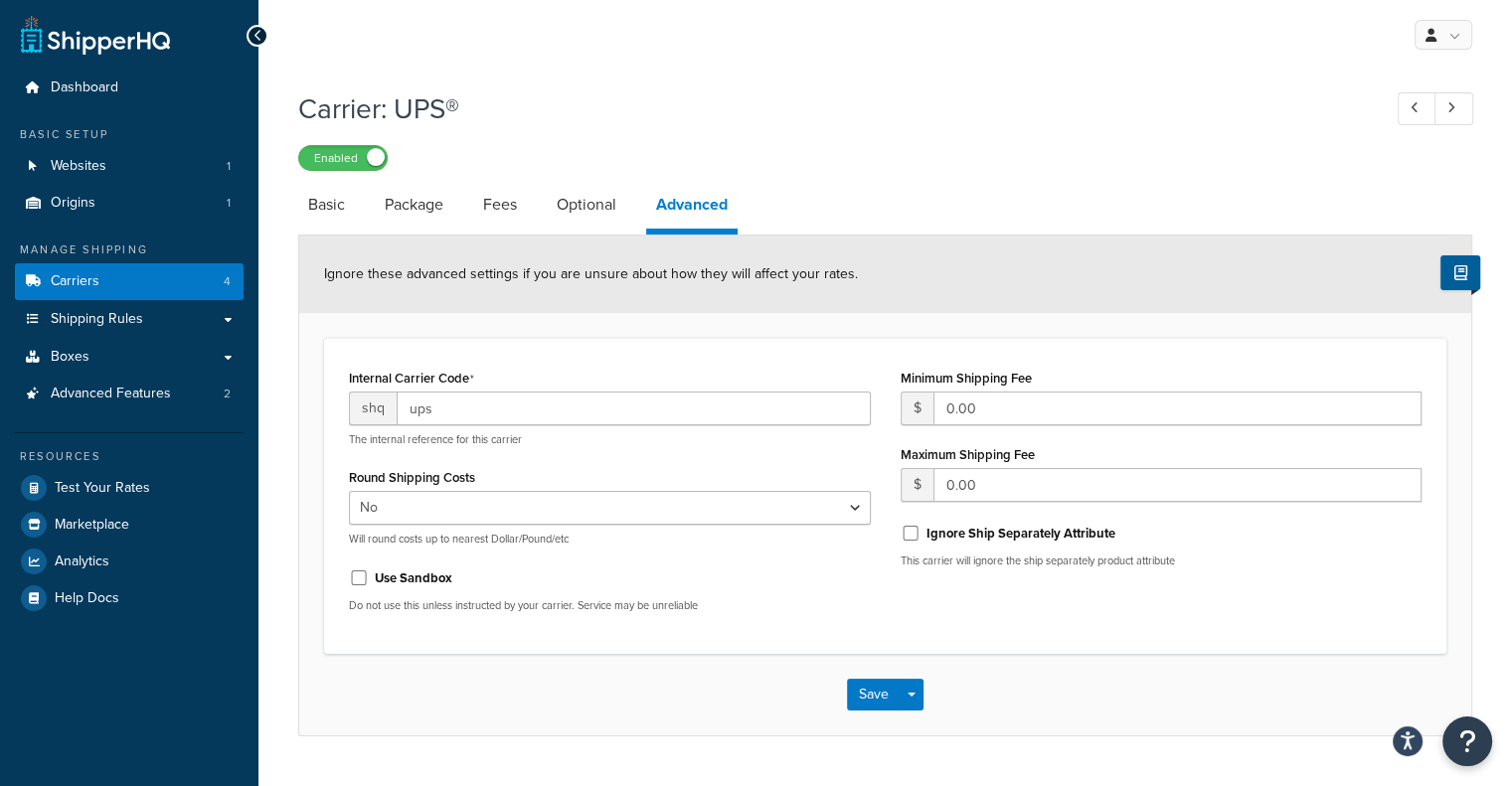 click on "Advanced" at bounding box center (692, 208) 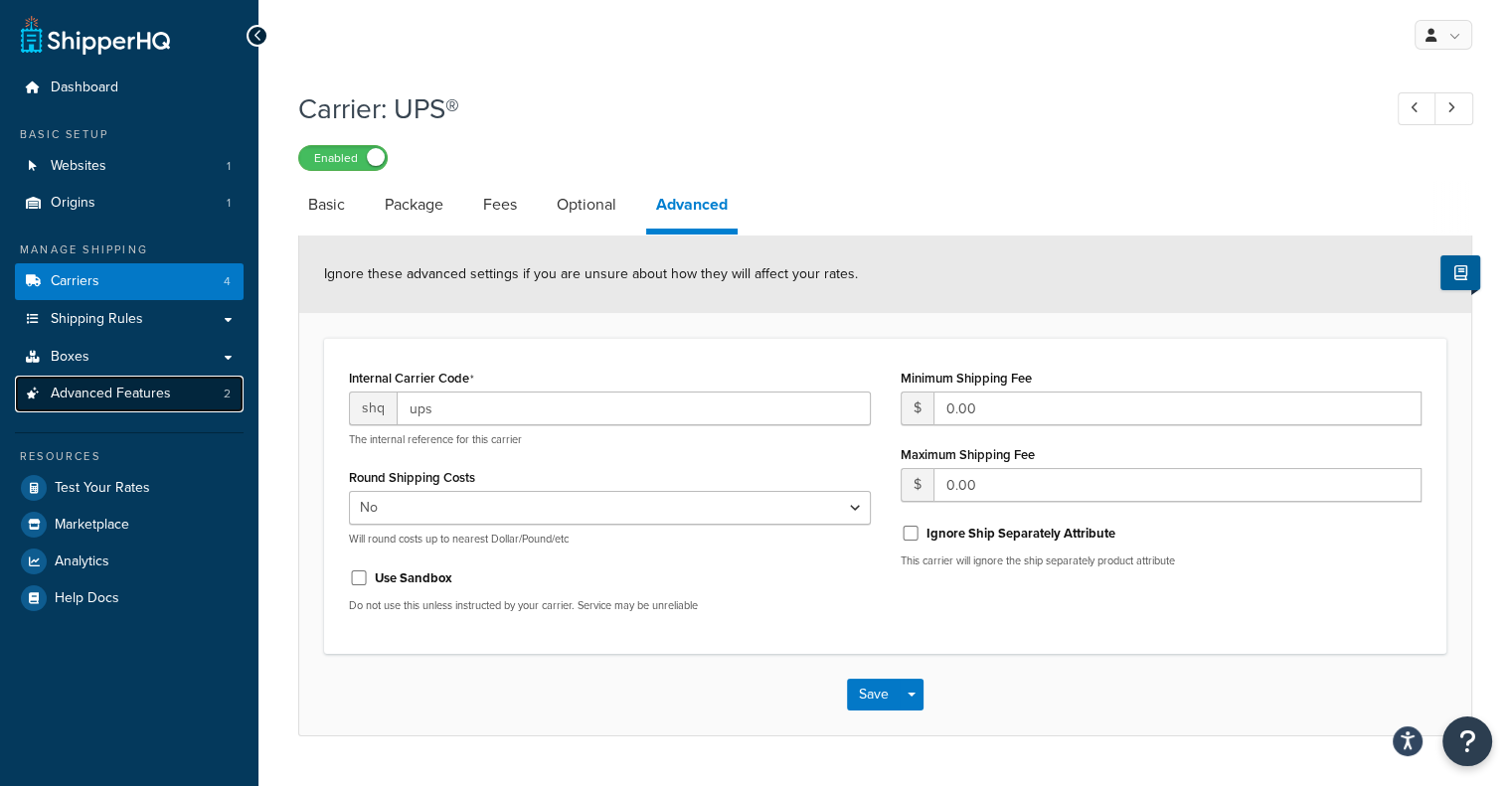 click on "Advanced Features 2" at bounding box center (129, 393) 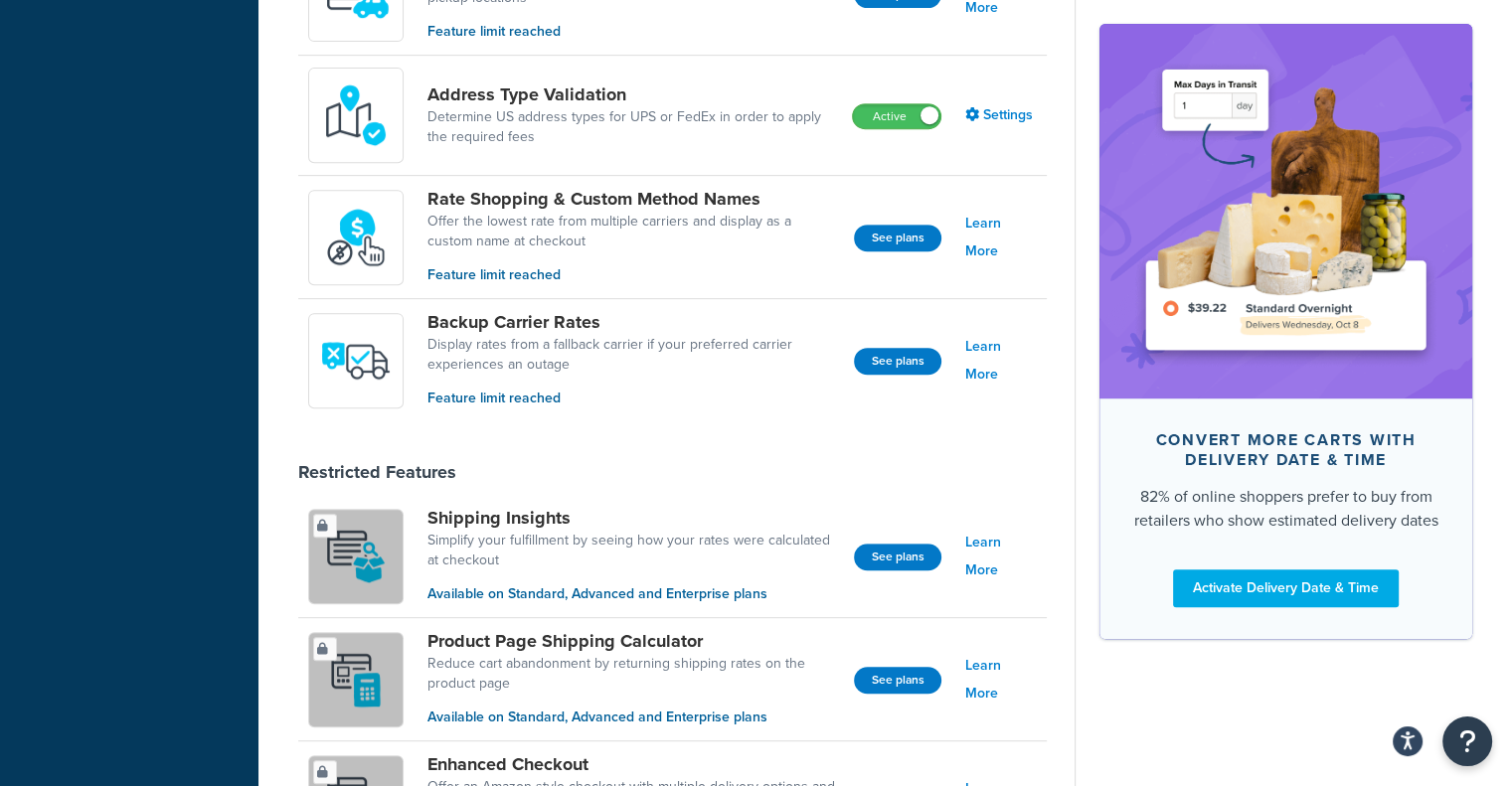 scroll, scrollTop: 891, scrollLeft: 0, axis: vertical 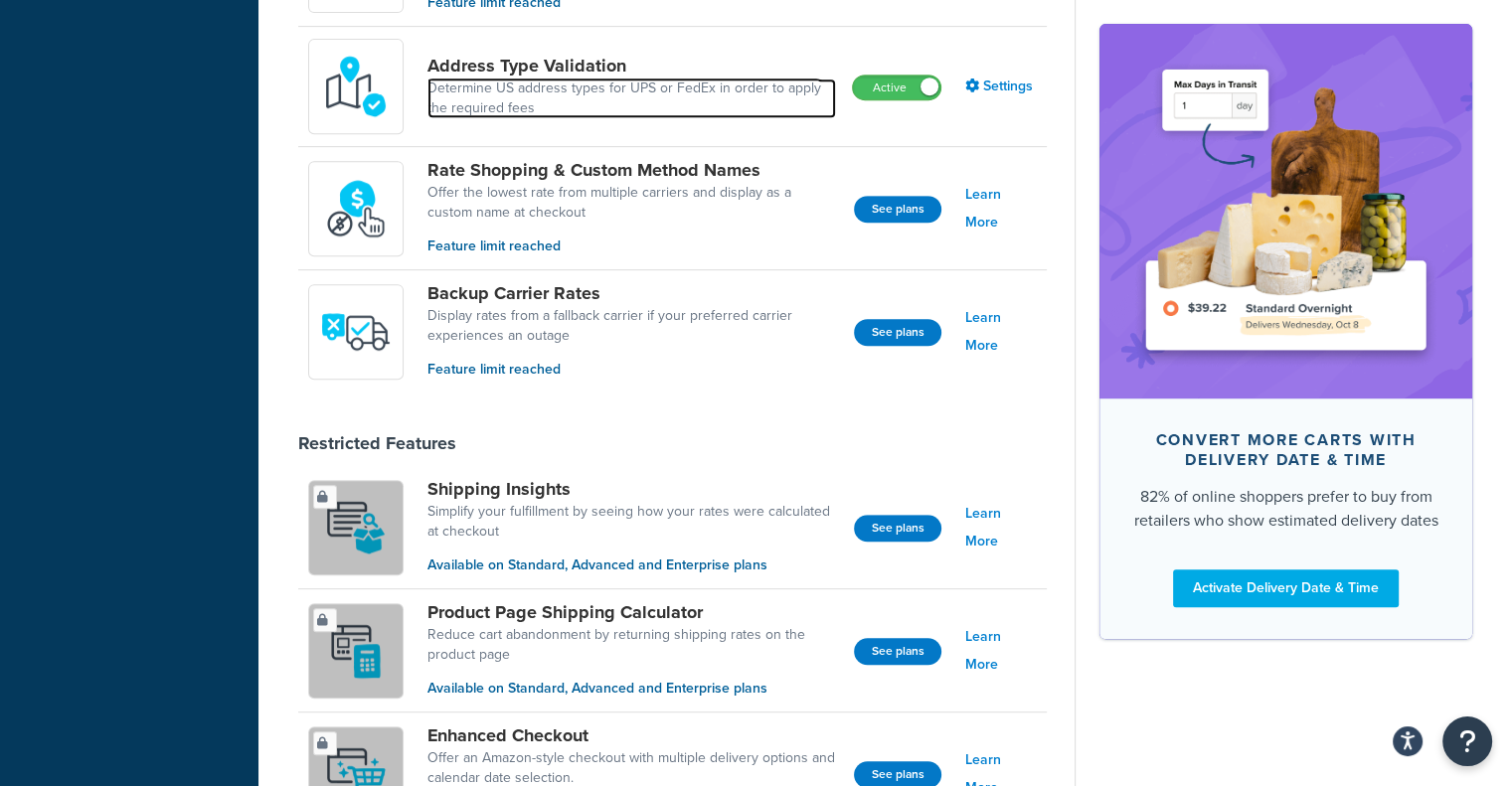 click on "Determine US address types for UPS or FedEx in order to apply the required fees" at bounding box center (631, 98) 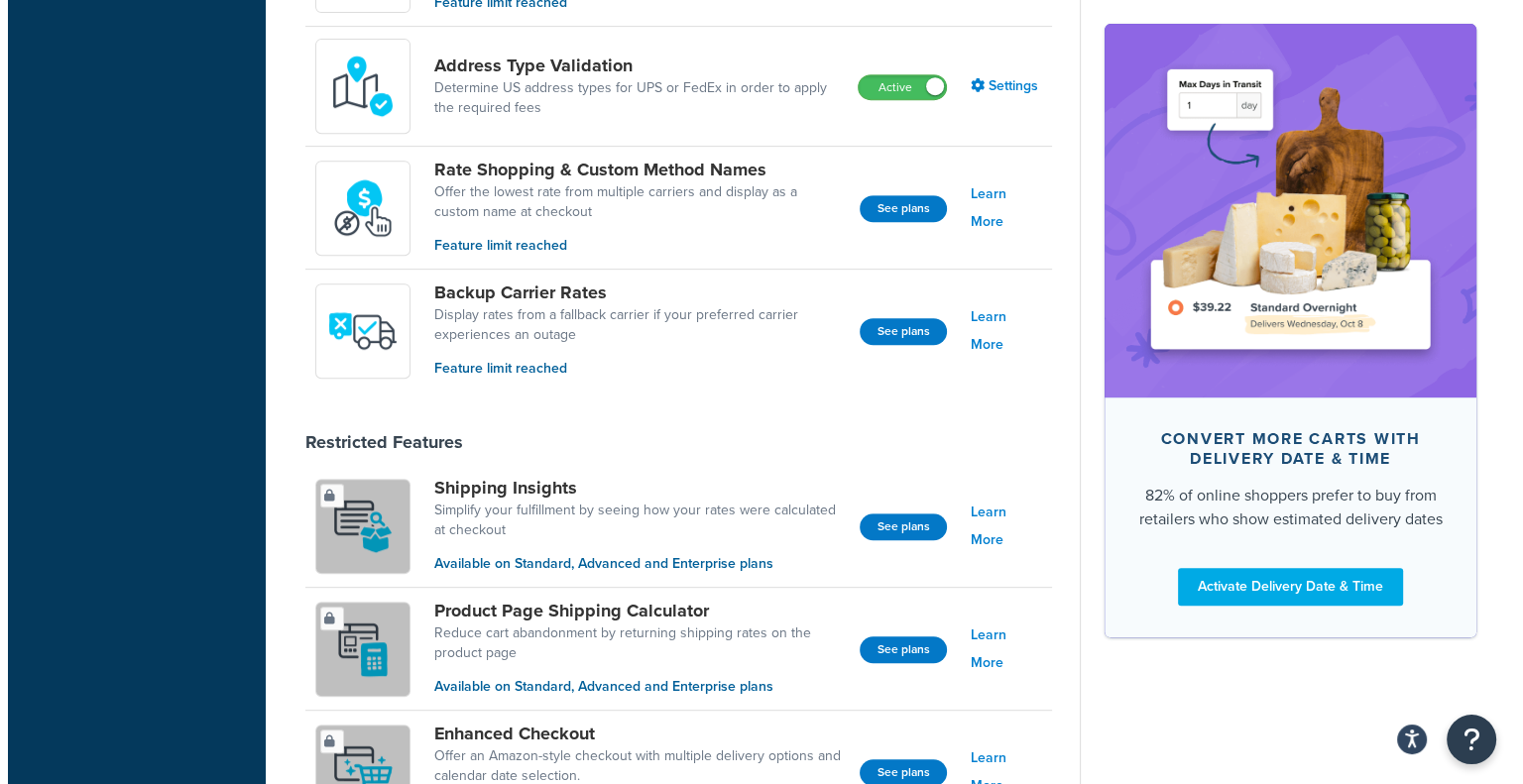 scroll, scrollTop: 0, scrollLeft: 0, axis: both 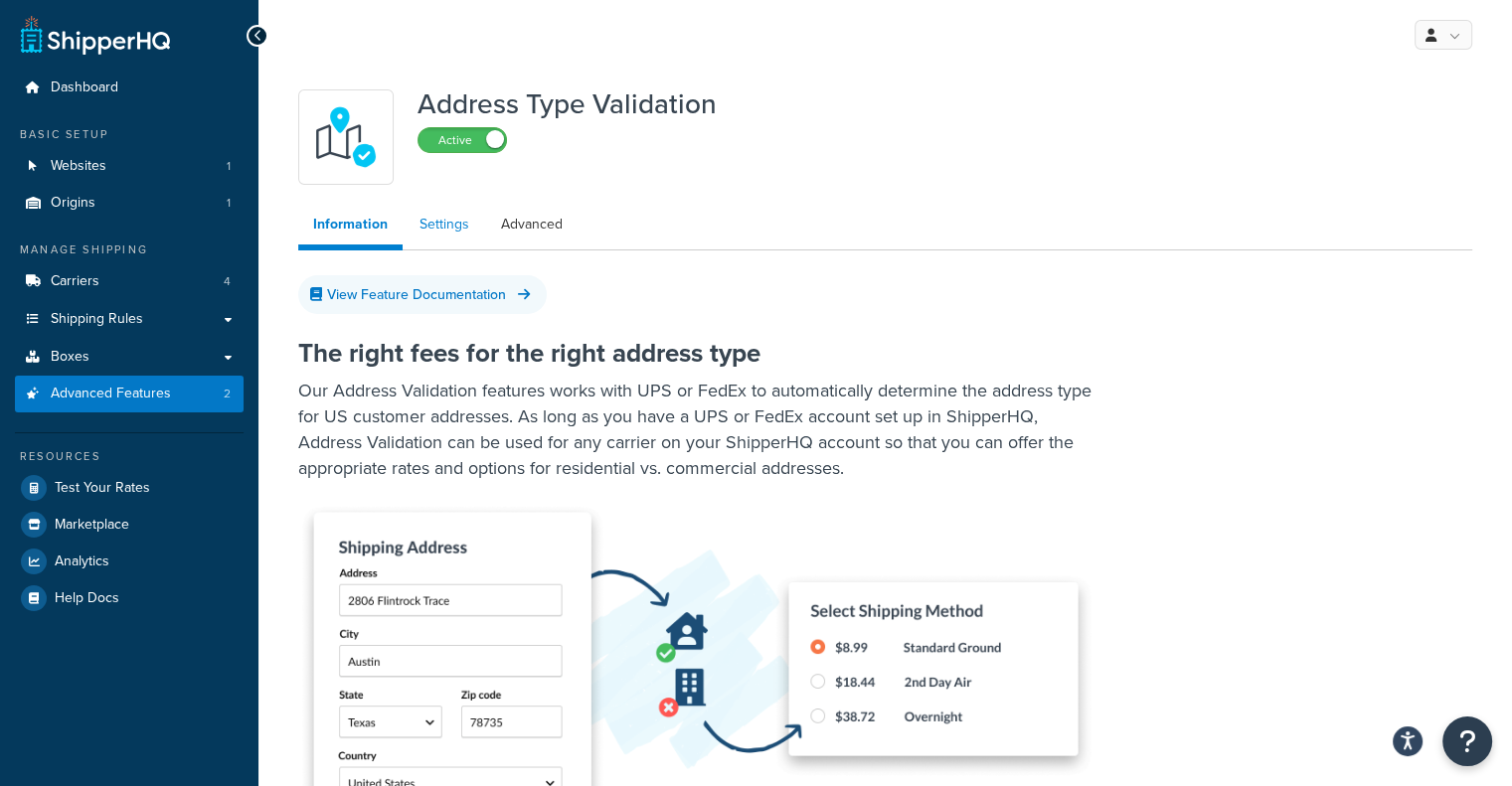 click on "Settings" at bounding box center [444, 225] 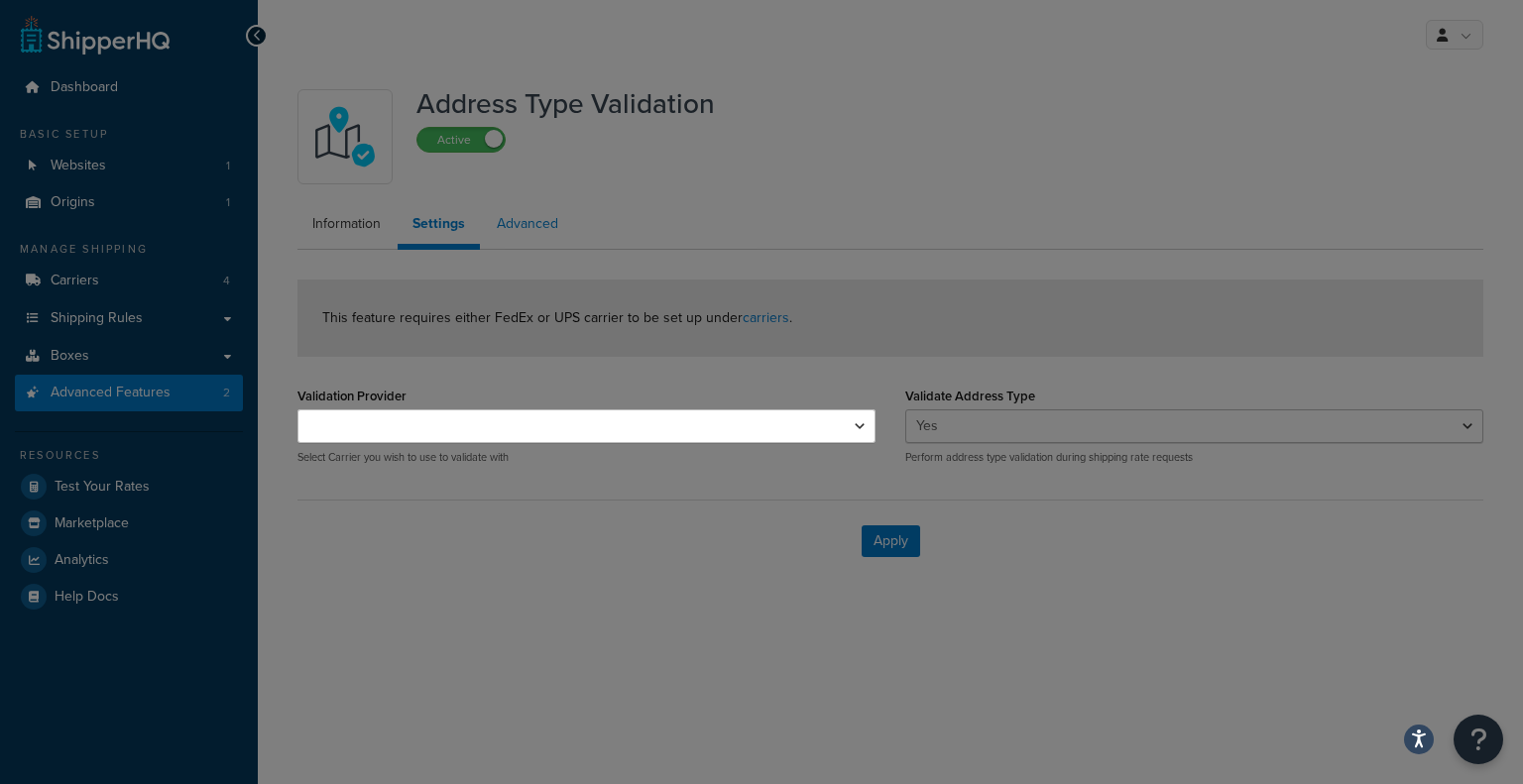 scroll, scrollTop: 0, scrollLeft: 0, axis: both 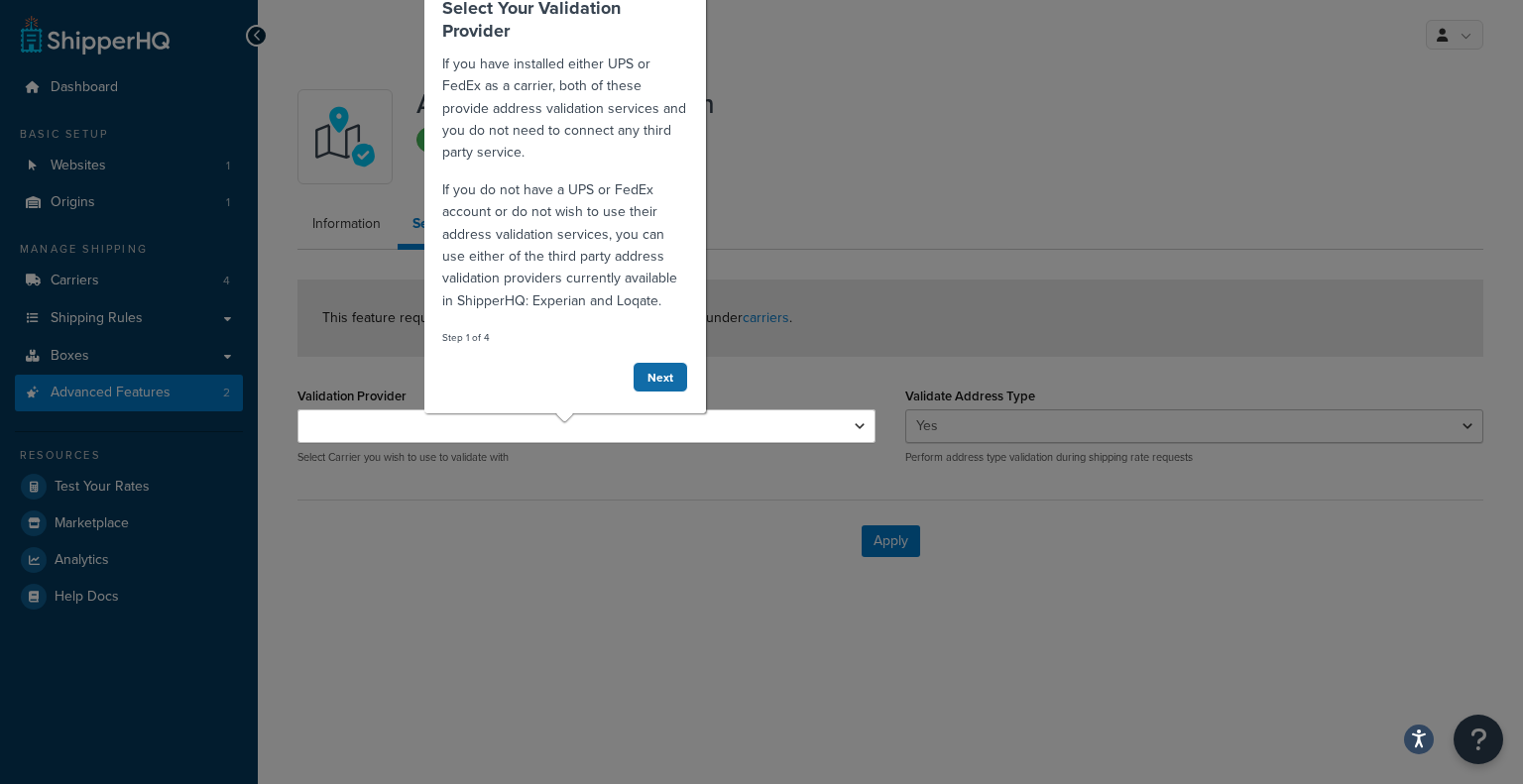 click on "Next" at bounding box center (659, 377) 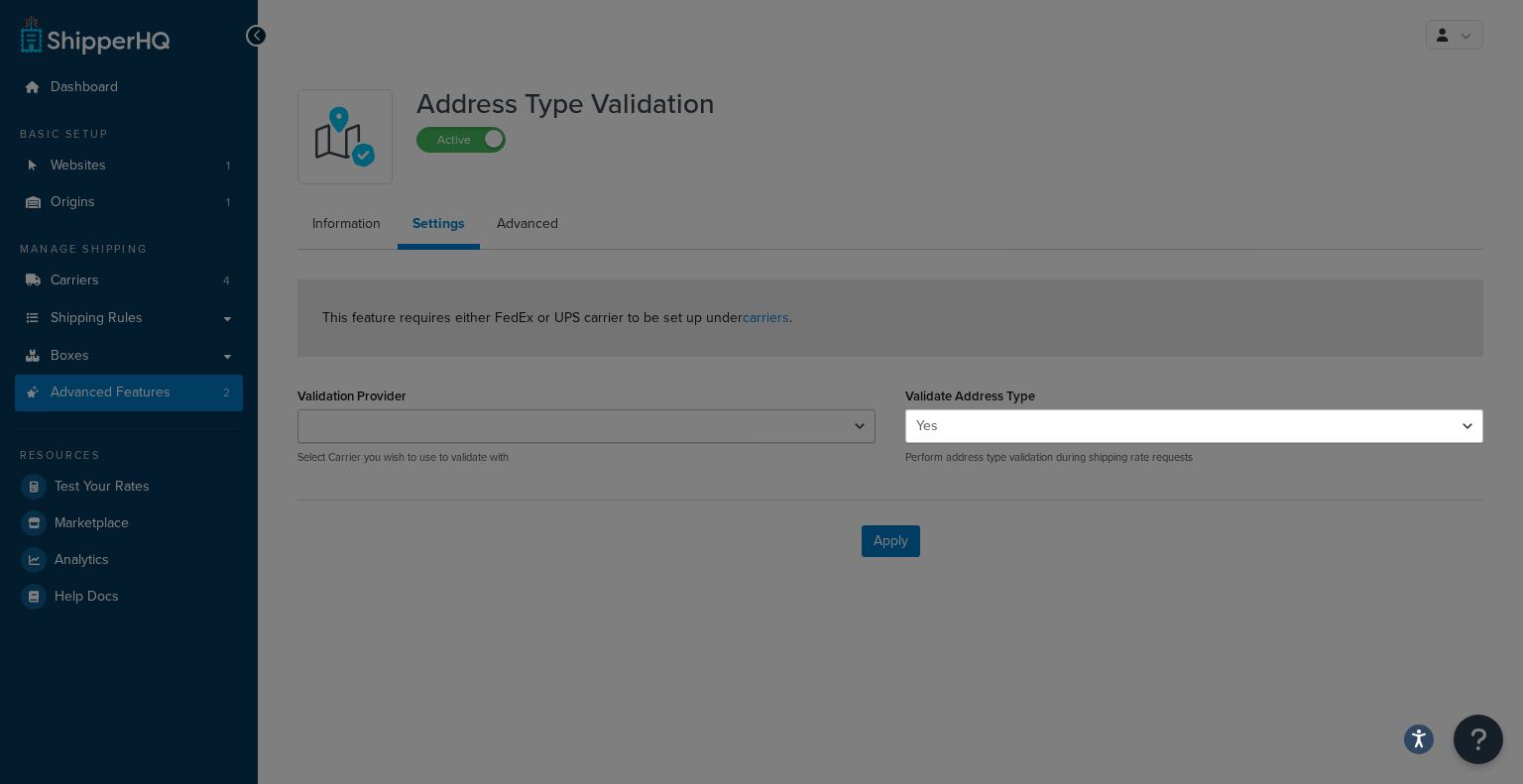 scroll, scrollTop: 0, scrollLeft: 0, axis: both 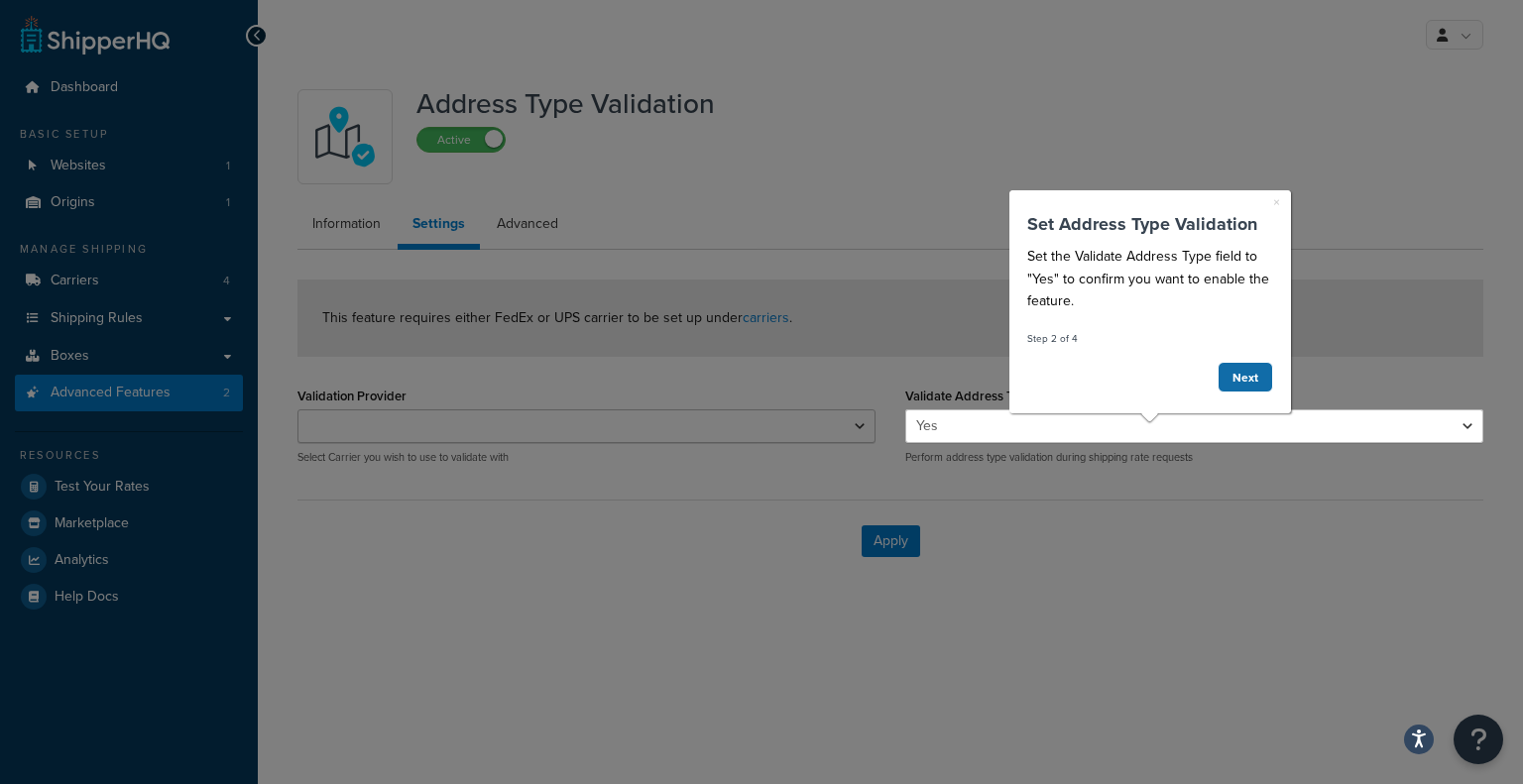 click on "Next" at bounding box center [1245, 376] 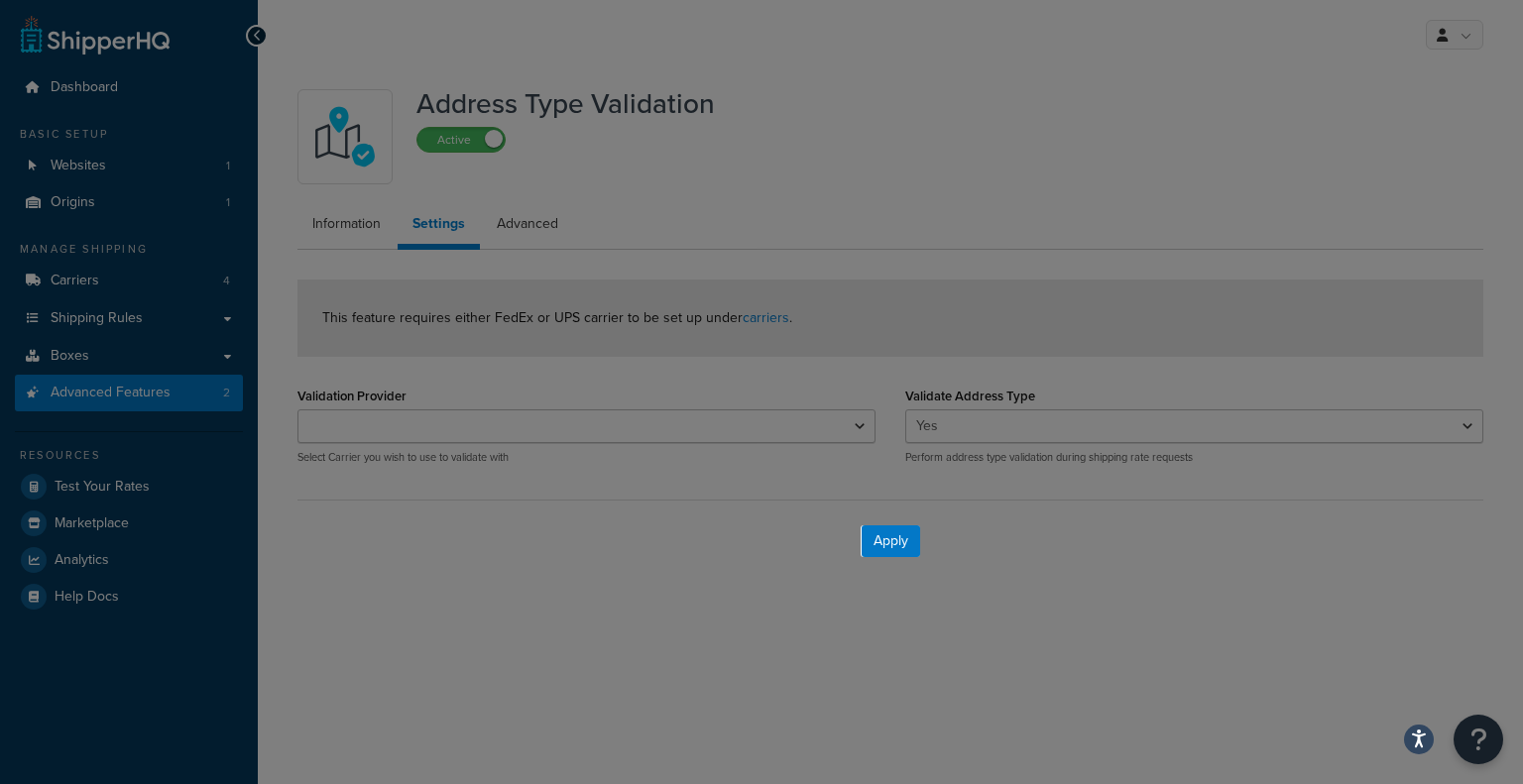 scroll, scrollTop: 0, scrollLeft: 0, axis: both 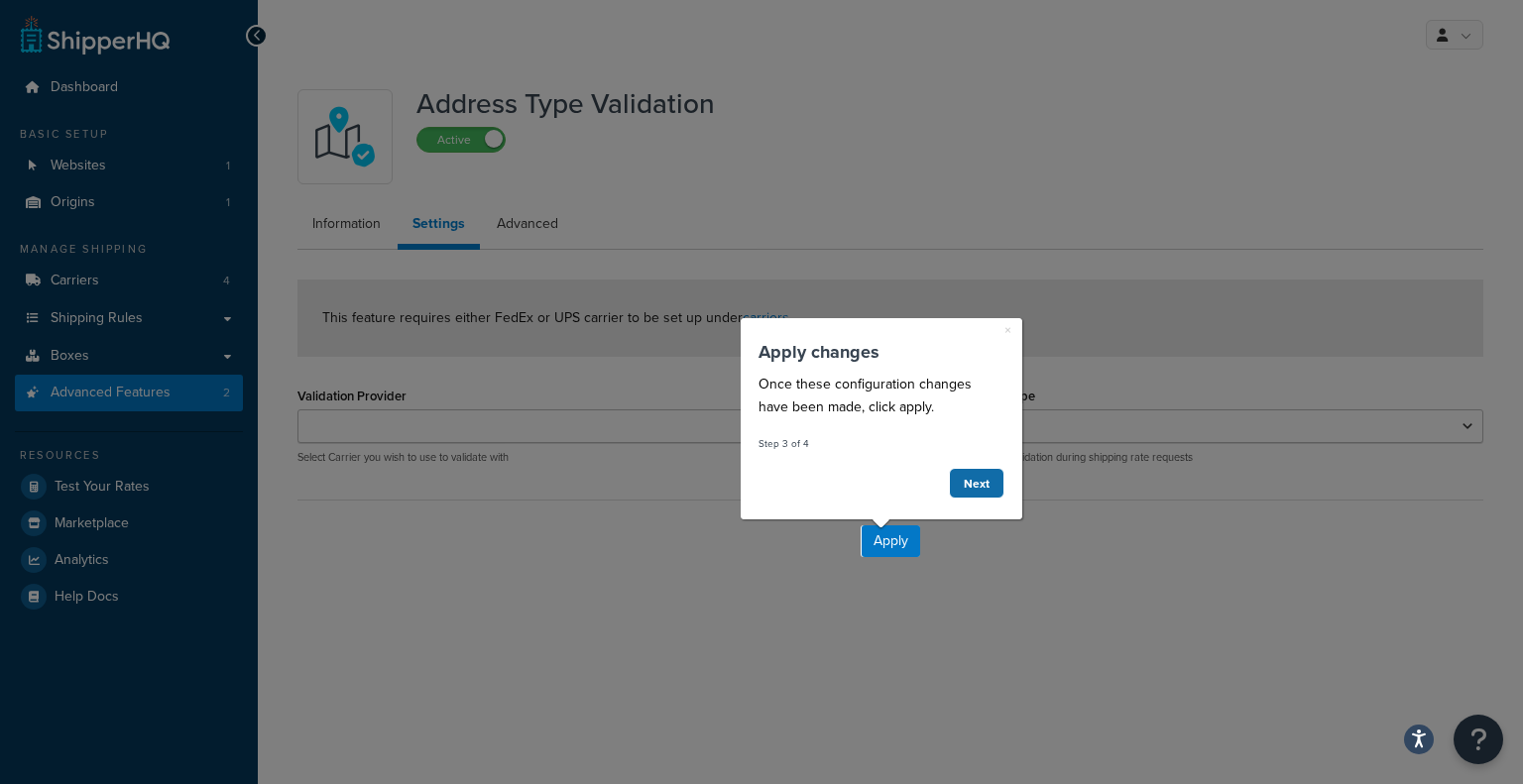 click on "Next" at bounding box center [976, 482] 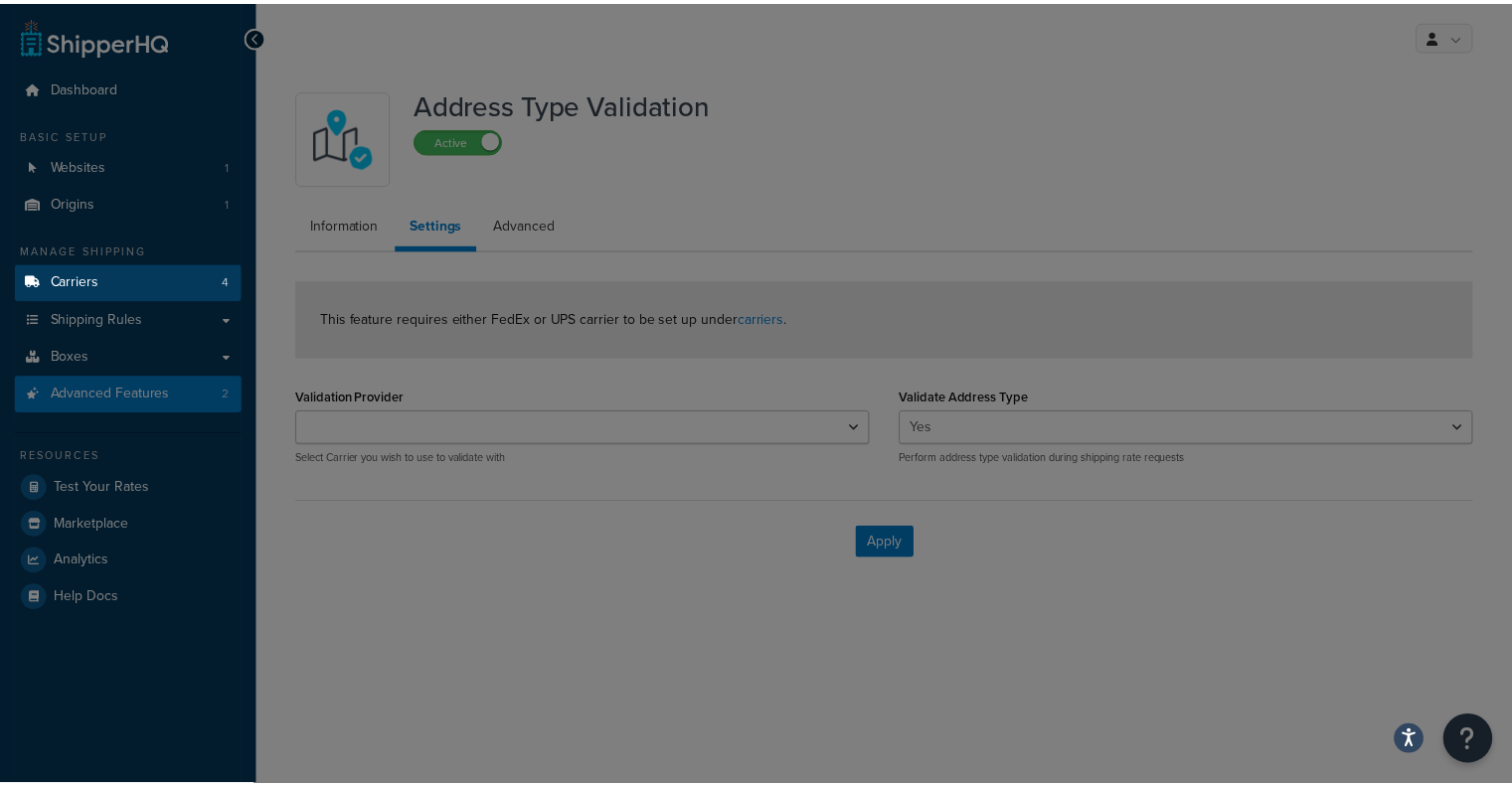 scroll, scrollTop: 0, scrollLeft: 0, axis: both 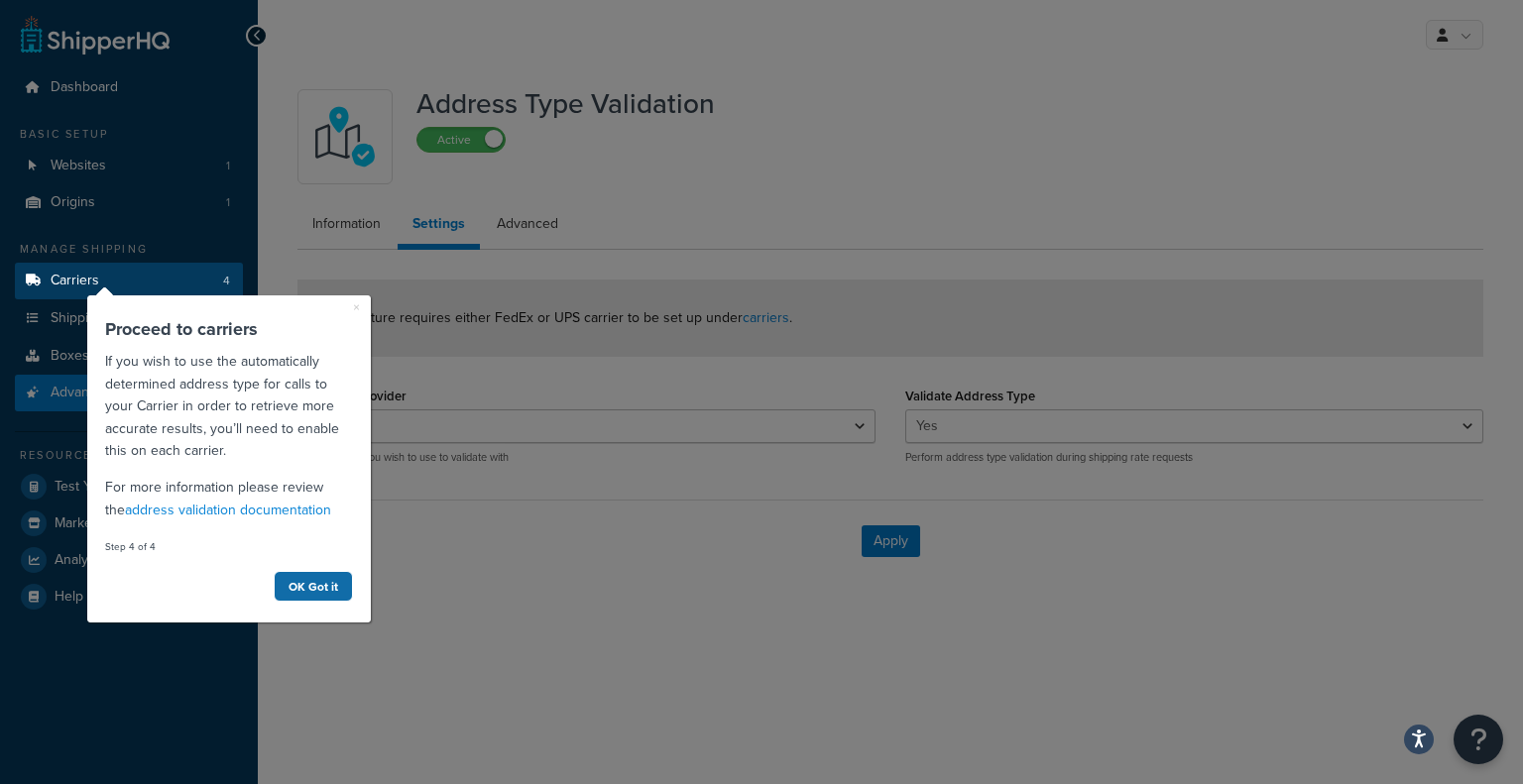 click on "OK Got it" at bounding box center [313, 586] 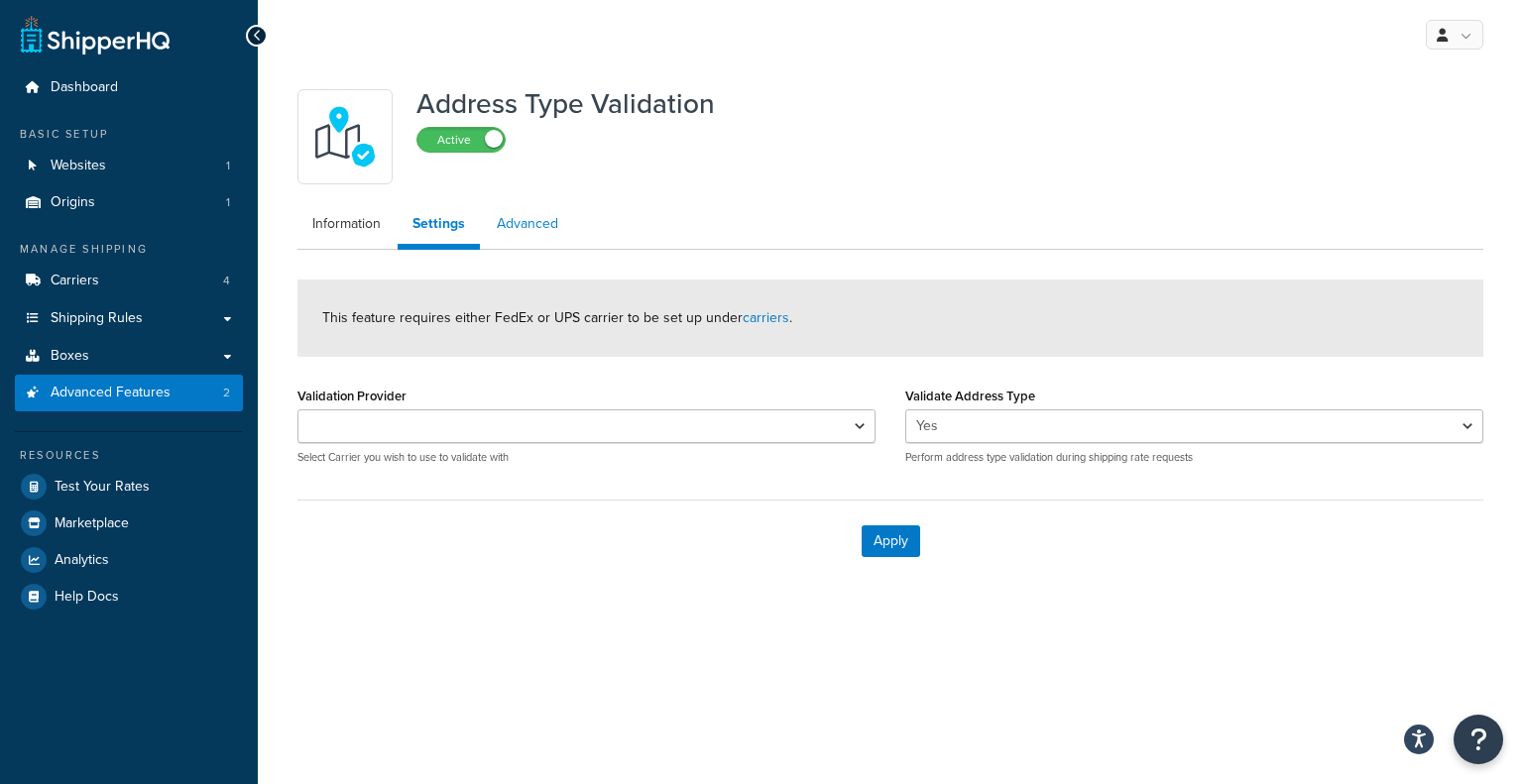 click on "Advanced" at bounding box center (527, 224) 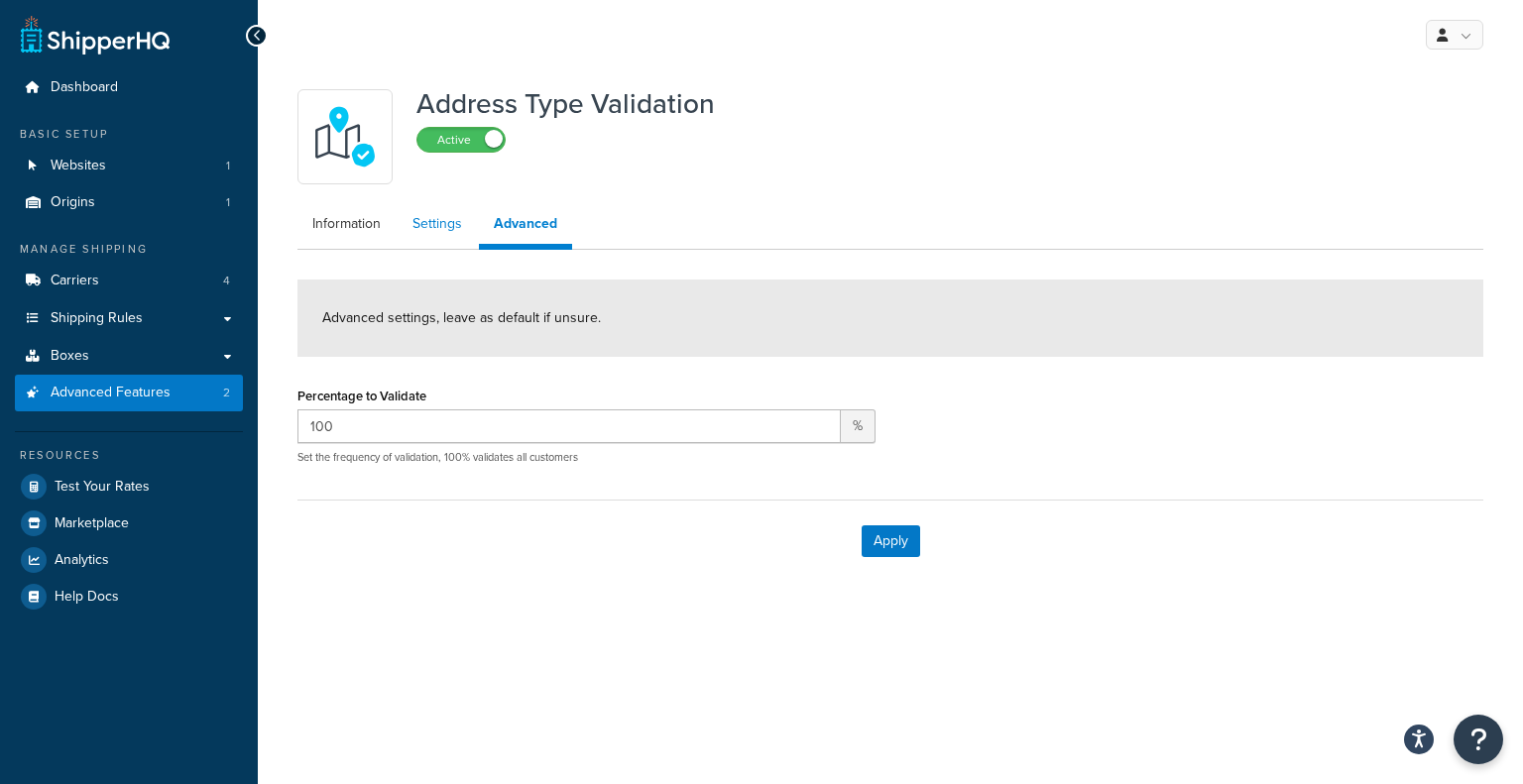click on "Settings" at bounding box center [437, 224] 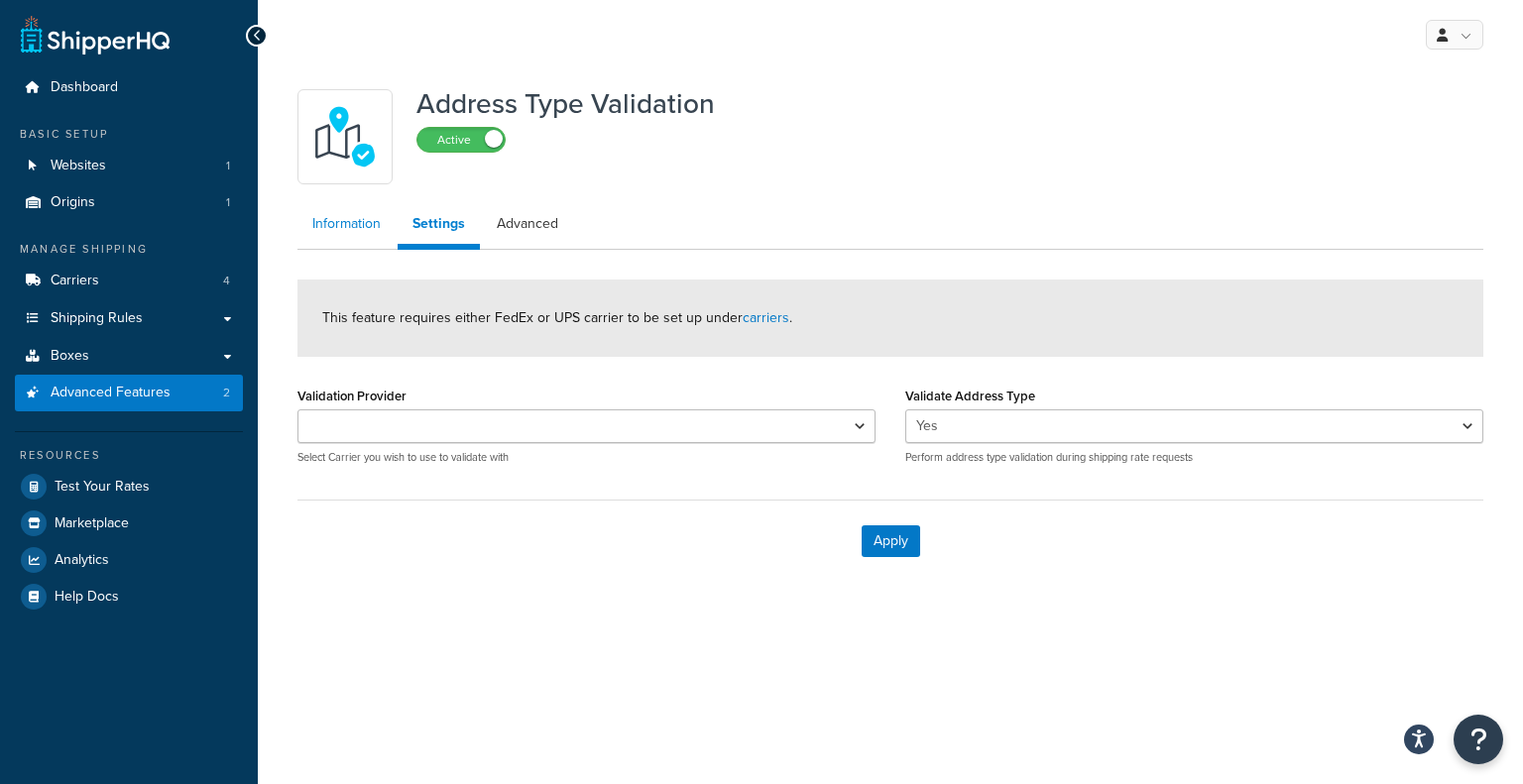 click on "Information" at bounding box center [346, 224] 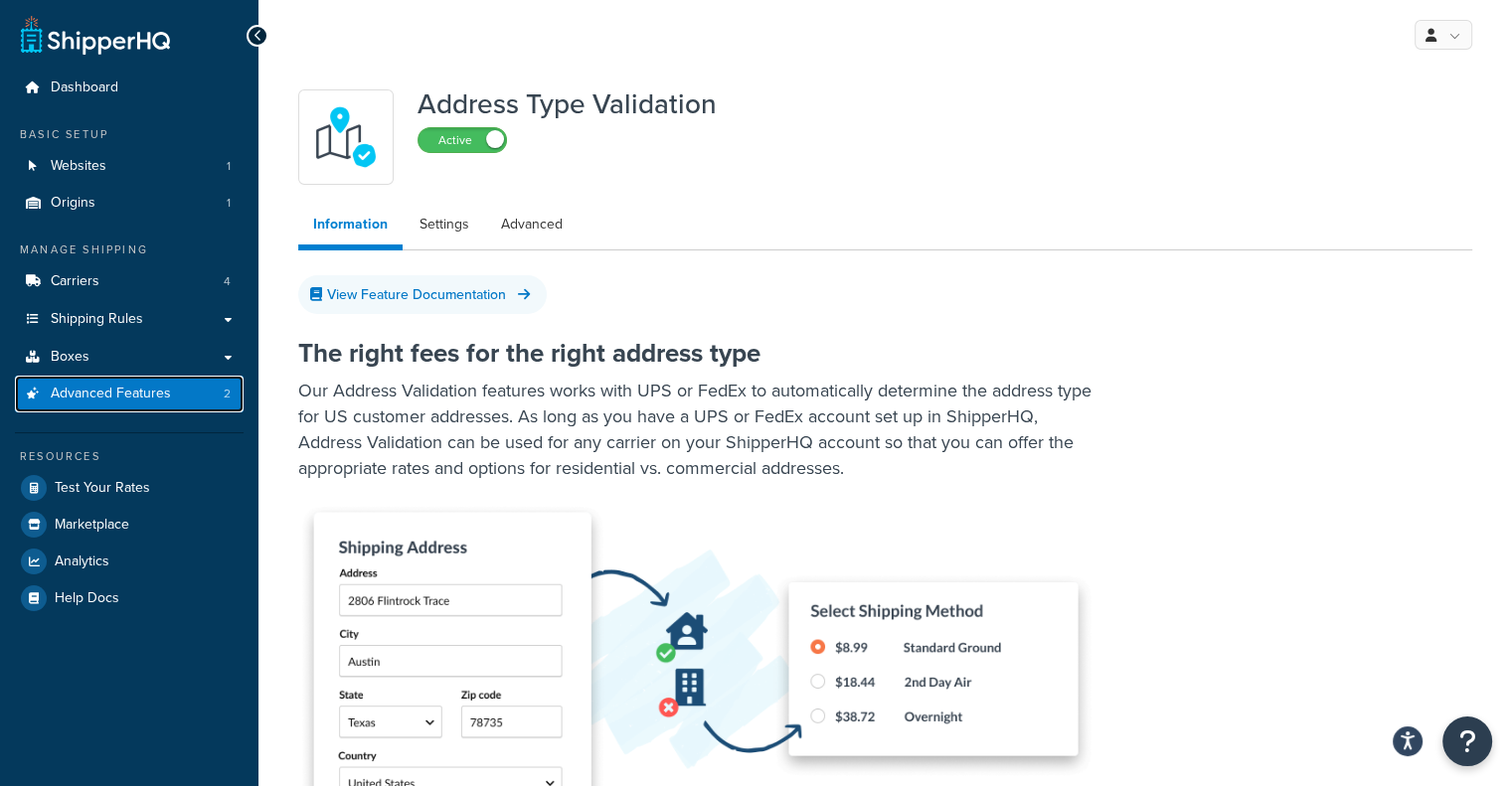 click on "Advanced Features" at bounding box center [110, 393] 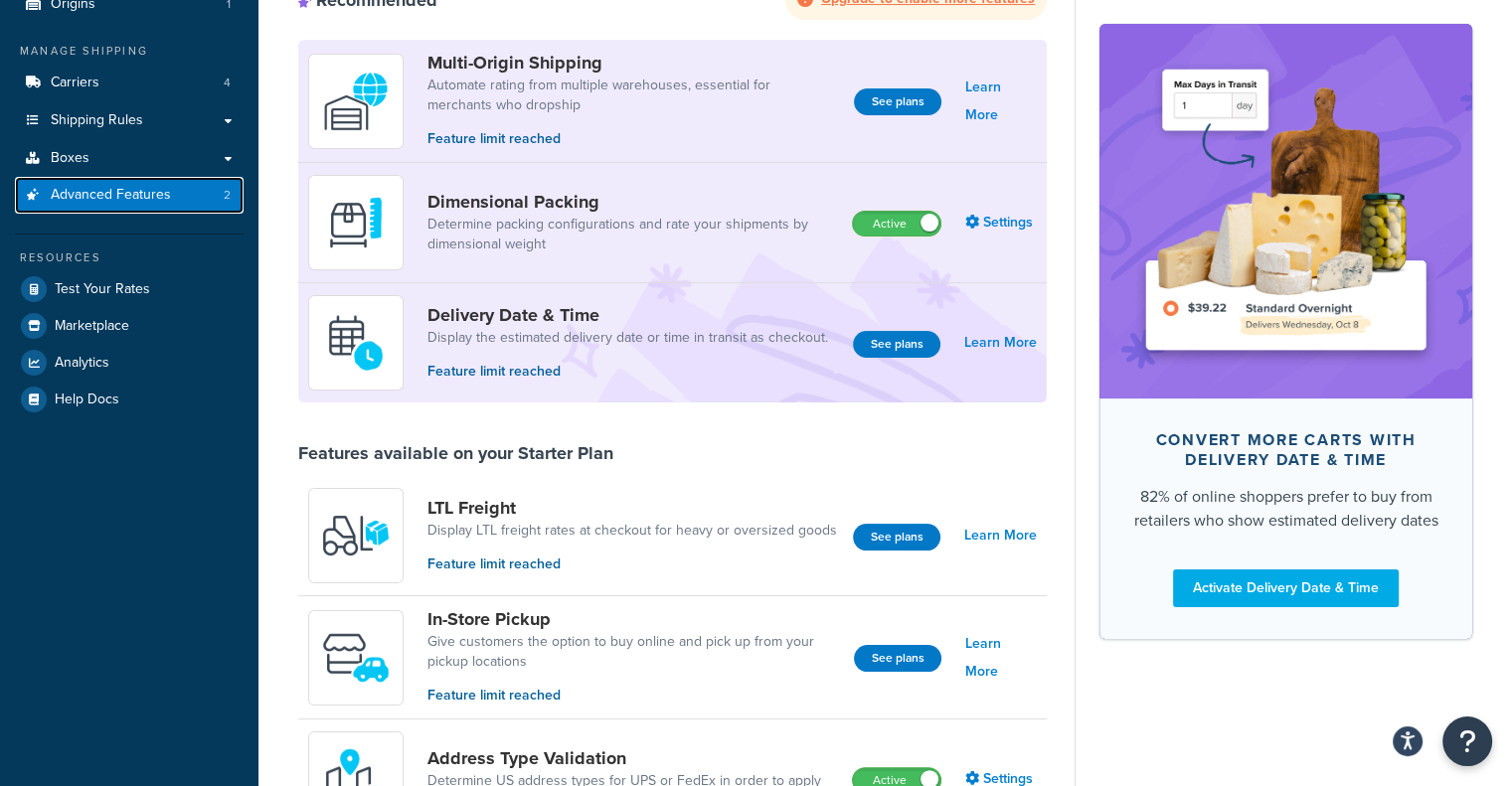 scroll, scrollTop: 32, scrollLeft: 0, axis: vertical 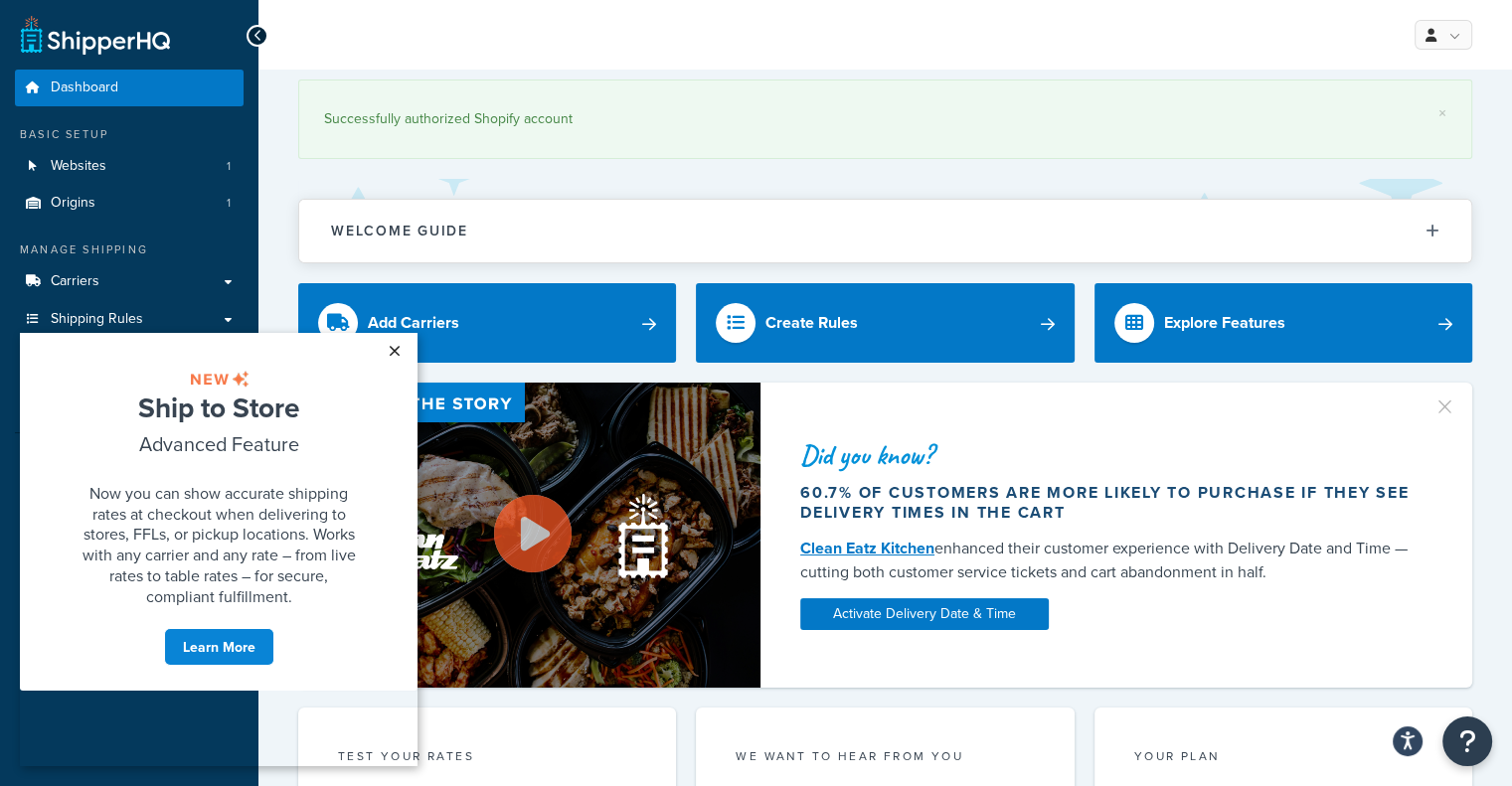 click on "×" at bounding box center (394, 351) 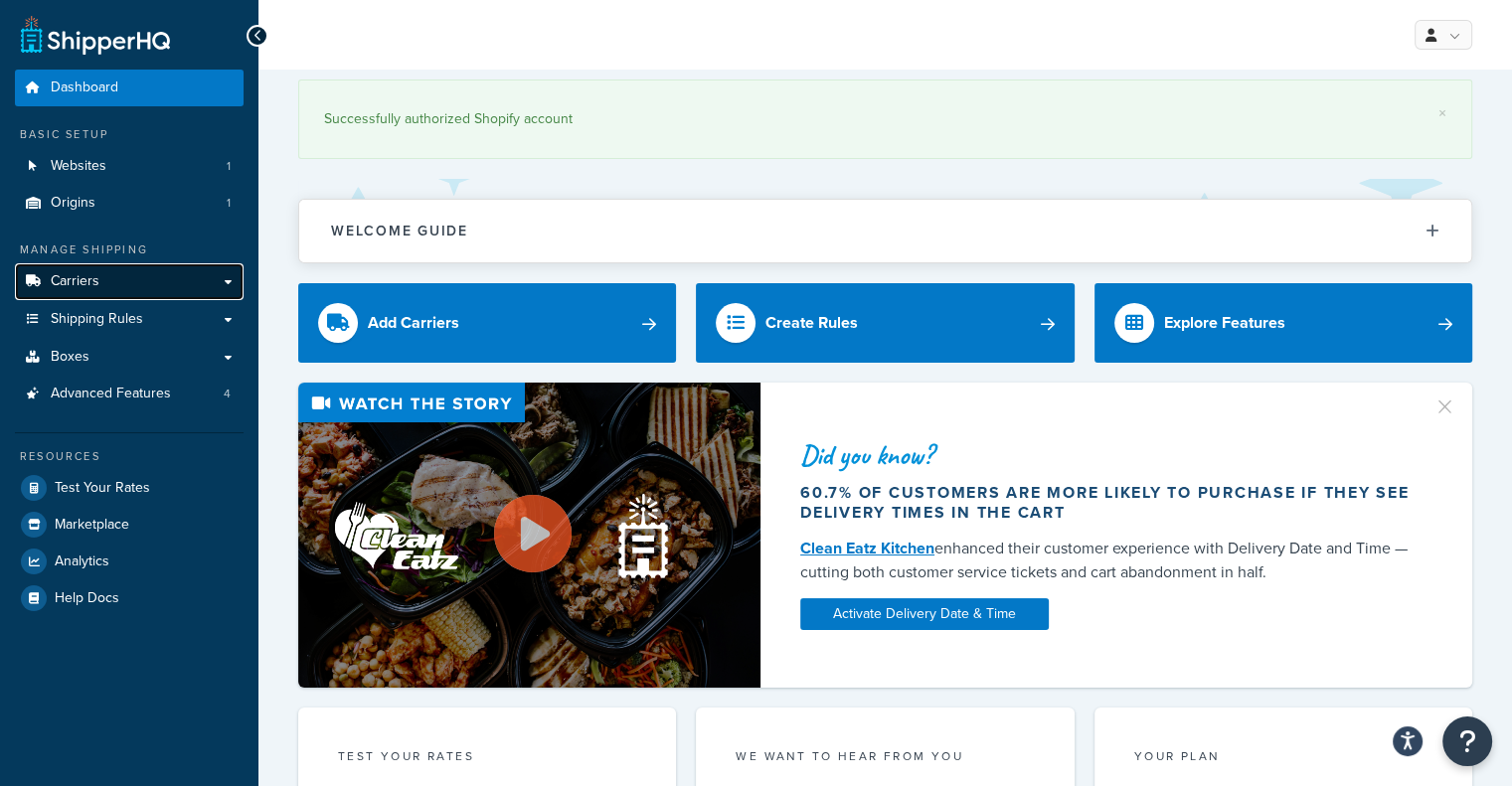 click on "Carriers" at bounding box center (129, 281) 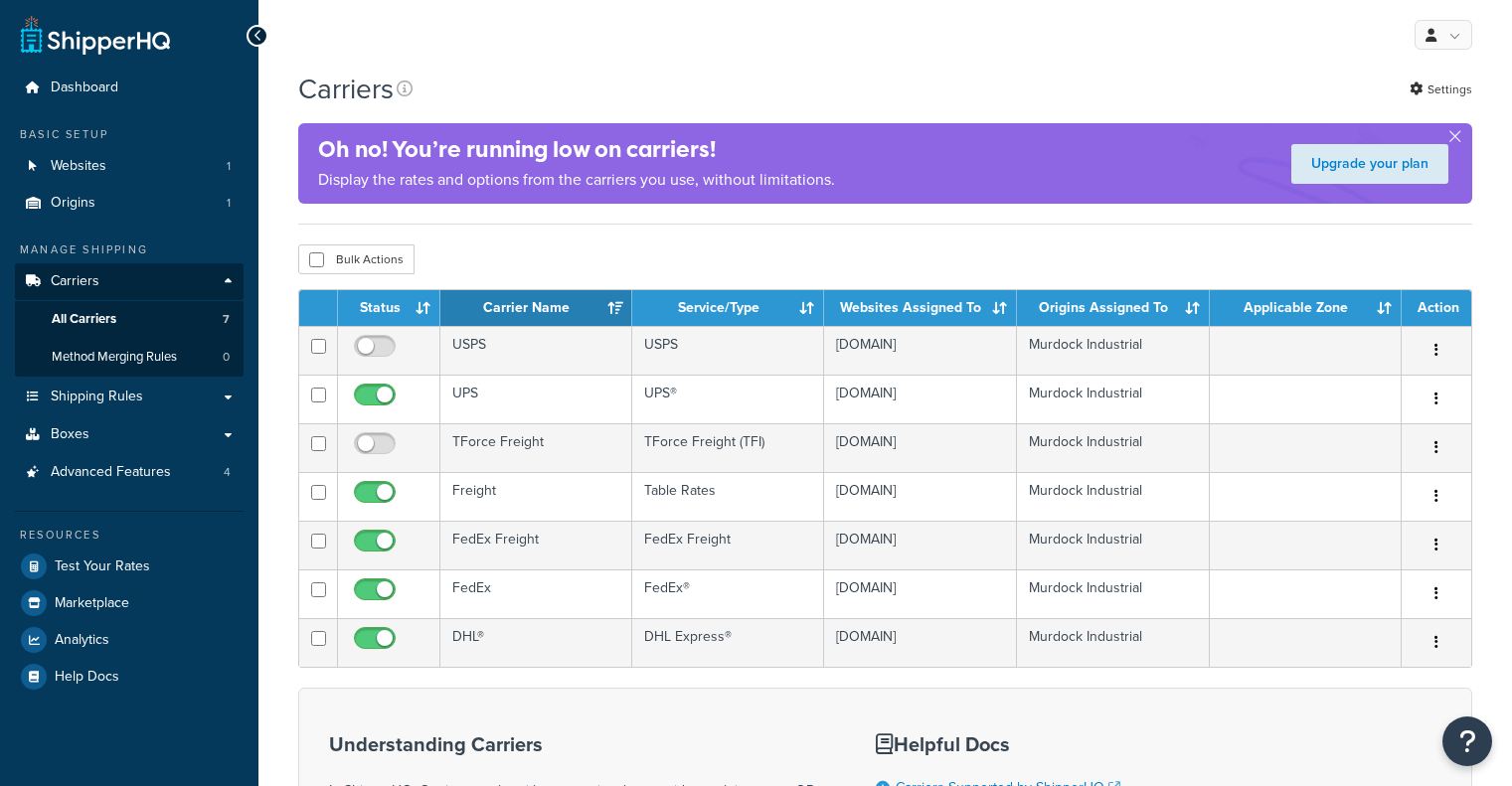 scroll, scrollTop: 0, scrollLeft: 0, axis: both 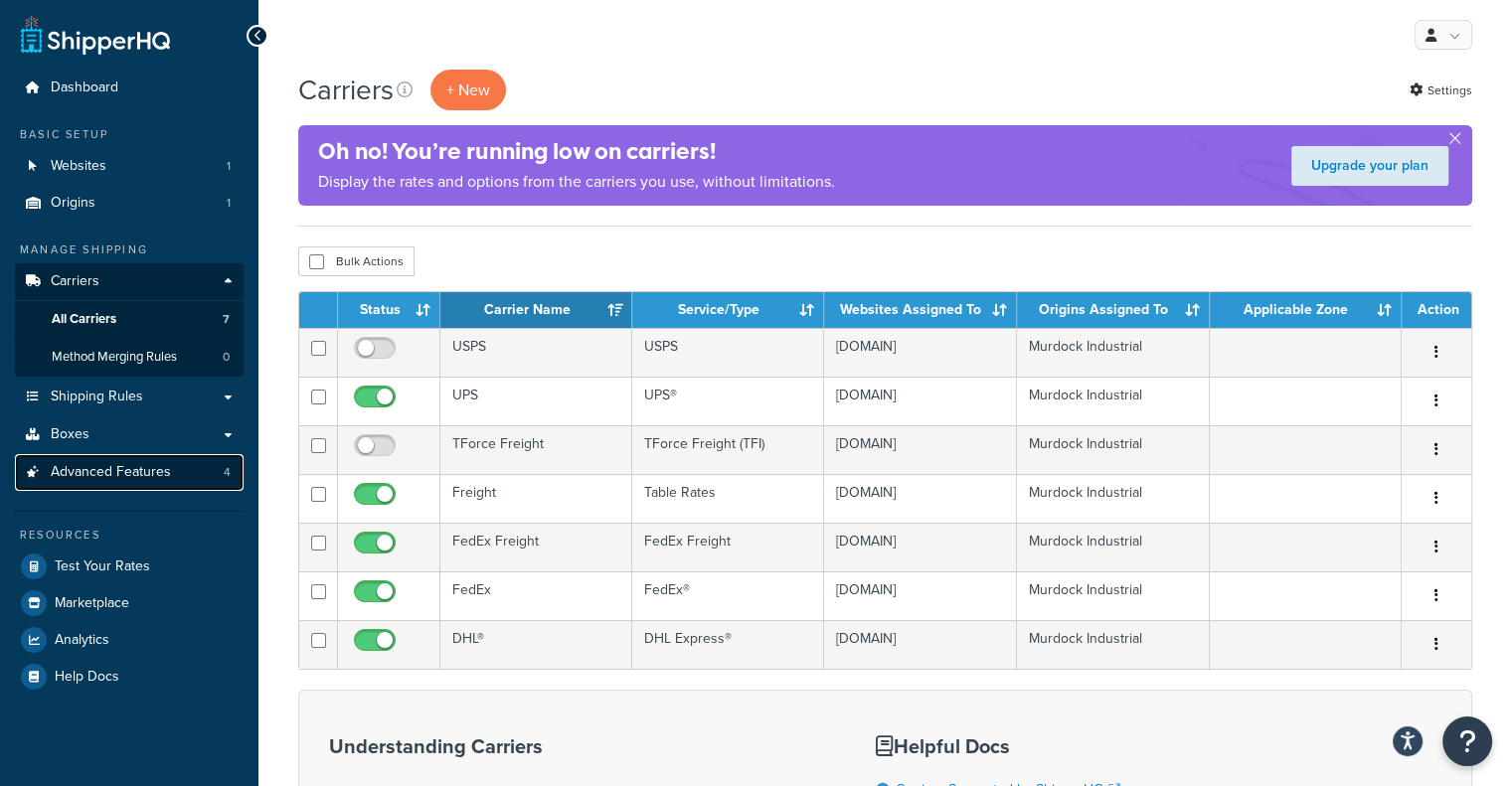 click on "Advanced Features" at bounding box center [110, 472] 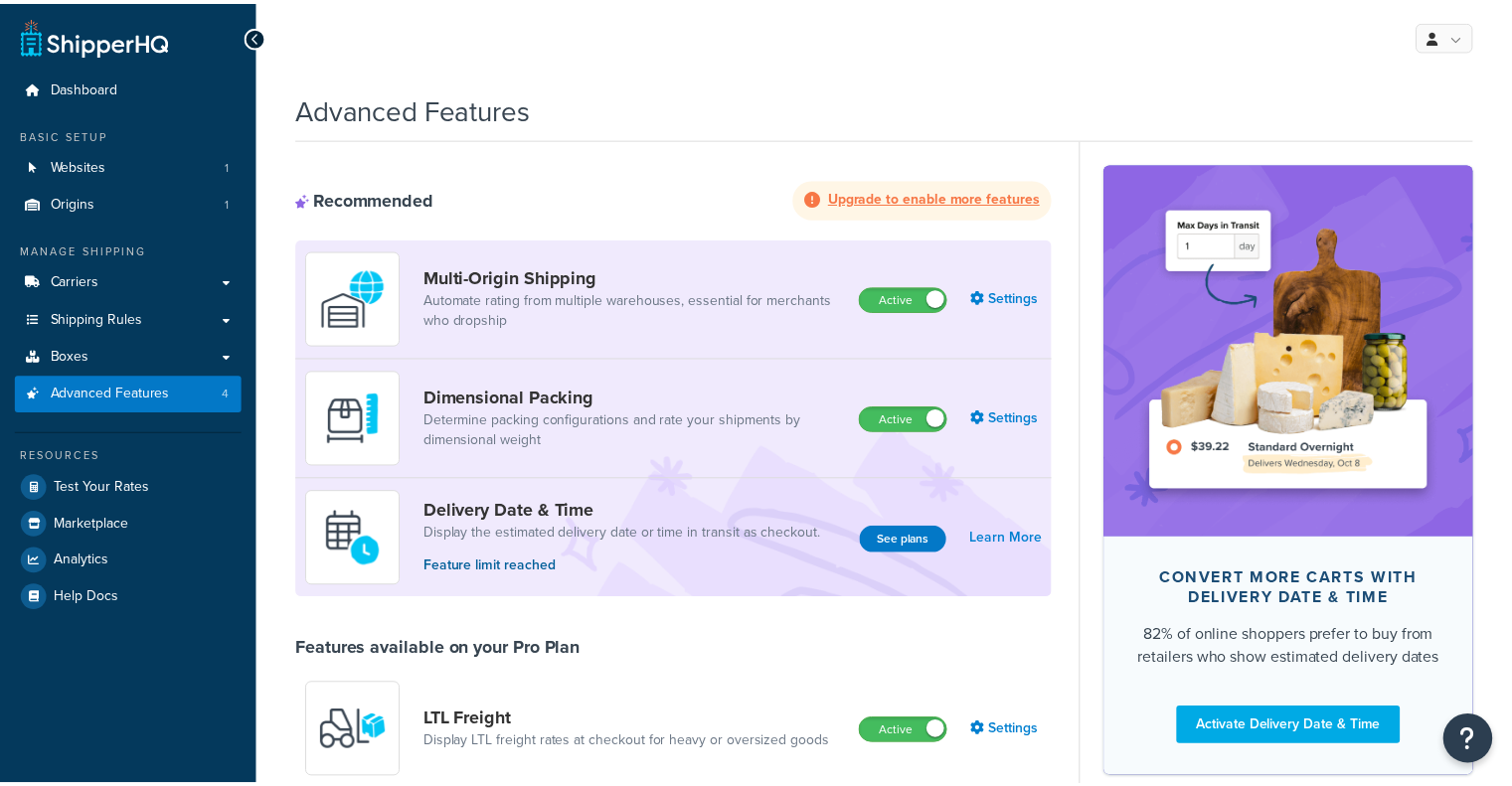 scroll, scrollTop: 0, scrollLeft: 0, axis: both 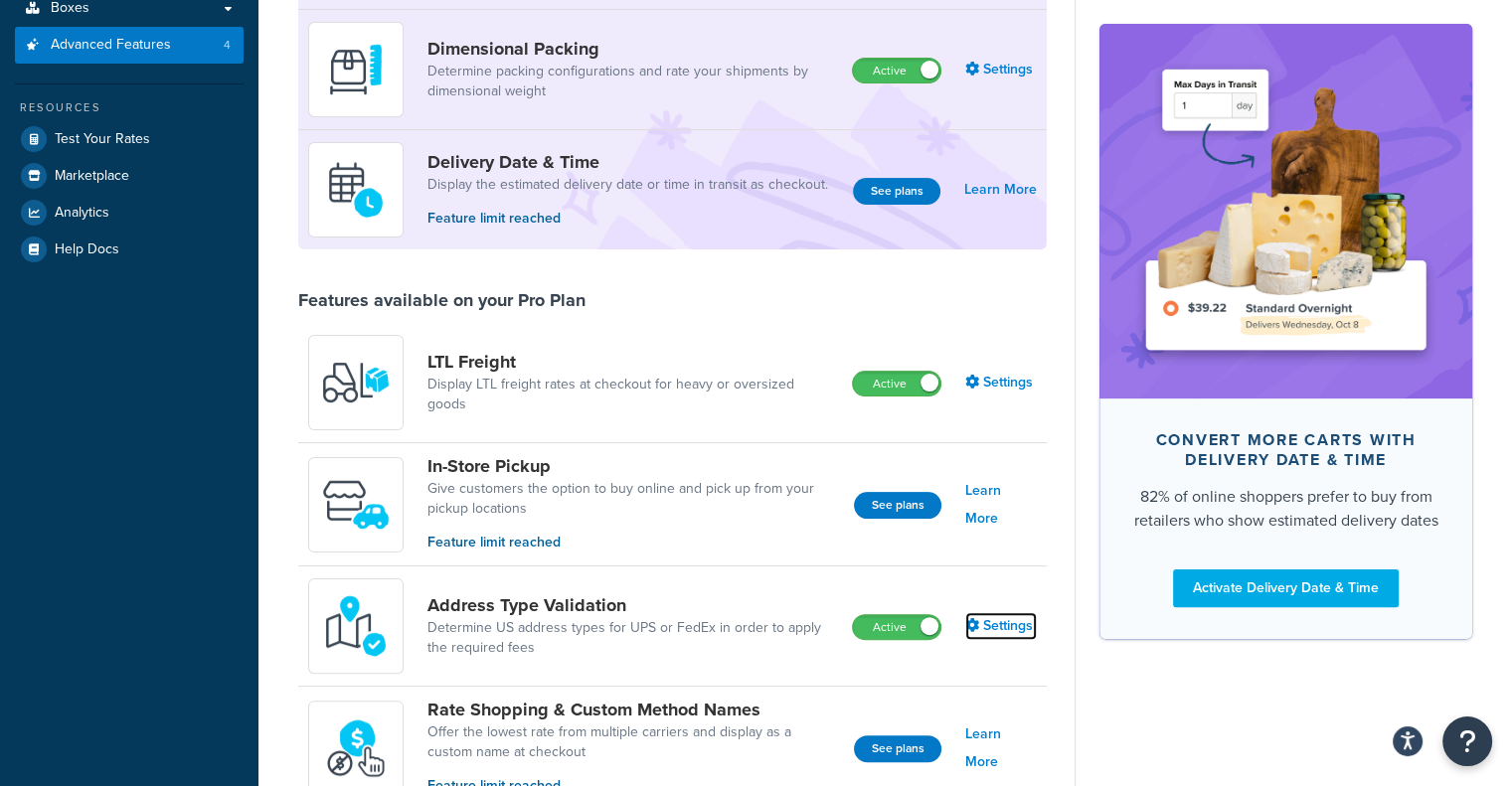 click on "Settings" at bounding box center [1001, 626] 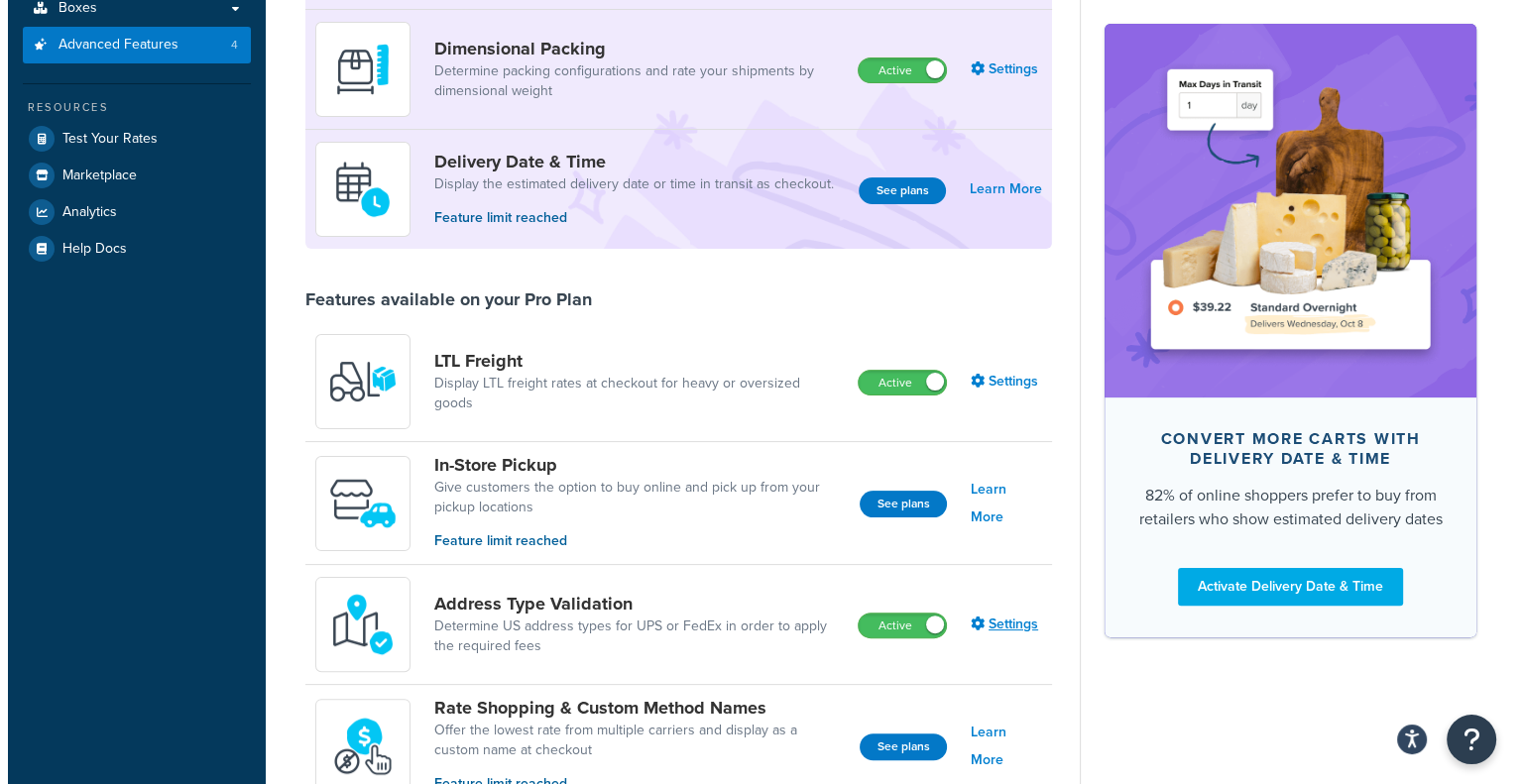 scroll, scrollTop: 0, scrollLeft: 0, axis: both 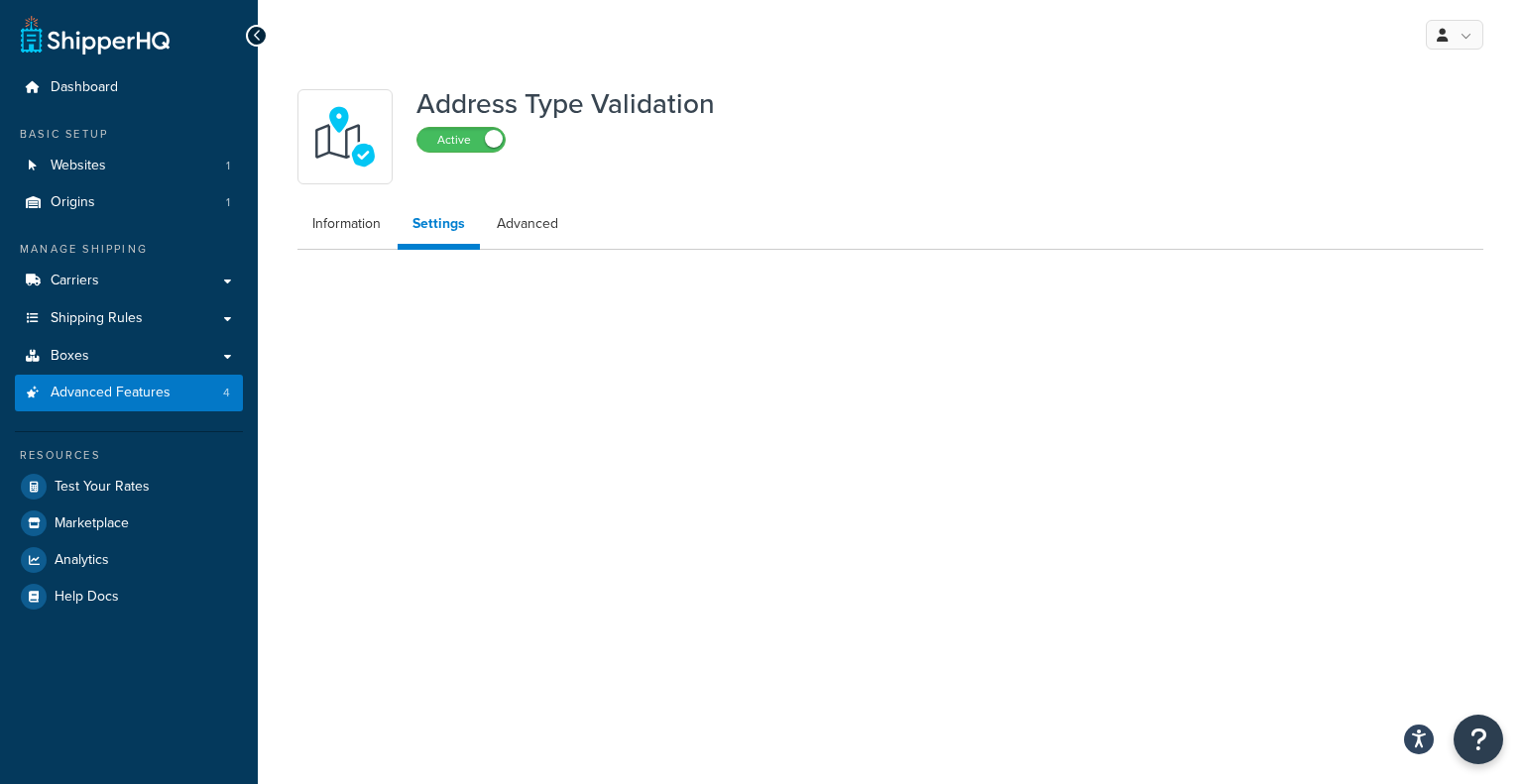 select on "[NUMBER]" 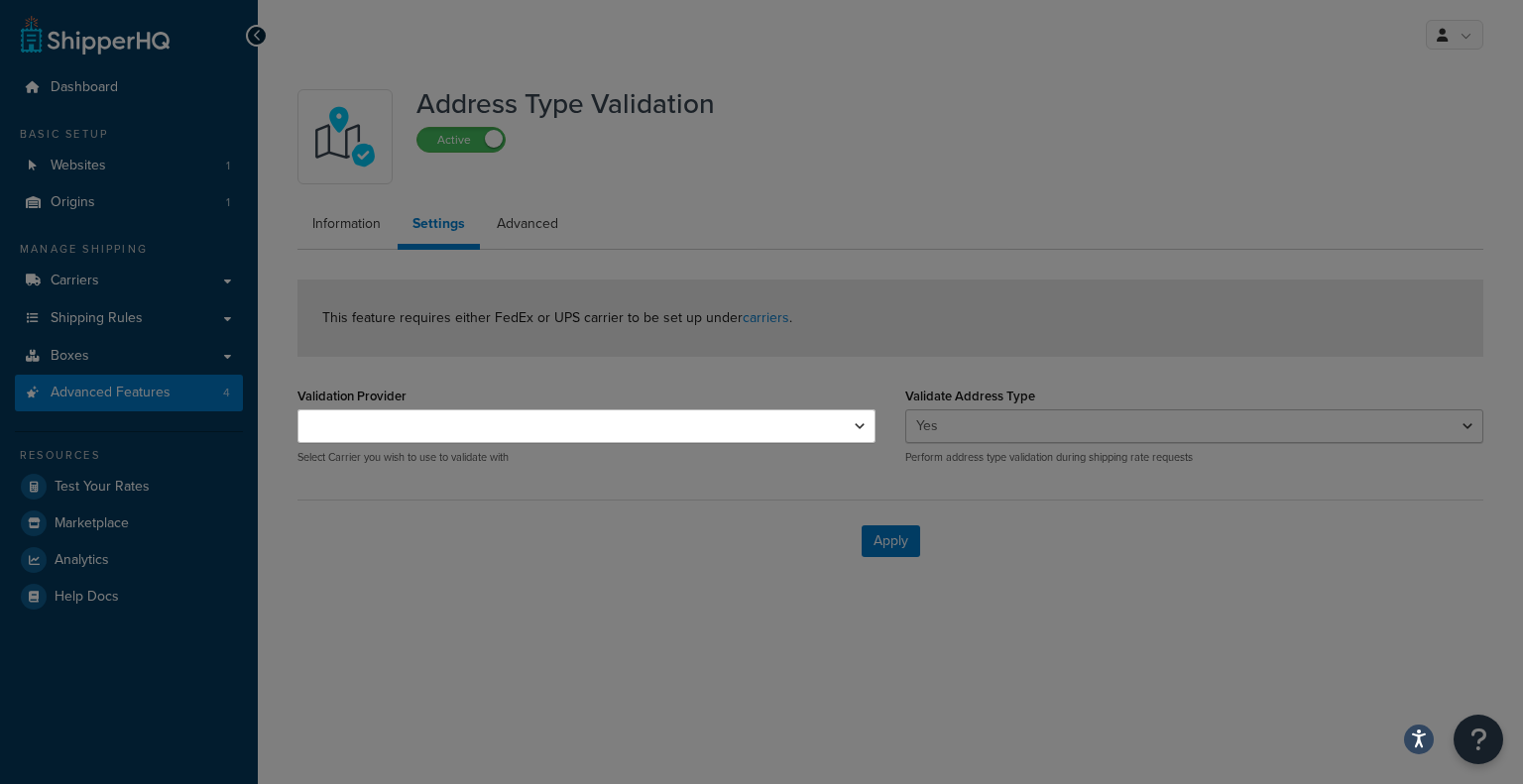scroll, scrollTop: 0, scrollLeft: 0, axis: both 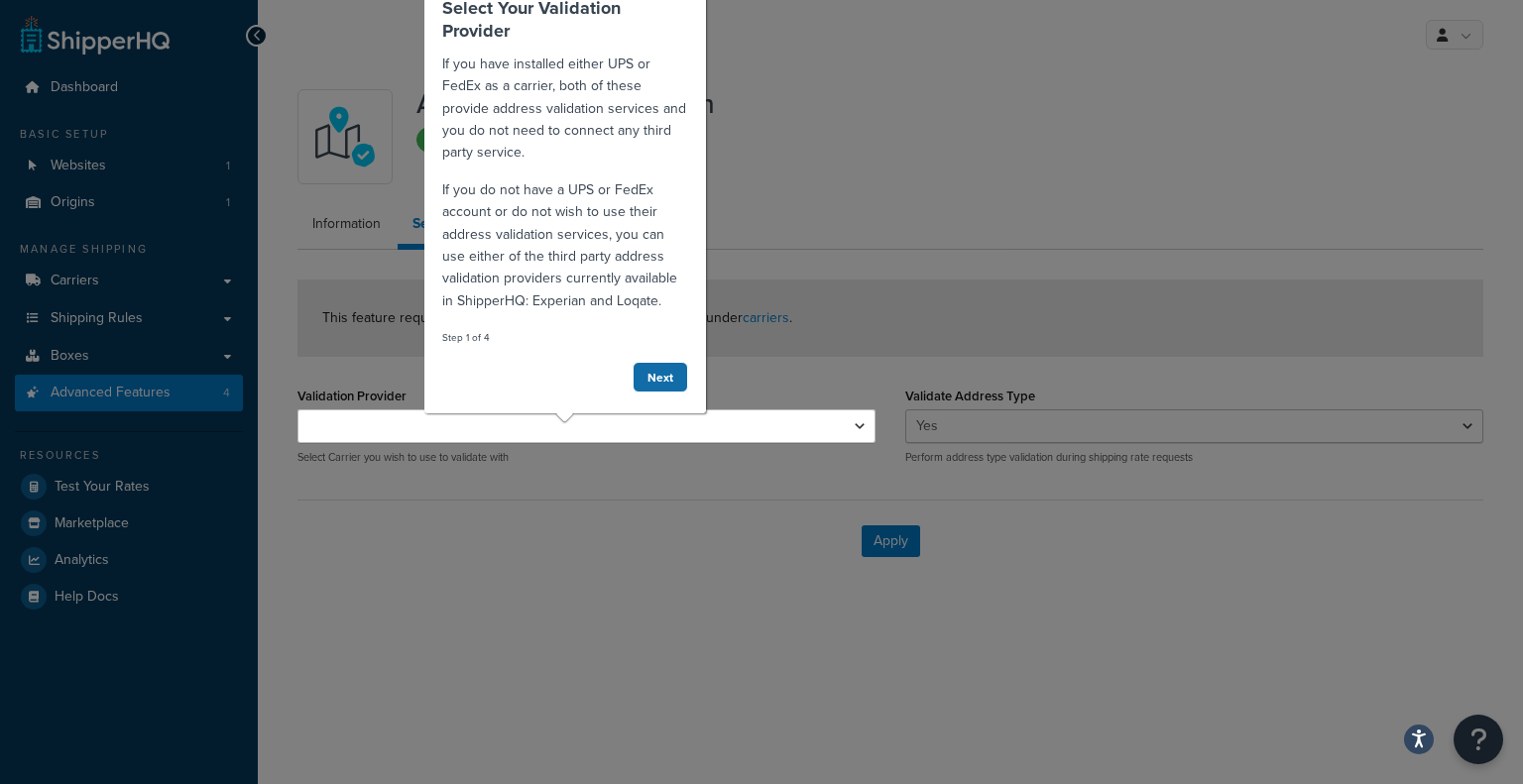 click on "Next" at bounding box center (659, 377) 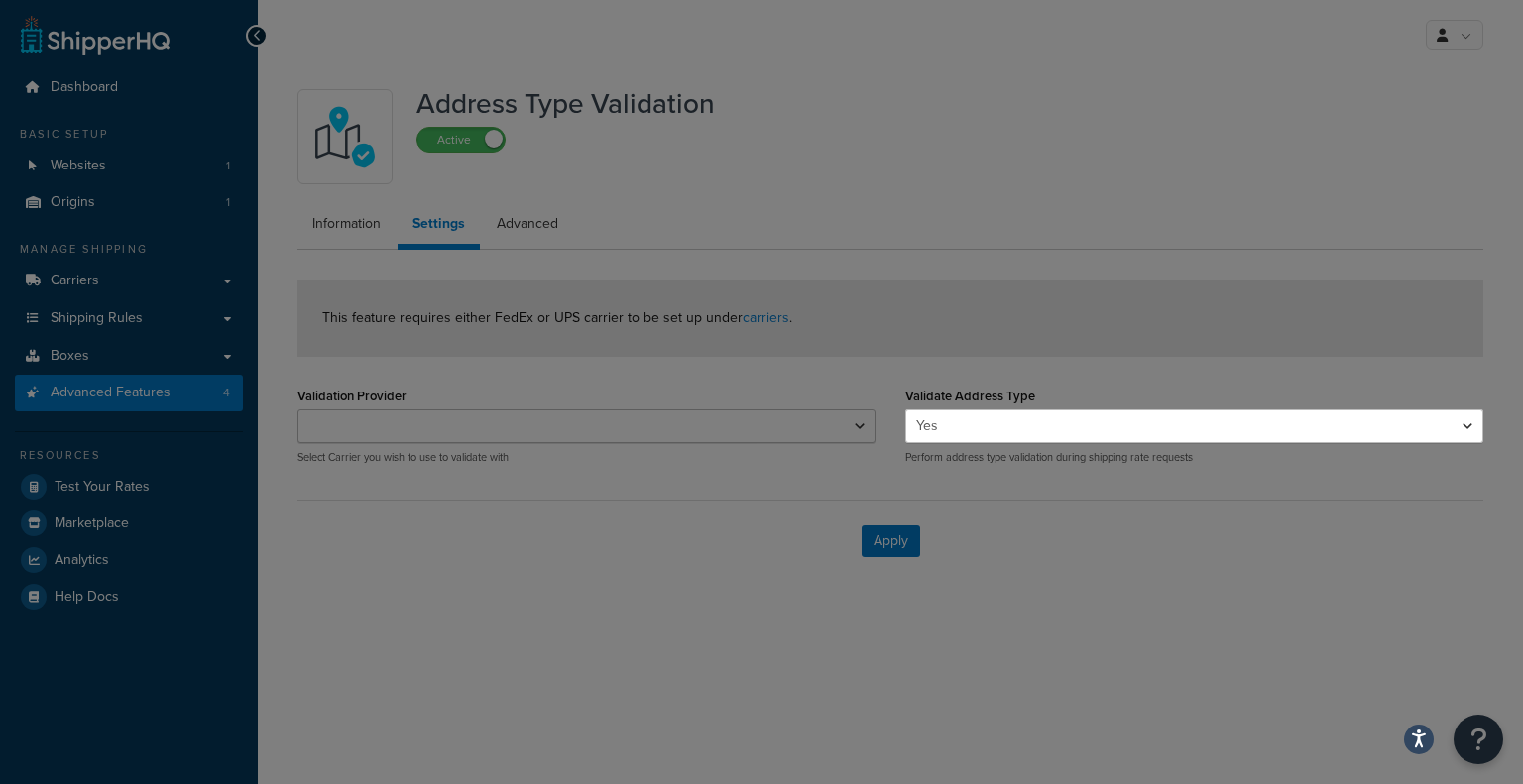 scroll, scrollTop: 0, scrollLeft: 0, axis: both 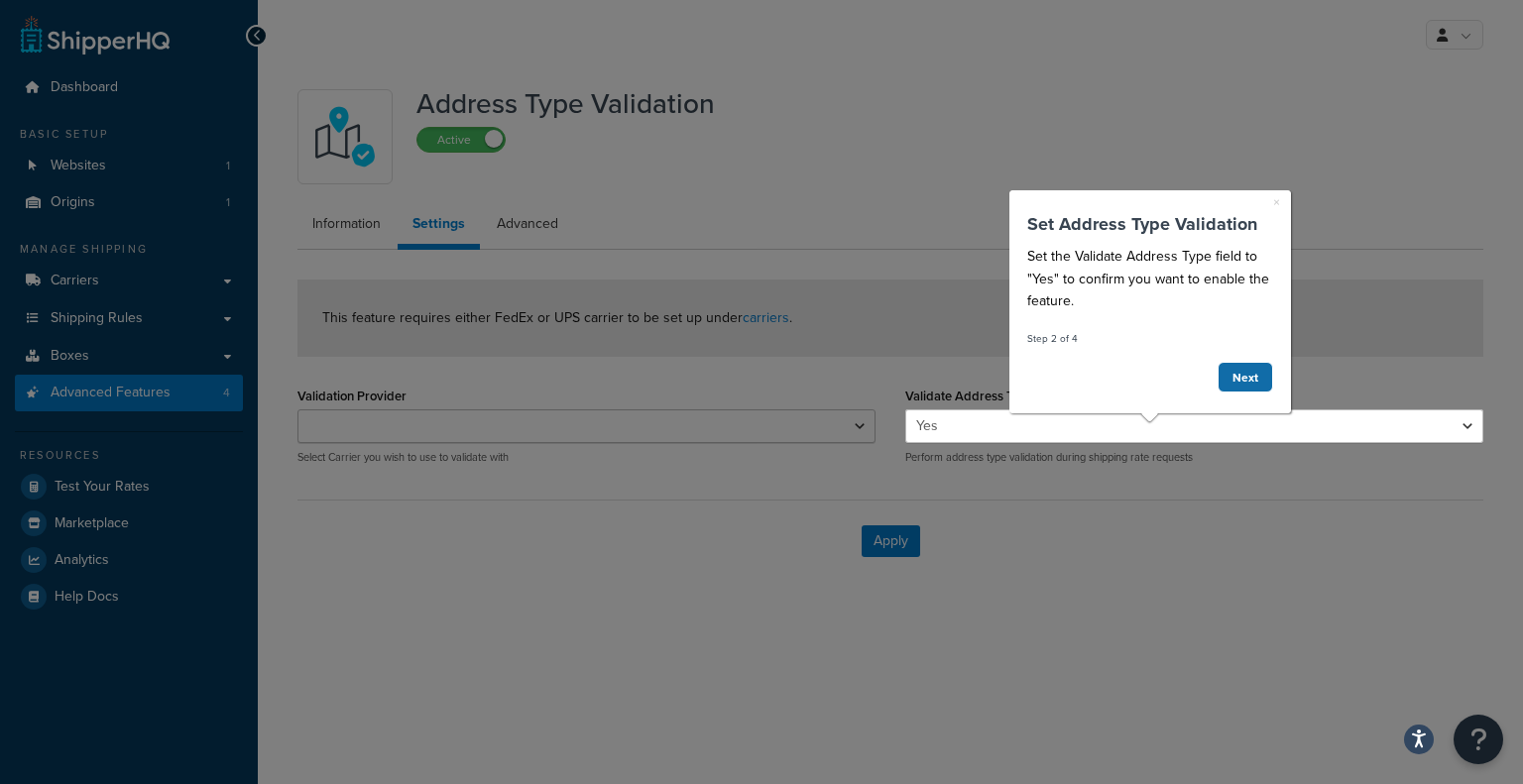 click on "Next" at bounding box center (1245, 376) 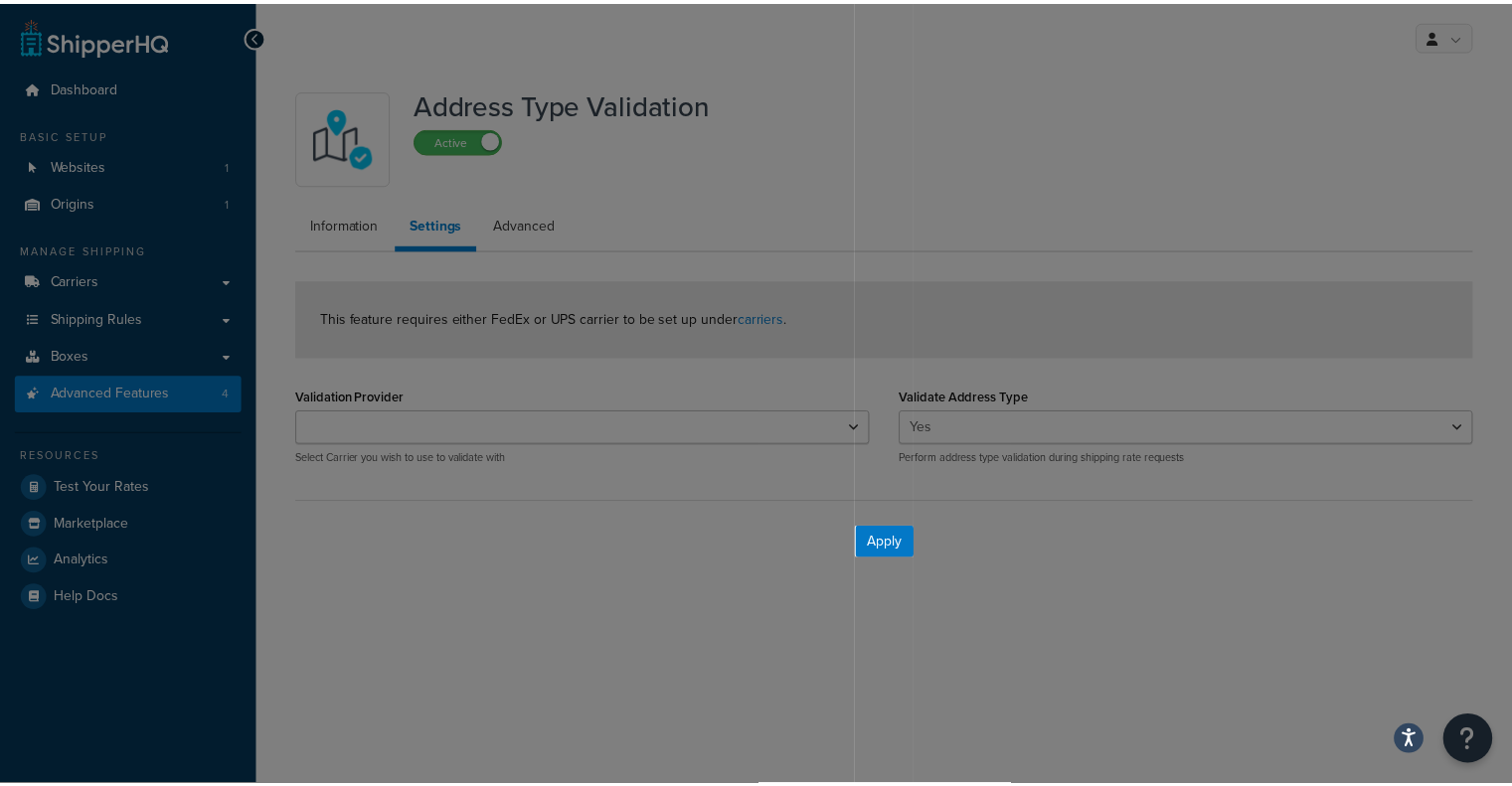 scroll, scrollTop: 0, scrollLeft: 0, axis: both 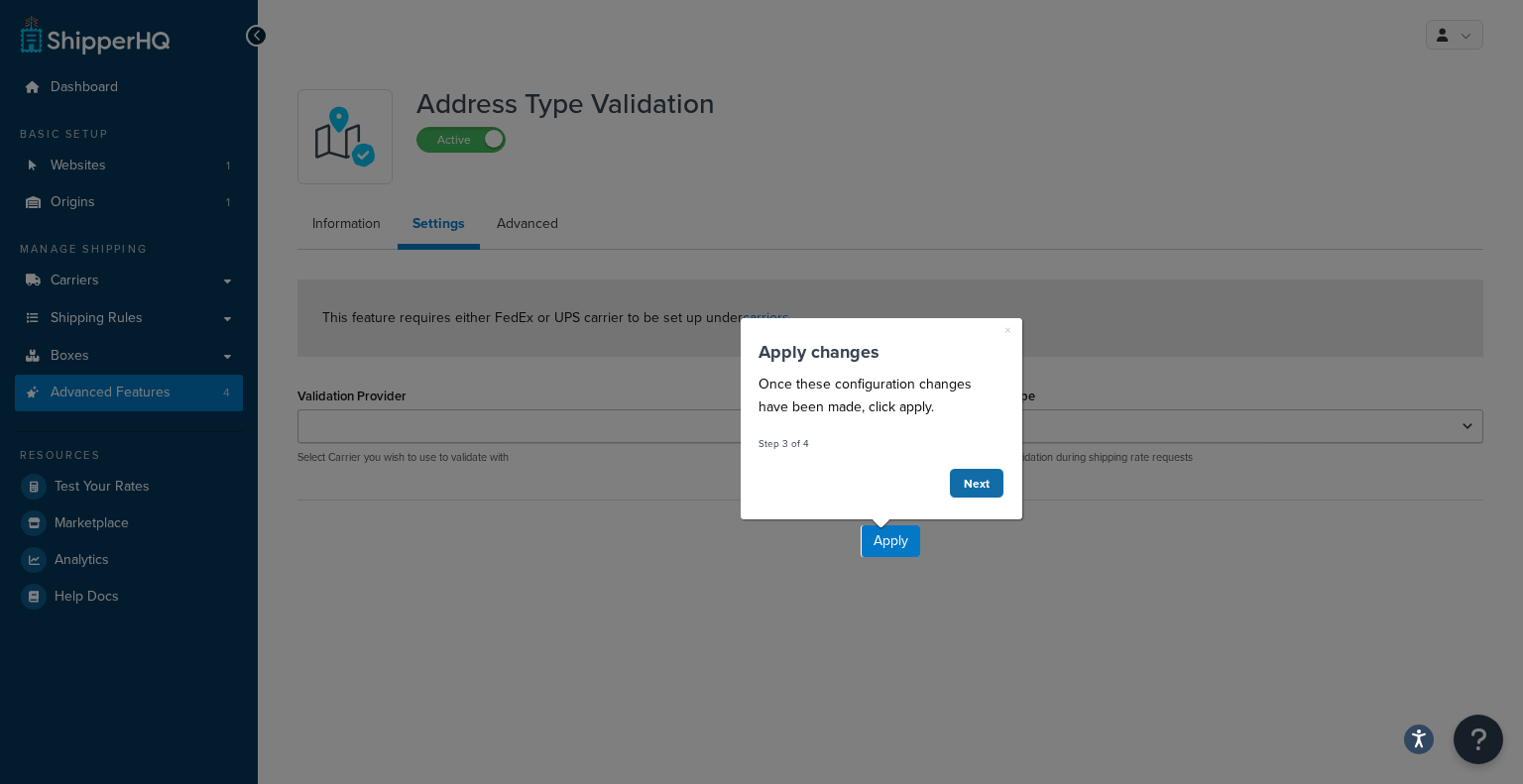 click on "Next" at bounding box center [976, 482] 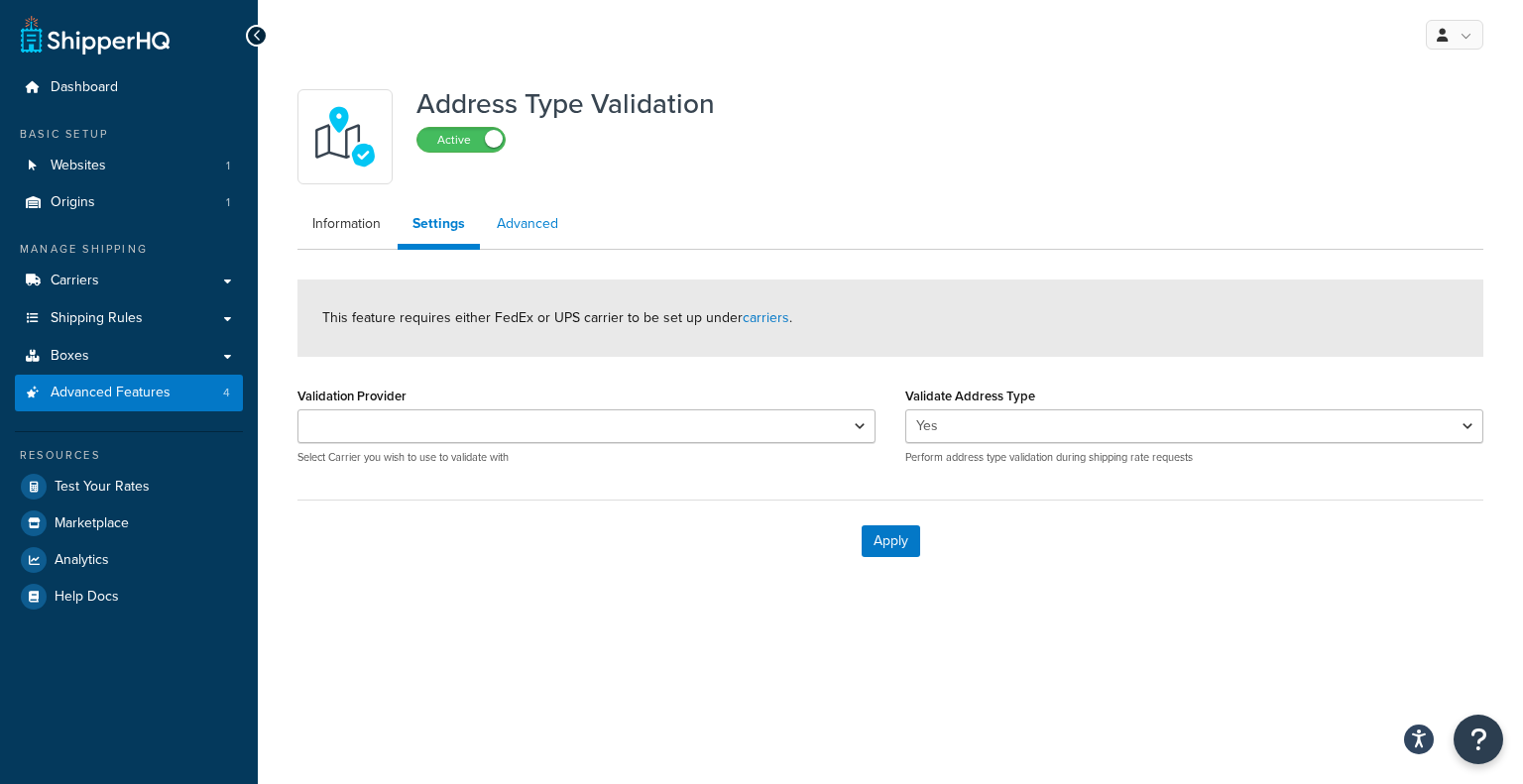 click on "Advanced" at bounding box center [527, 224] 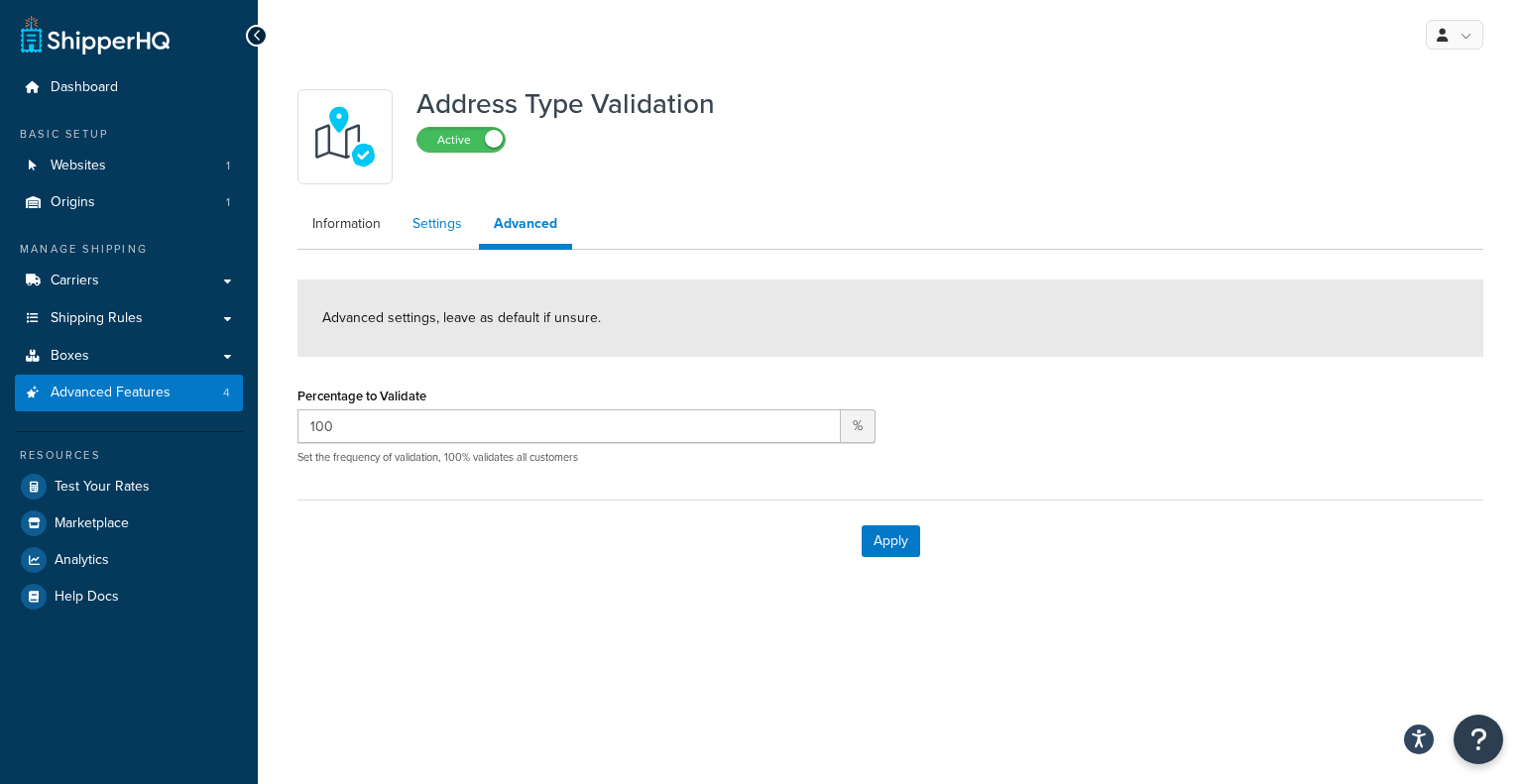 click on "Settings" at bounding box center (437, 224) 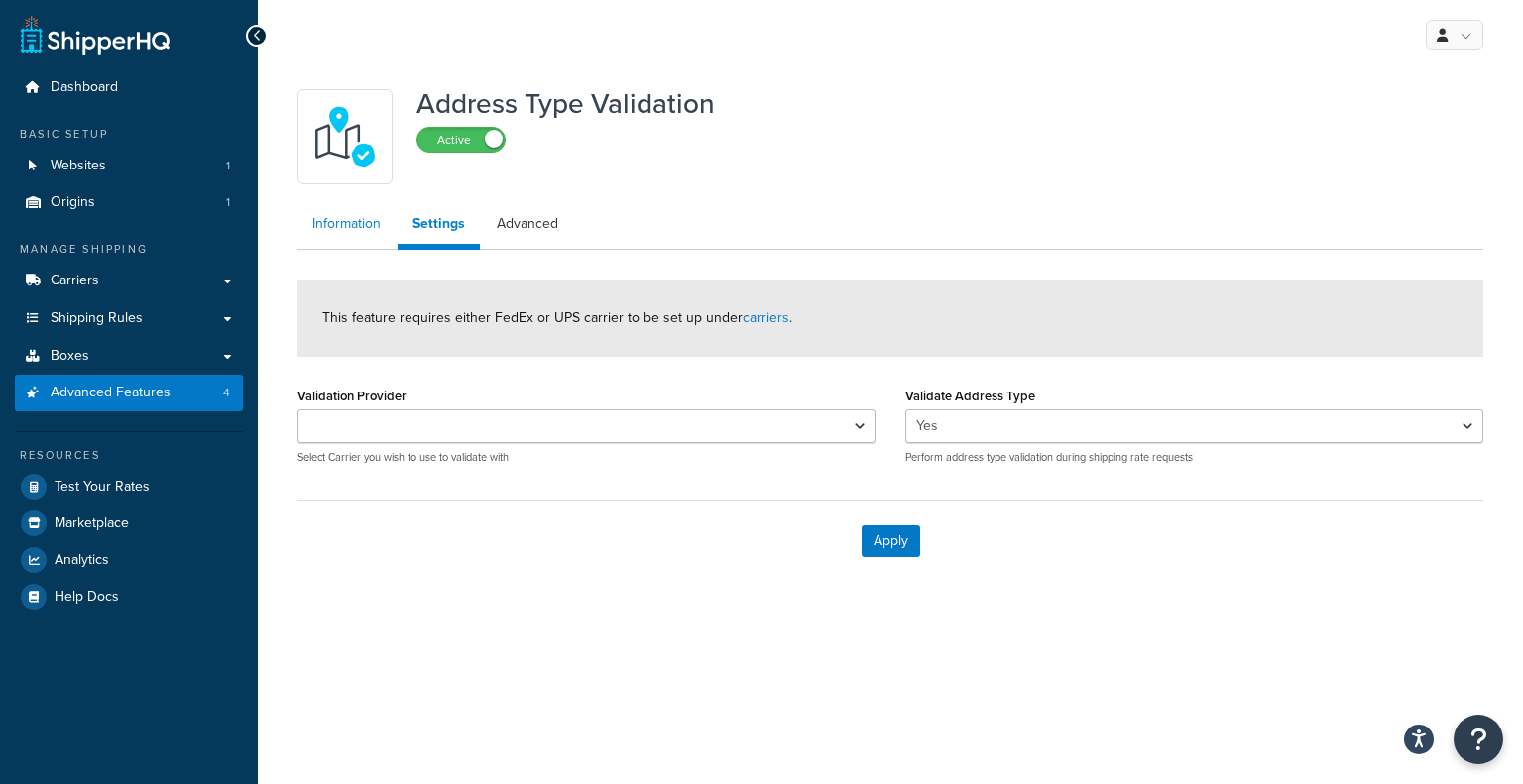click on "Information" at bounding box center [346, 224] 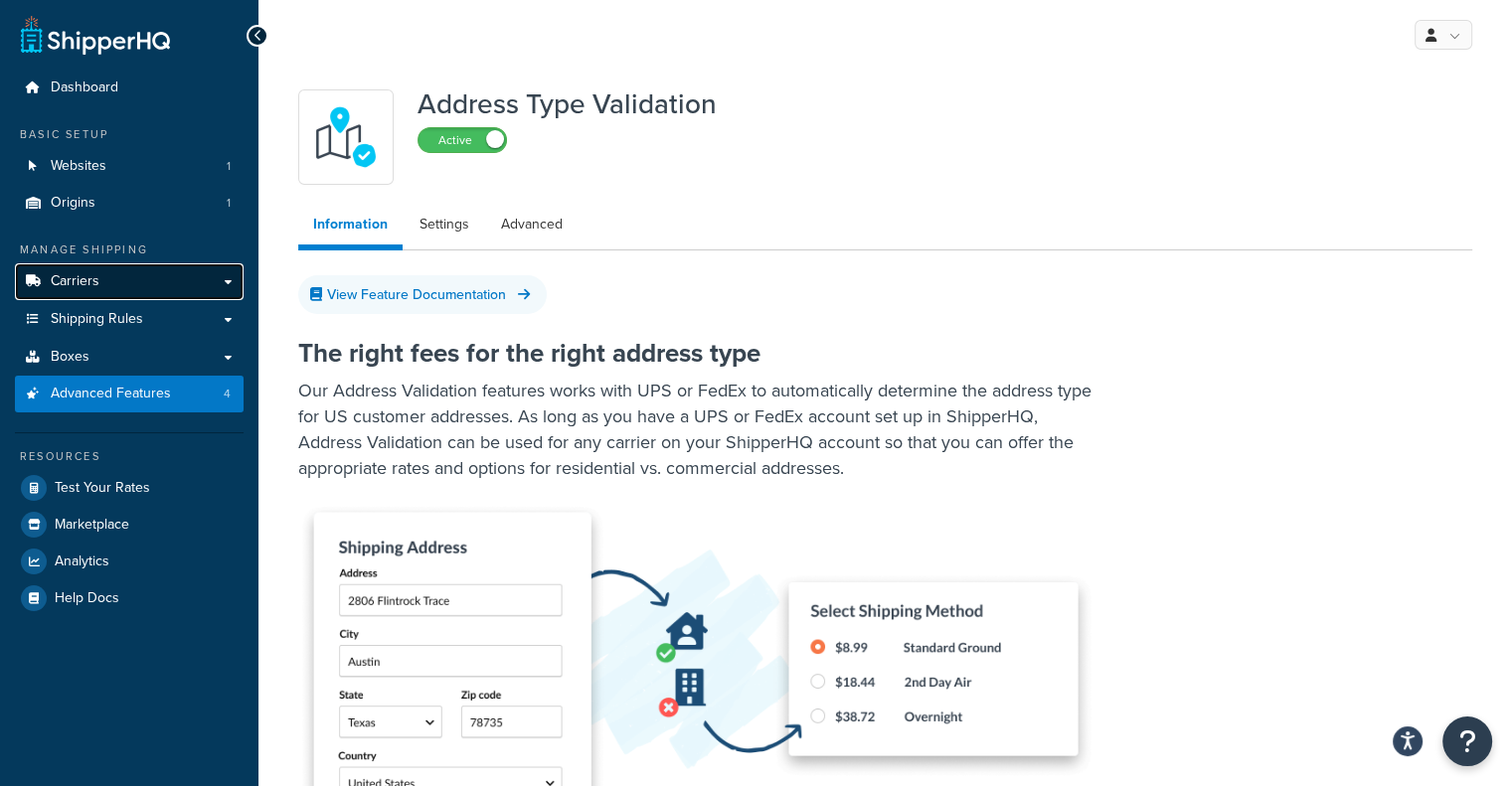 click on "Carriers" at bounding box center [129, 281] 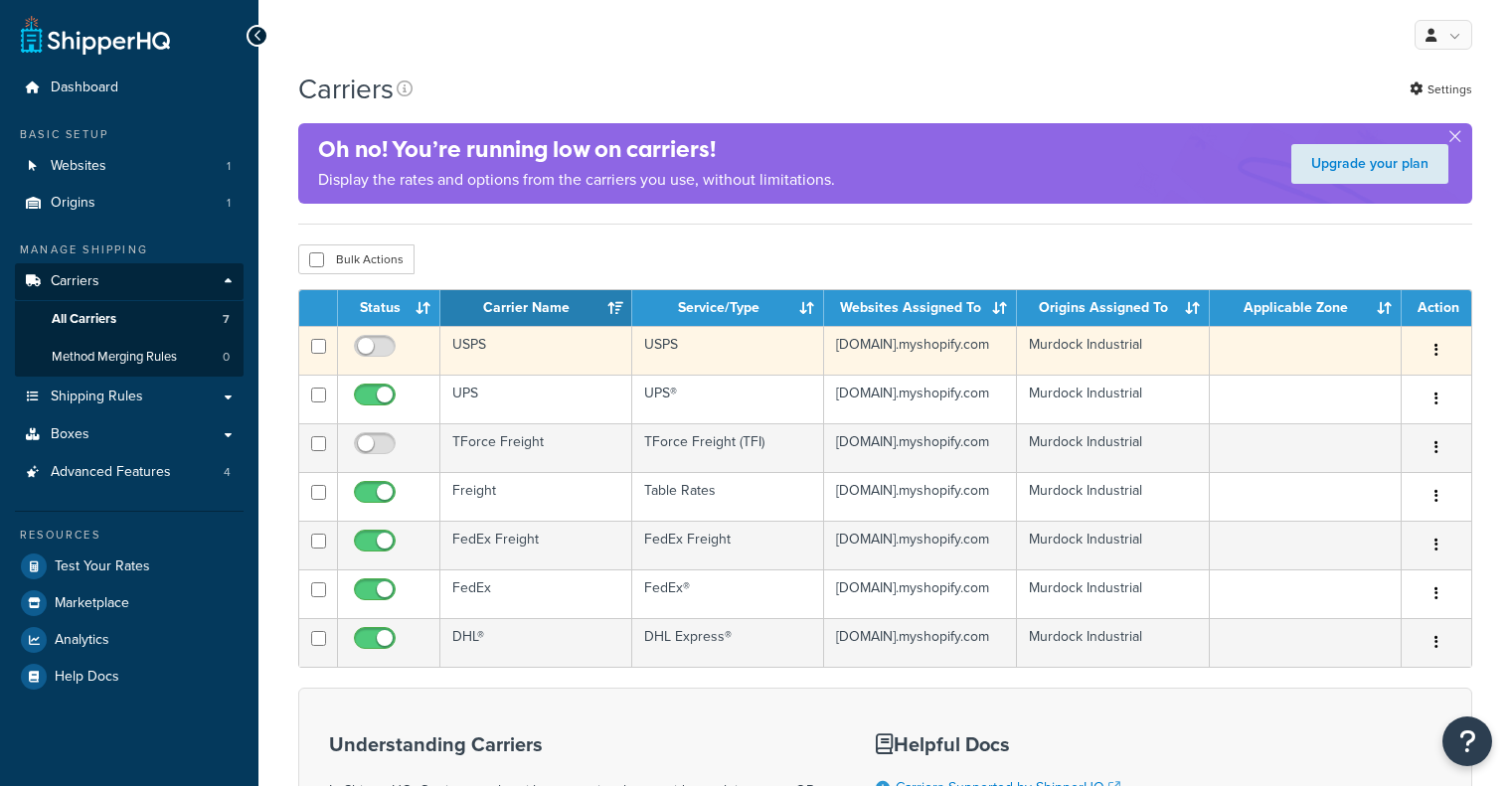 scroll, scrollTop: 0, scrollLeft: 0, axis: both 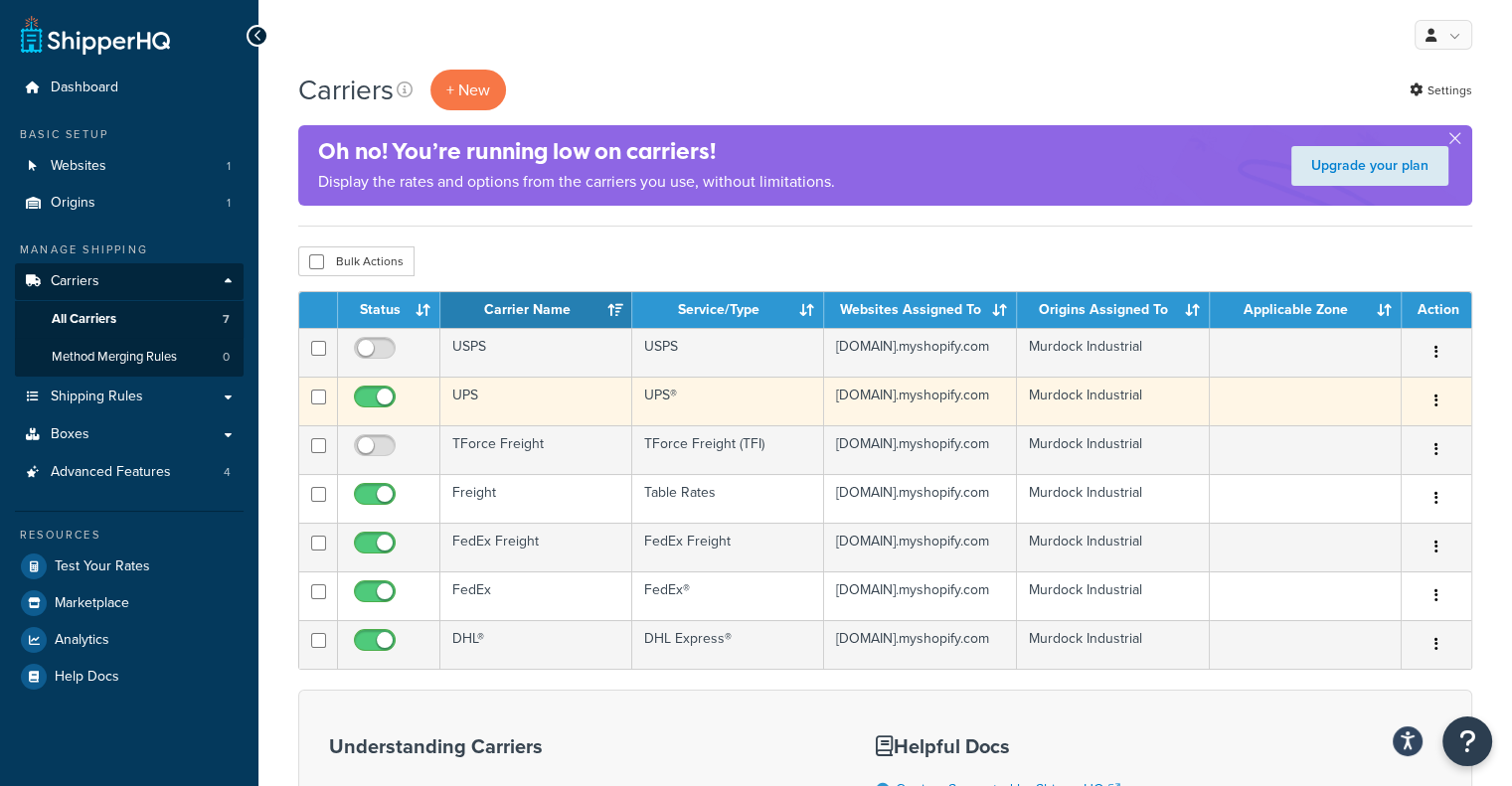 click on "UPS" at bounding box center (536, 400) 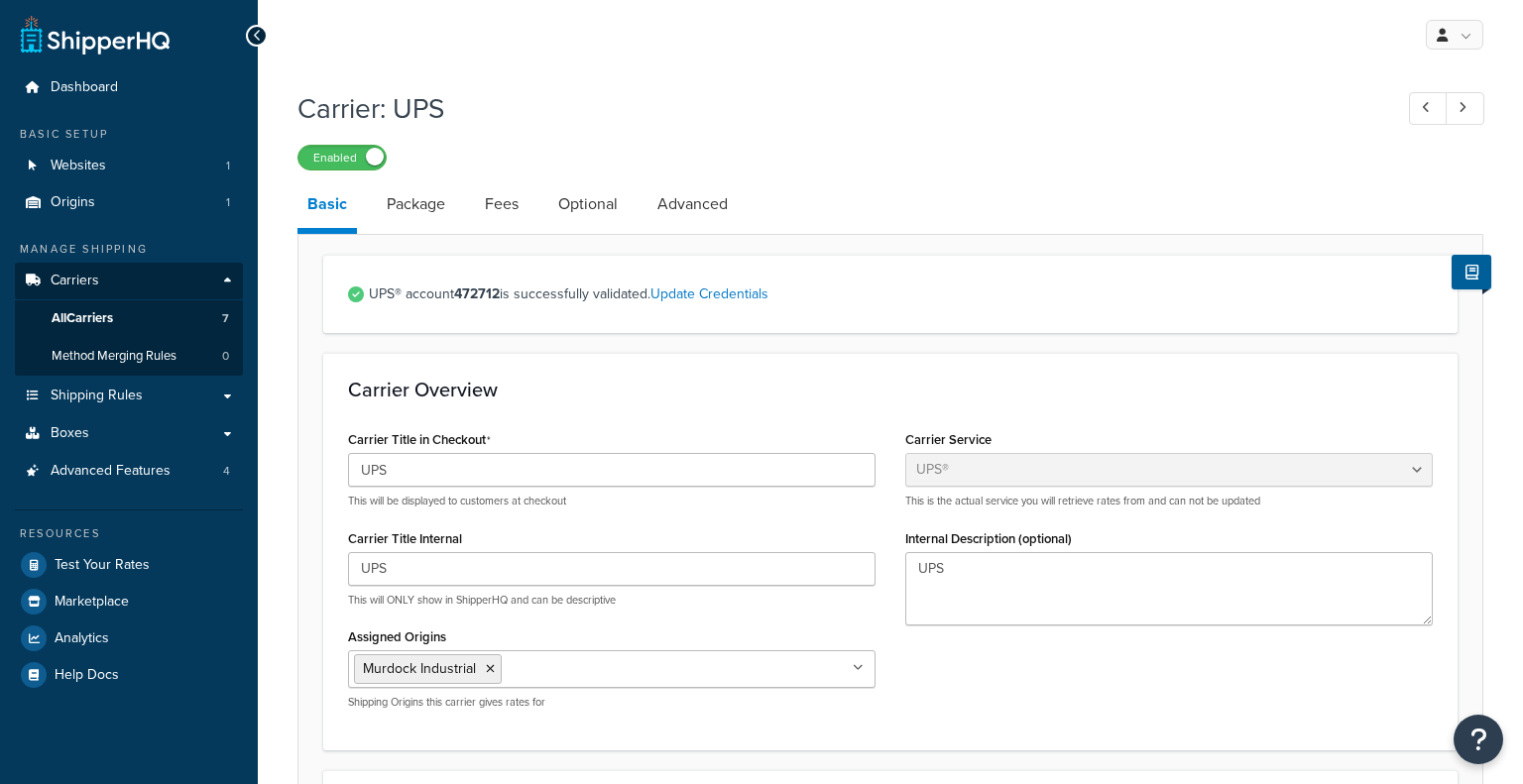 select on "ups" 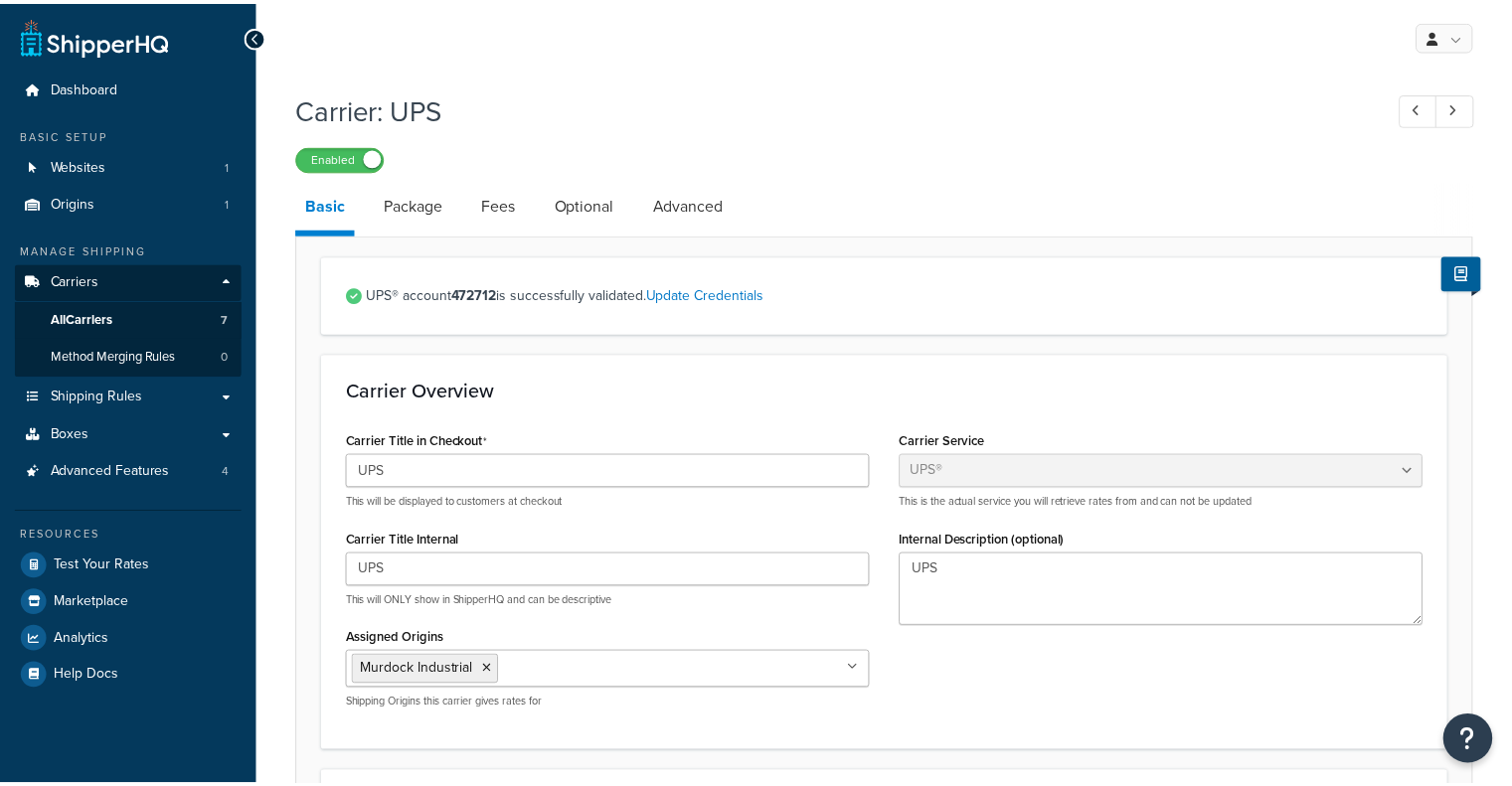 scroll, scrollTop: 0, scrollLeft: 0, axis: both 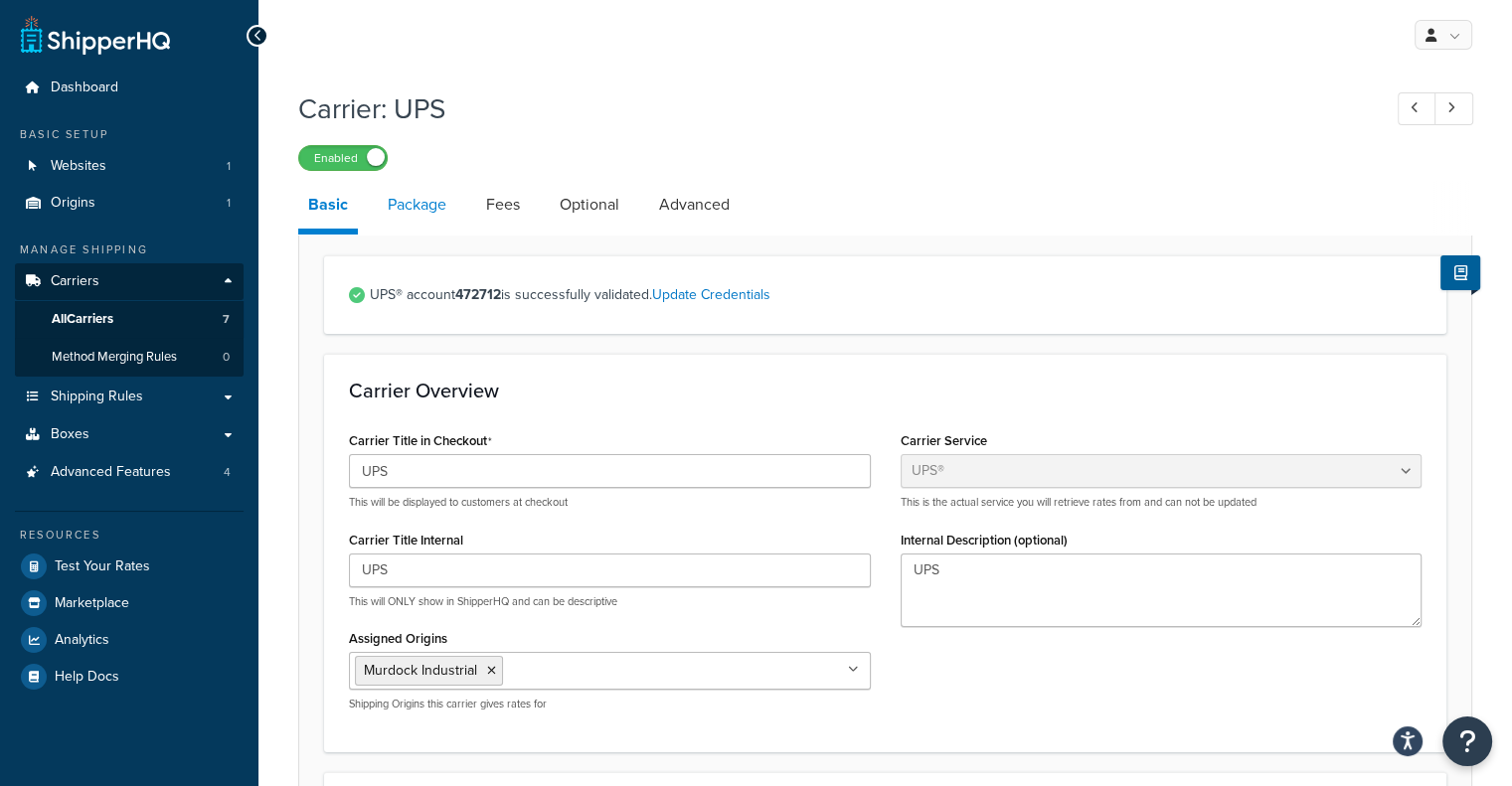 click on "Package" at bounding box center (417, 205) 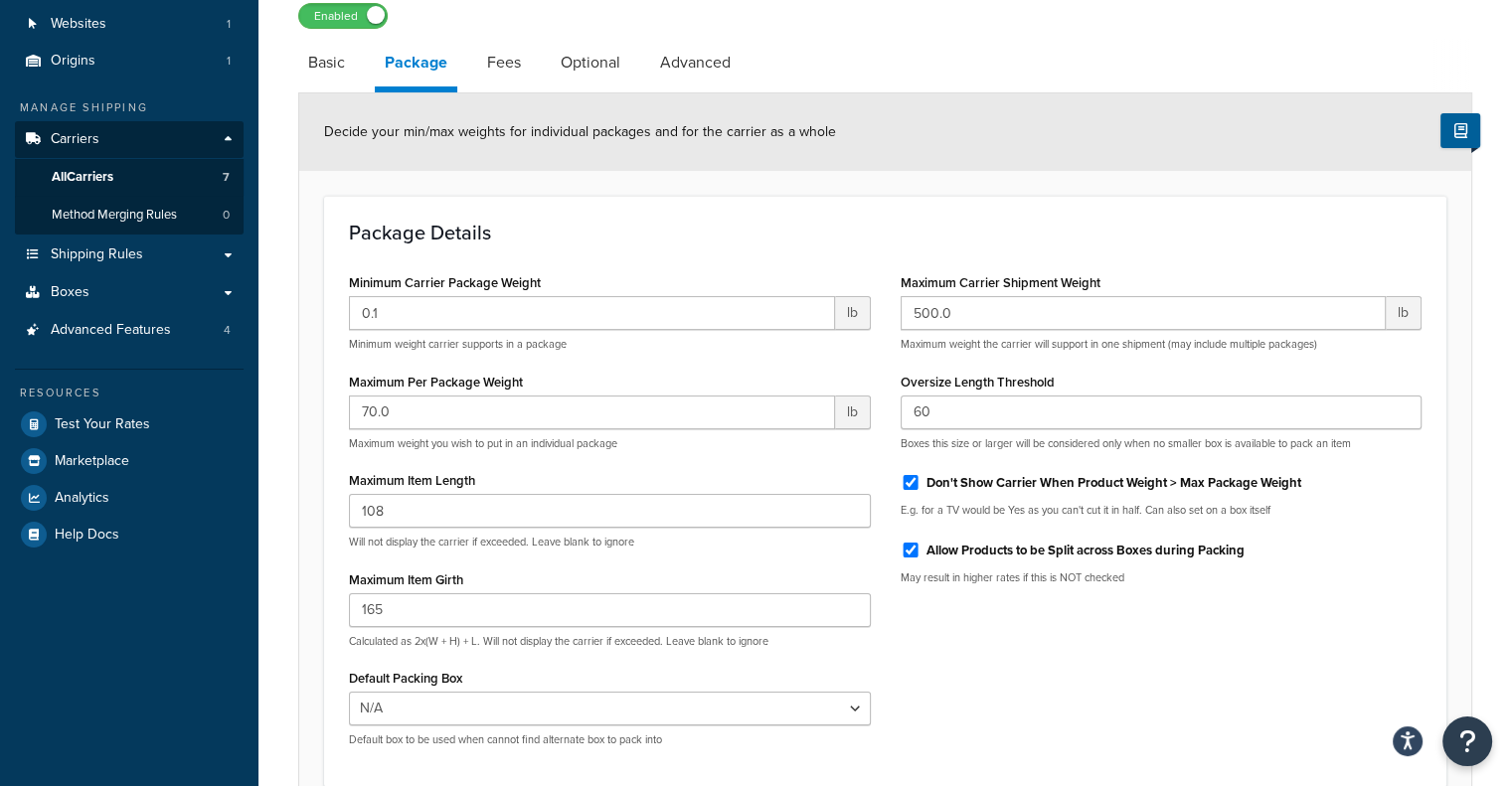 scroll, scrollTop: 141, scrollLeft: 0, axis: vertical 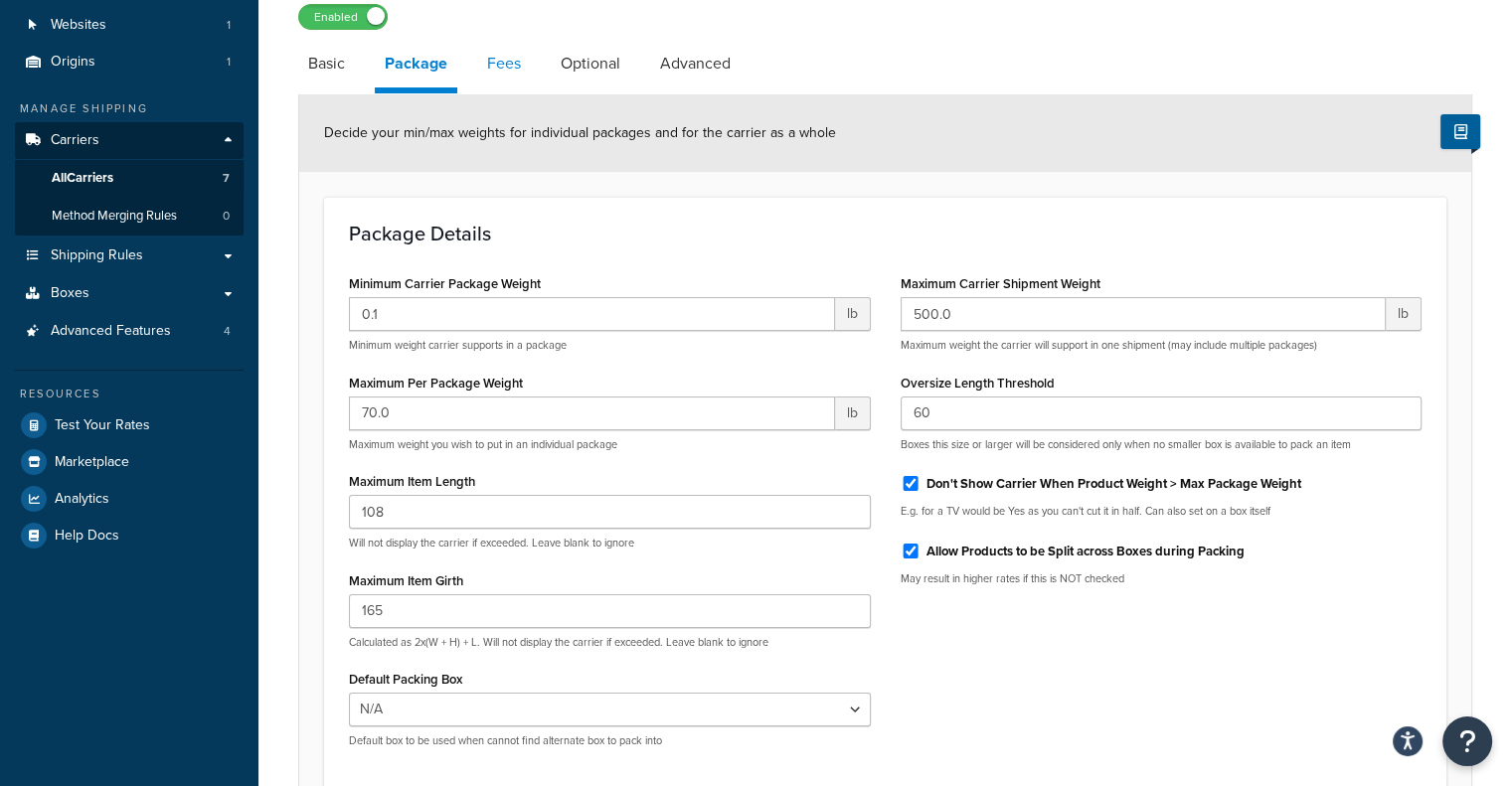 click on "Fees" at bounding box center [504, 64] 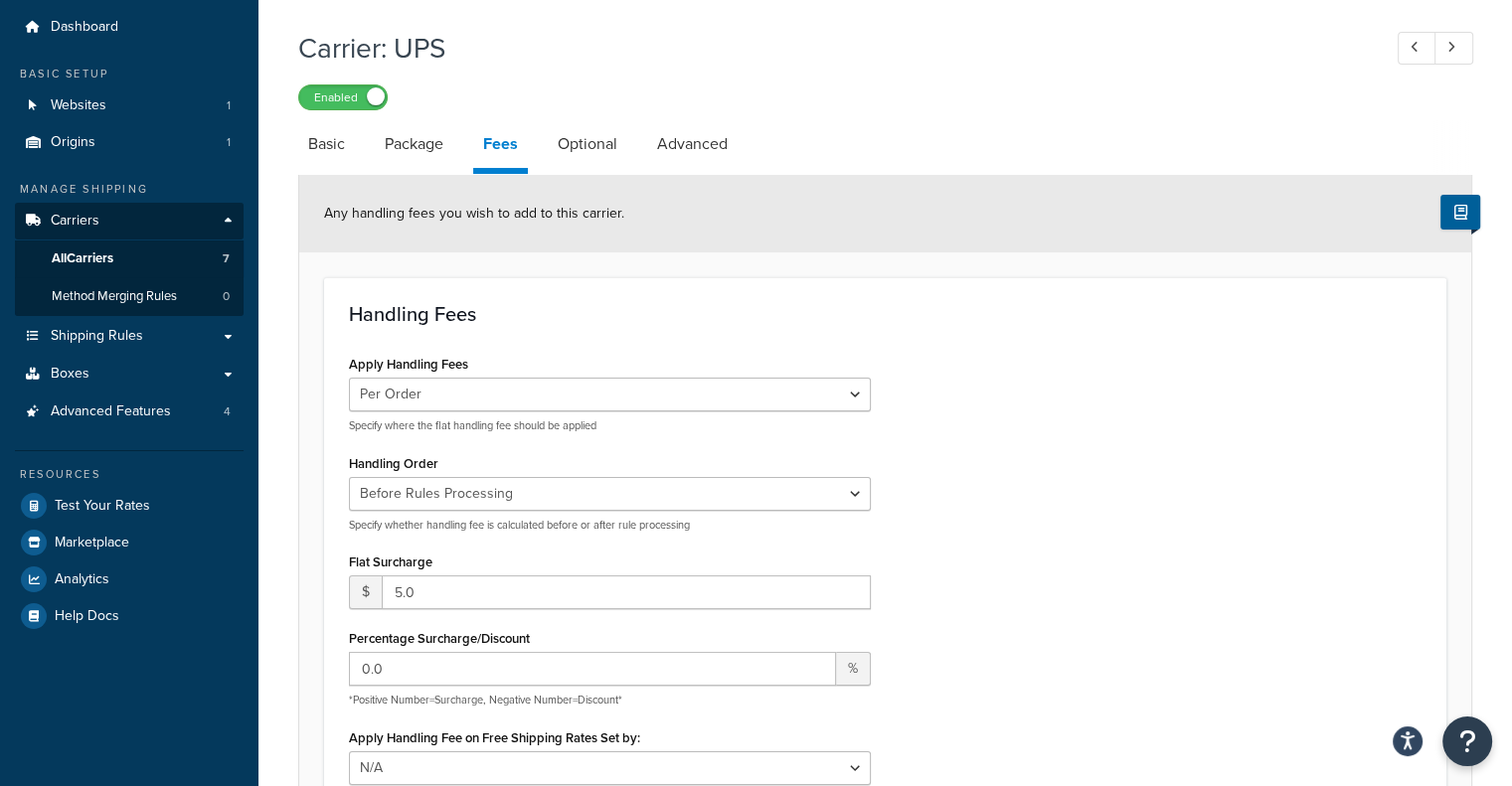 scroll, scrollTop: 0, scrollLeft: 0, axis: both 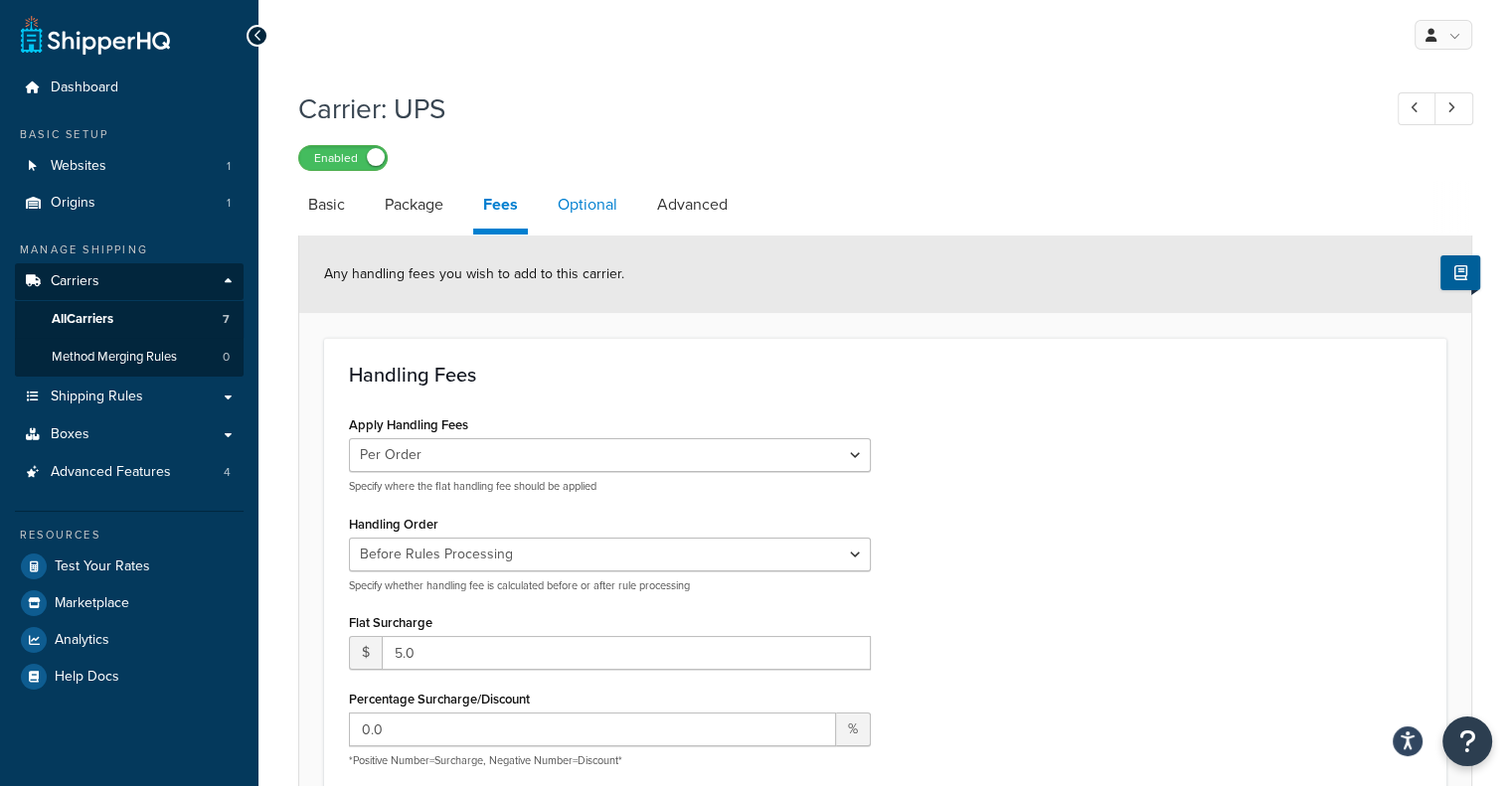 click on "Optional" at bounding box center (588, 205) 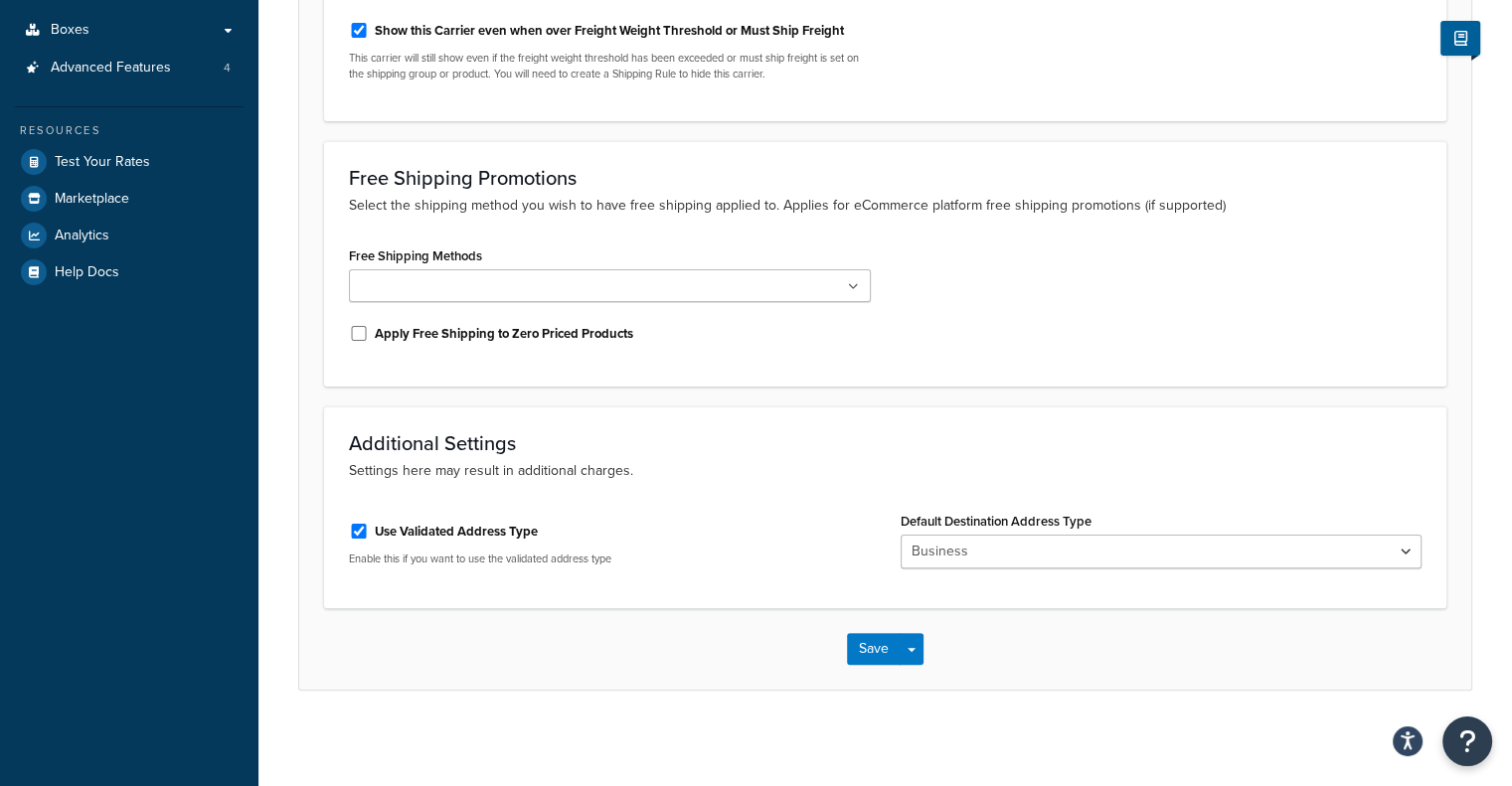 scroll, scrollTop: 0, scrollLeft: 0, axis: both 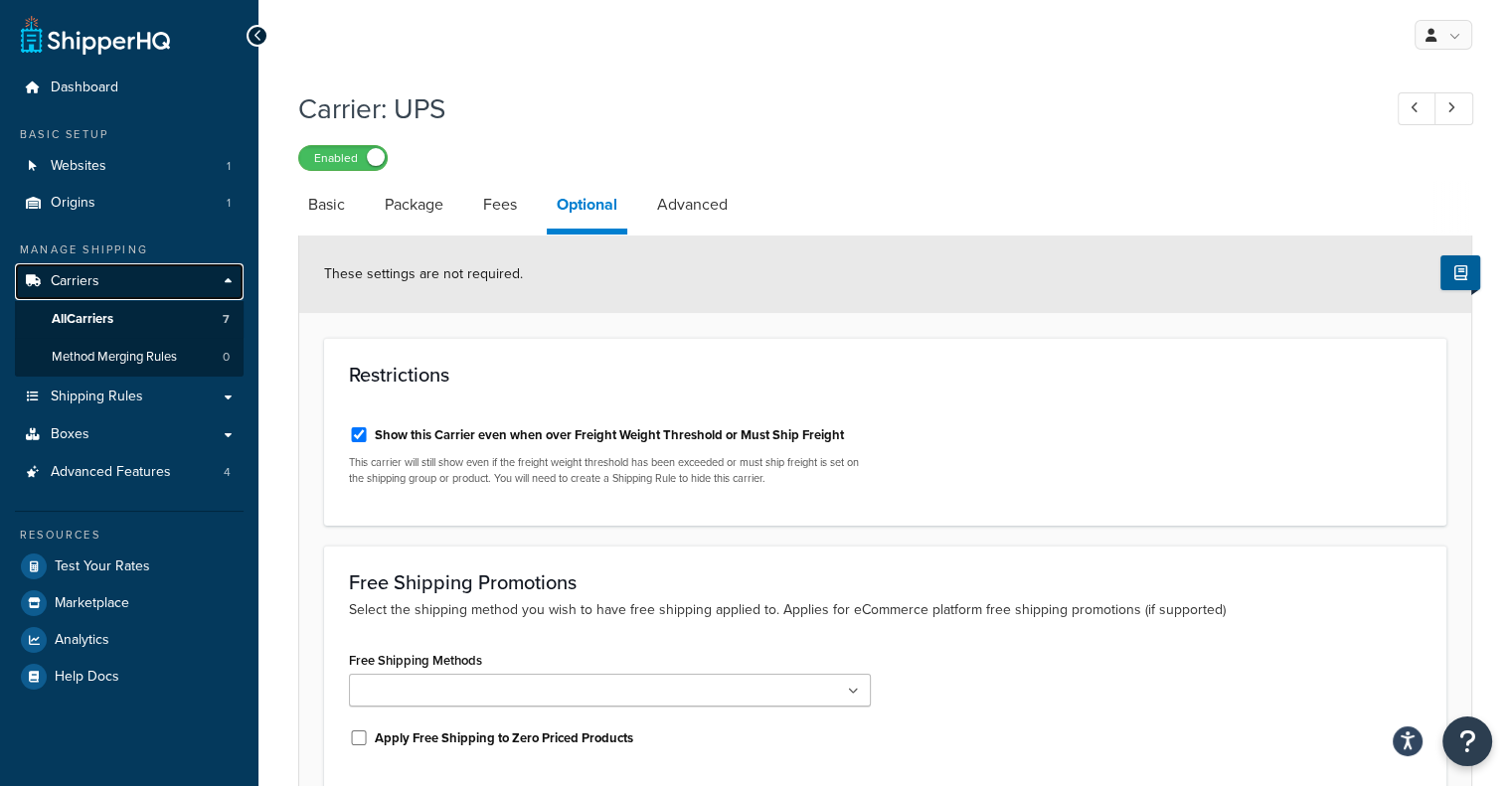 click on "Carriers" at bounding box center (129, 281) 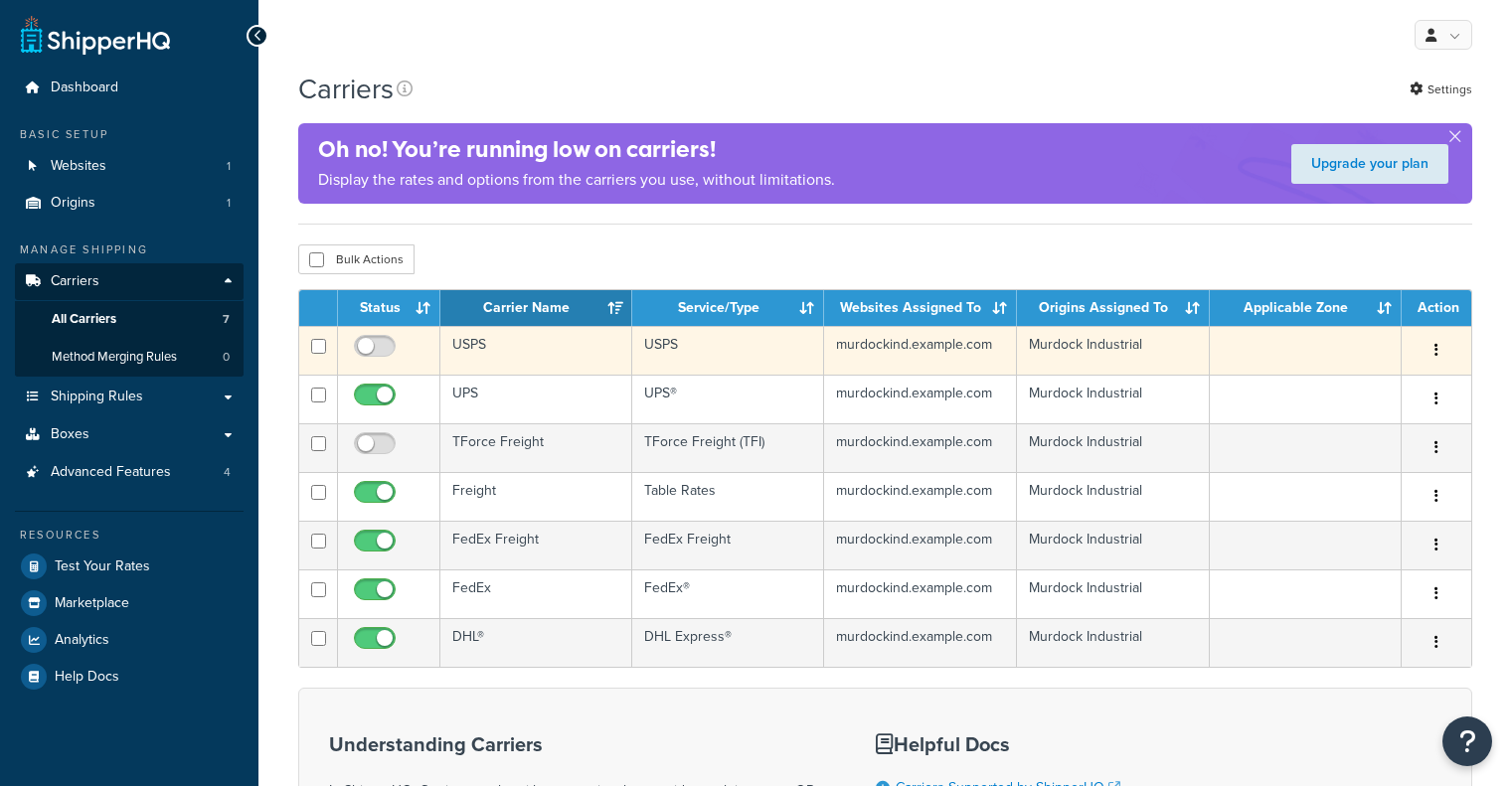 scroll, scrollTop: 0, scrollLeft: 0, axis: both 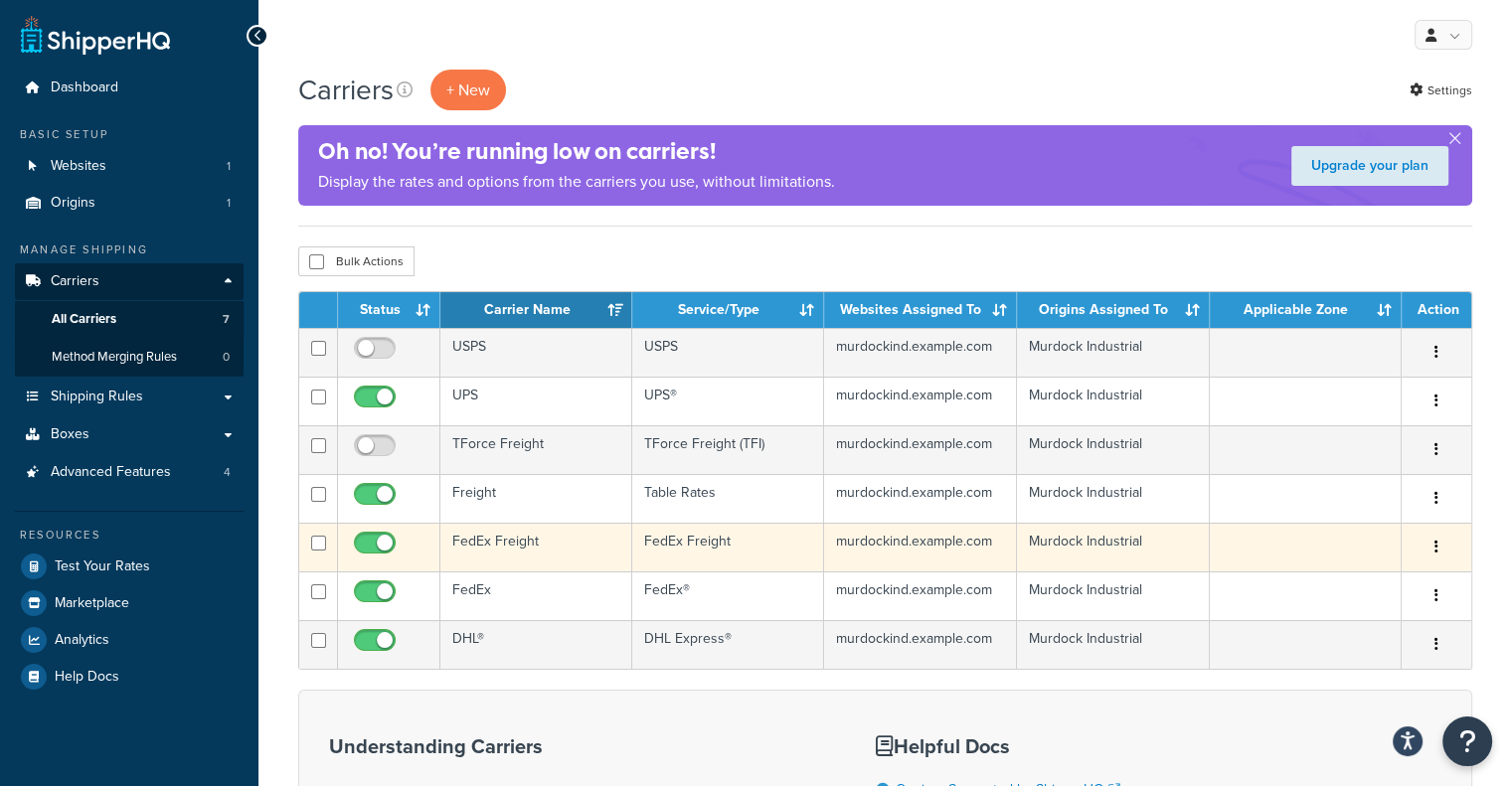 click on "FedEx Freight" at bounding box center (536, 547) 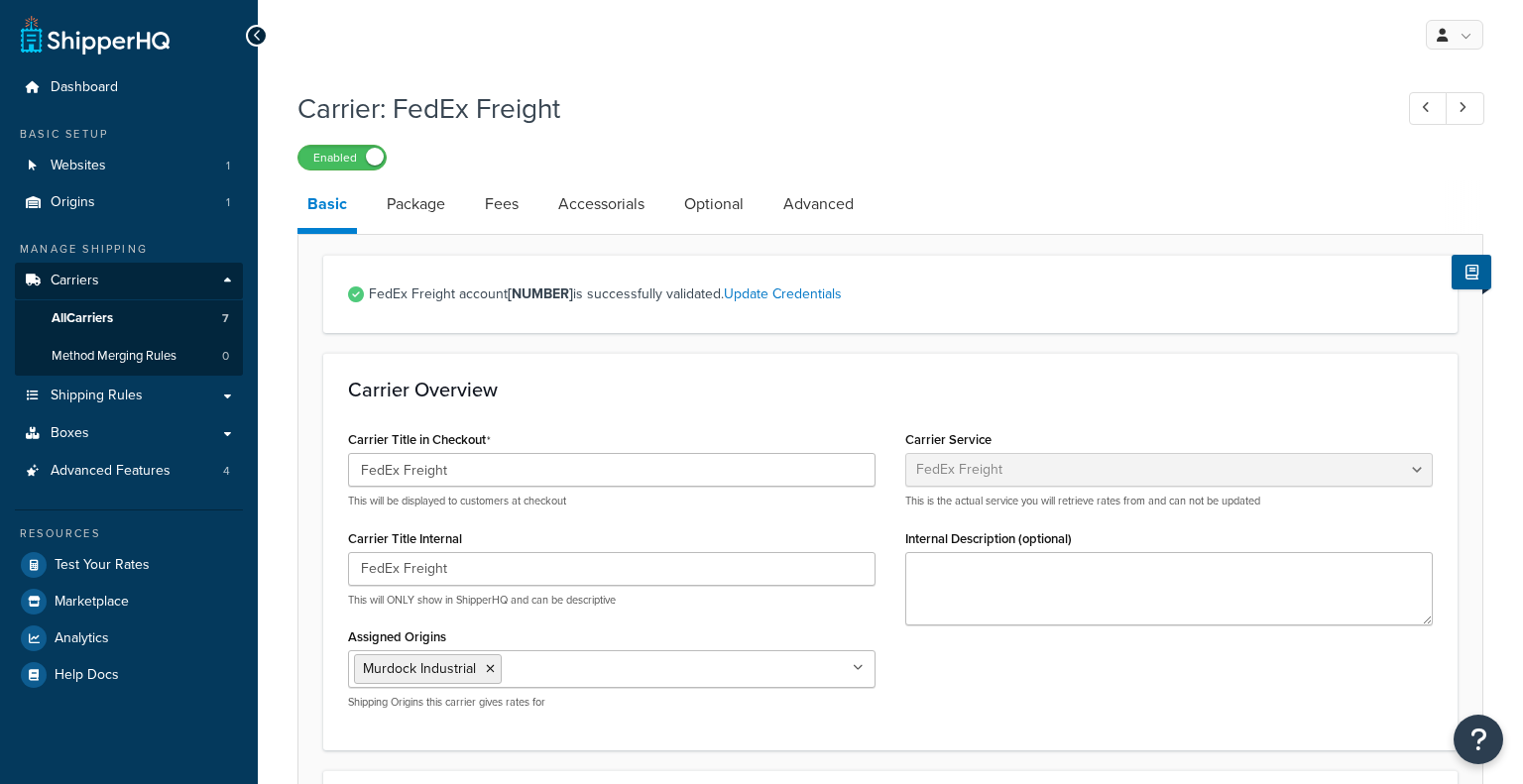 select on "fedExFreight" 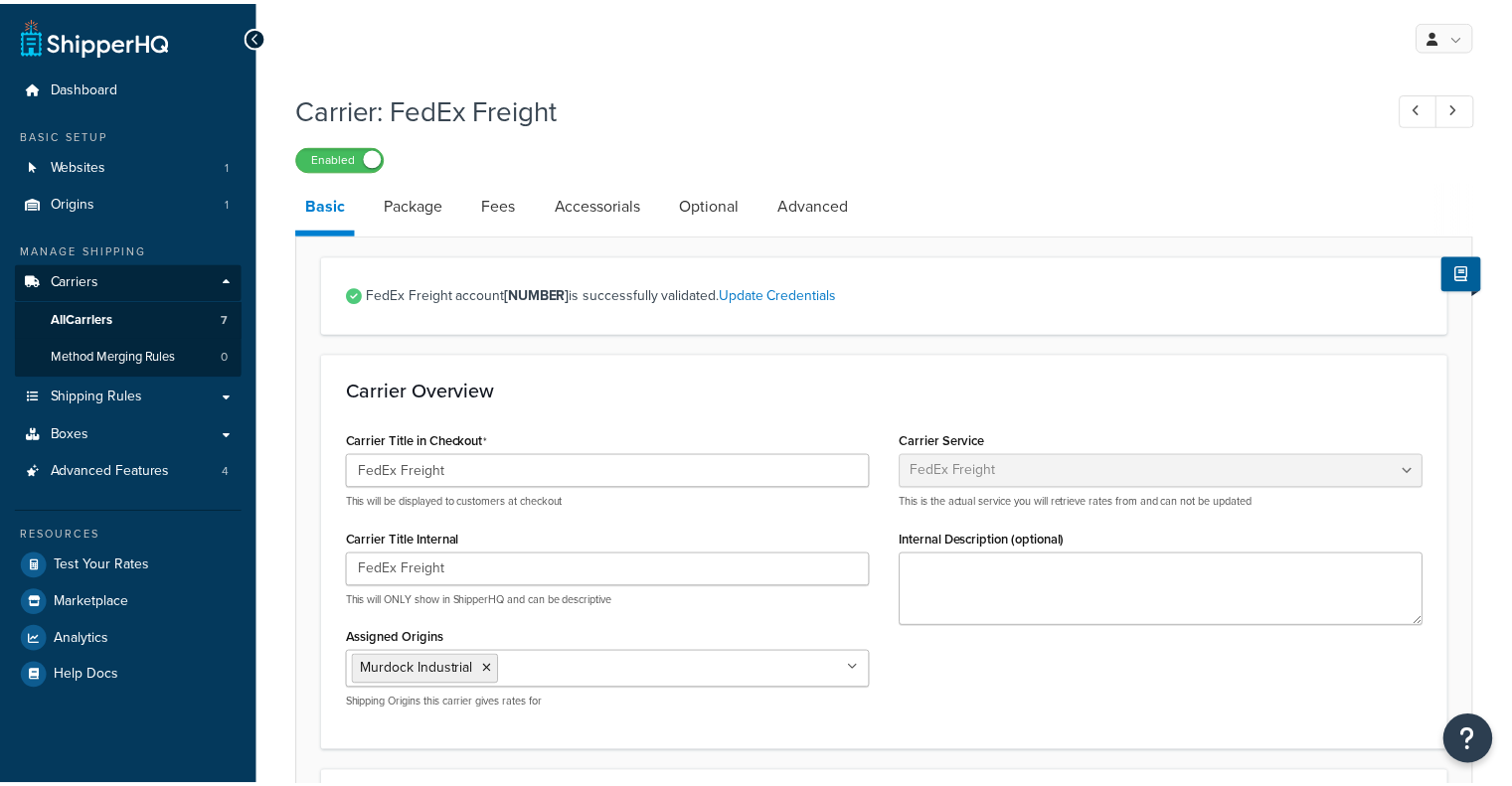 scroll, scrollTop: 0, scrollLeft: 0, axis: both 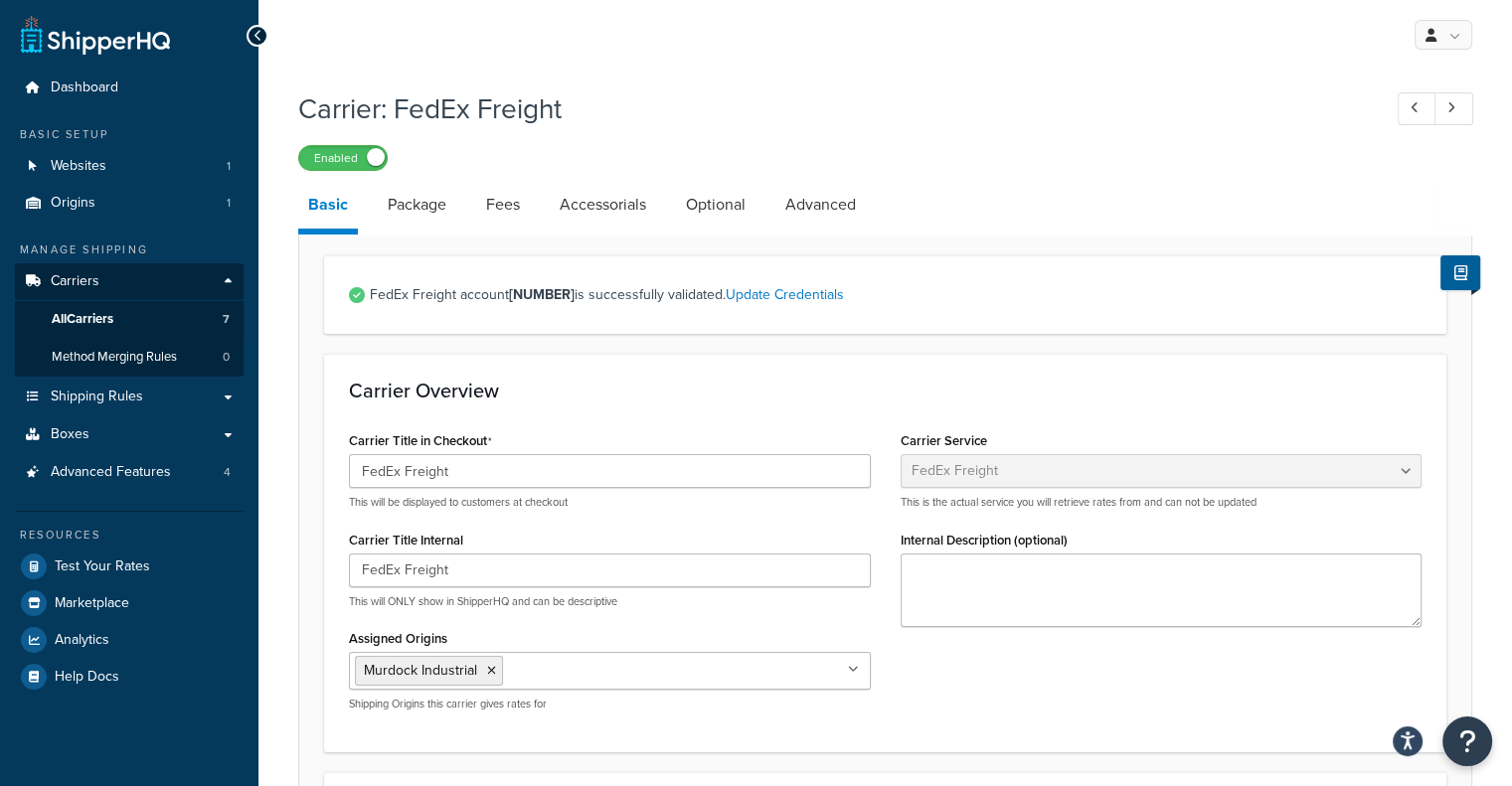 drag, startPoint x: 576, startPoint y: 356, endPoint x: 545, endPoint y: 201, distance: 158.0696 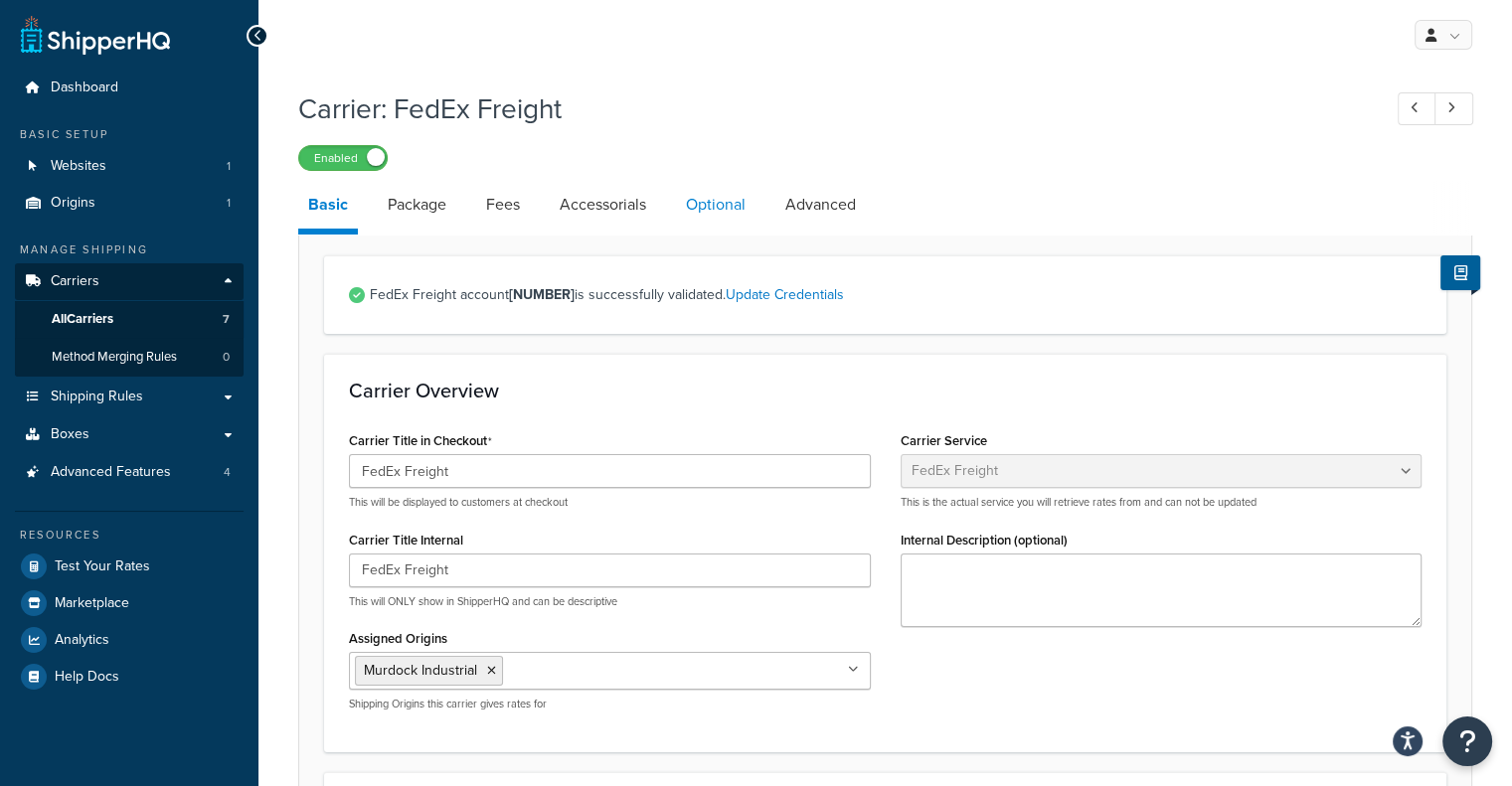 click on "Optional" at bounding box center (716, 205) 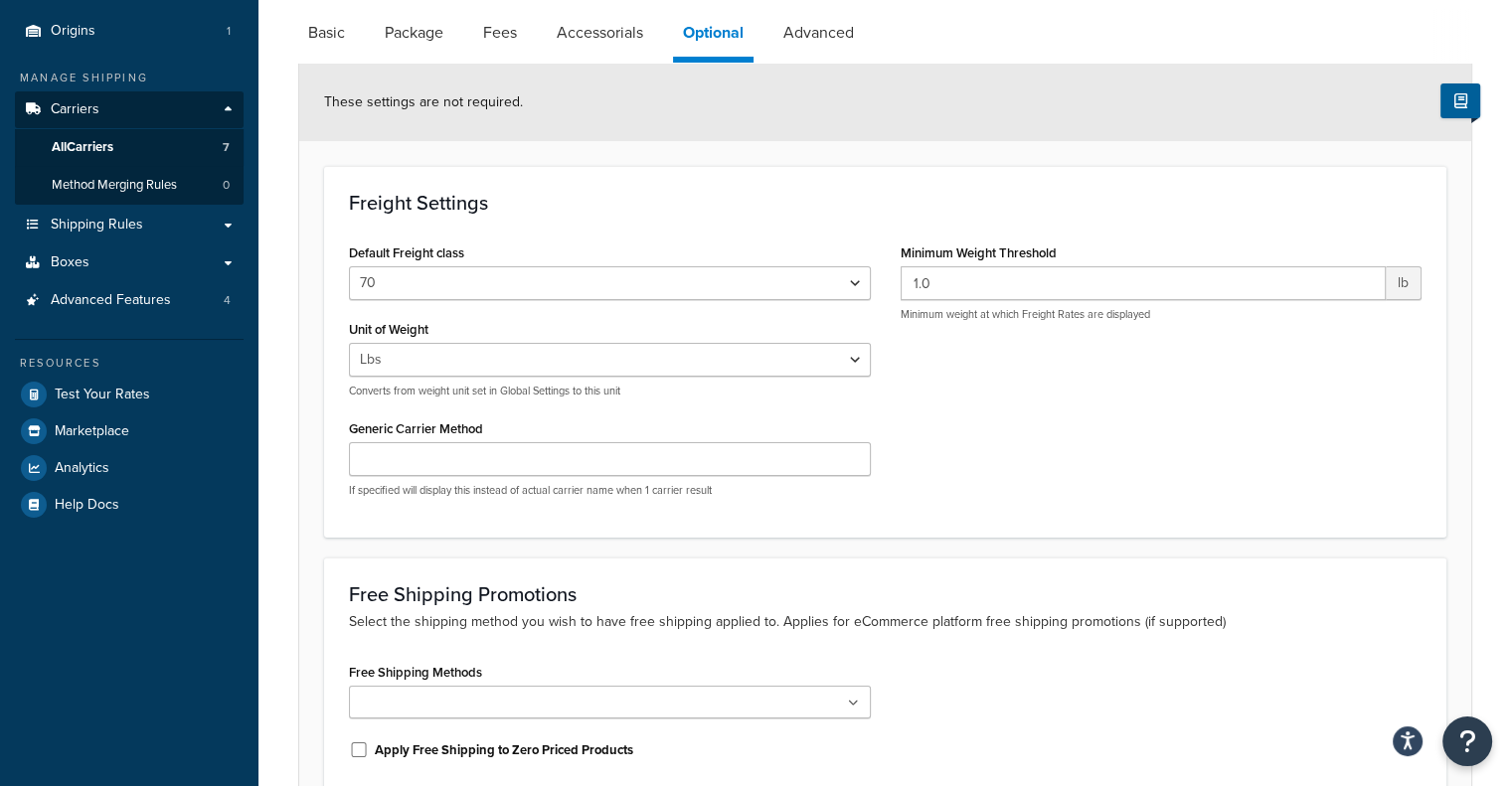 scroll, scrollTop: 171, scrollLeft: 0, axis: vertical 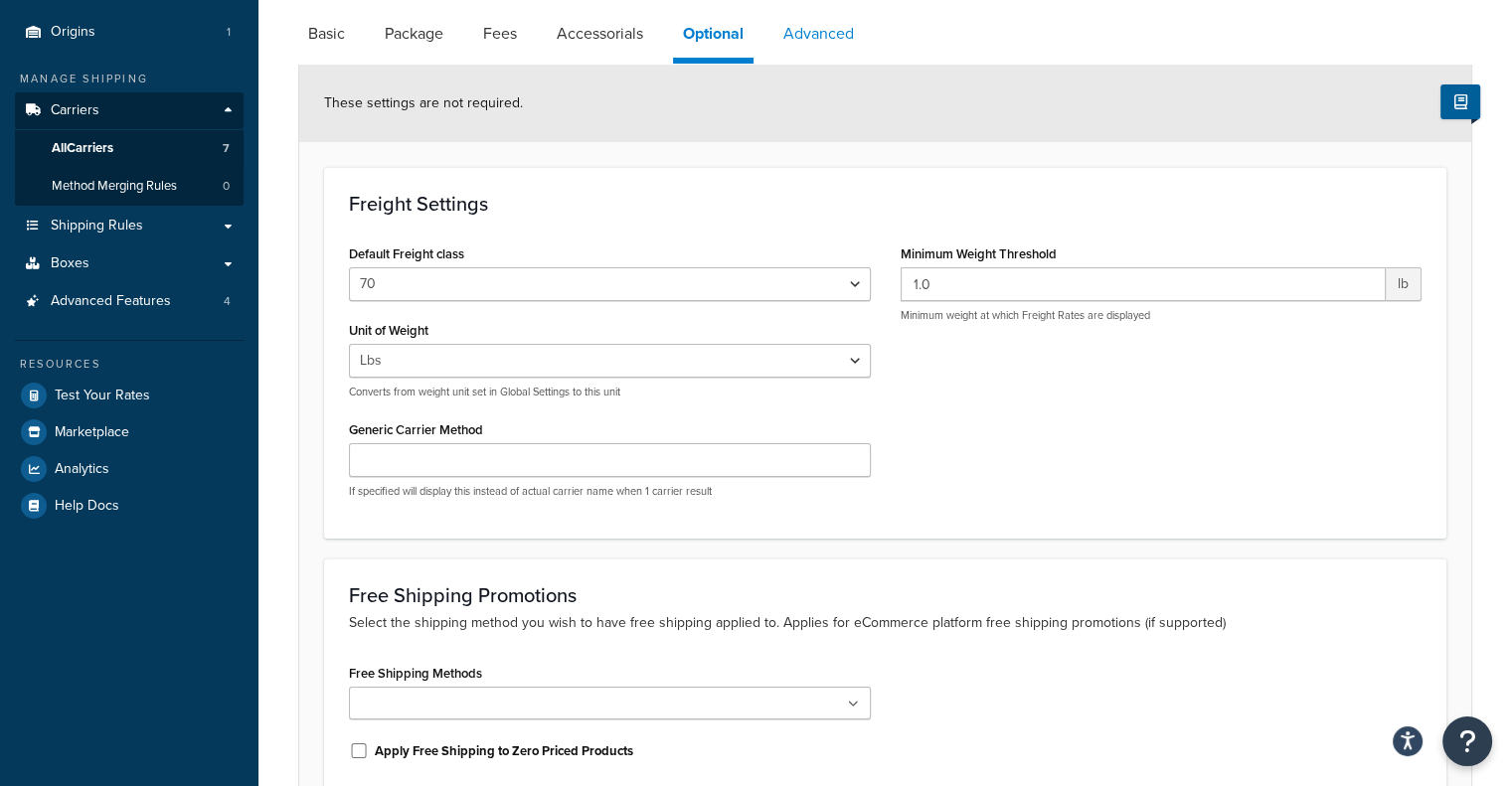 click on "Advanced" at bounding box center [818, 34] 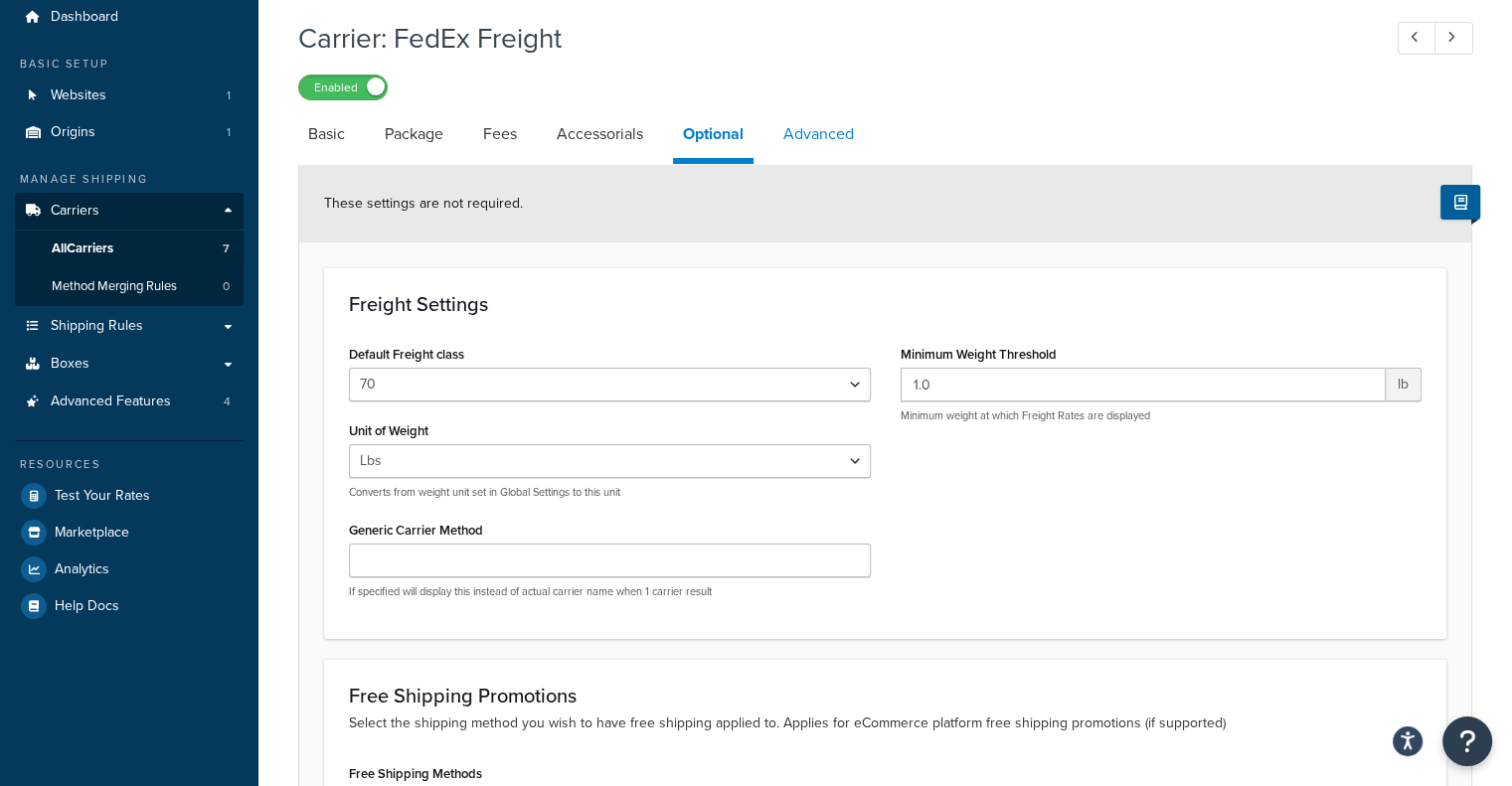 select on "false" 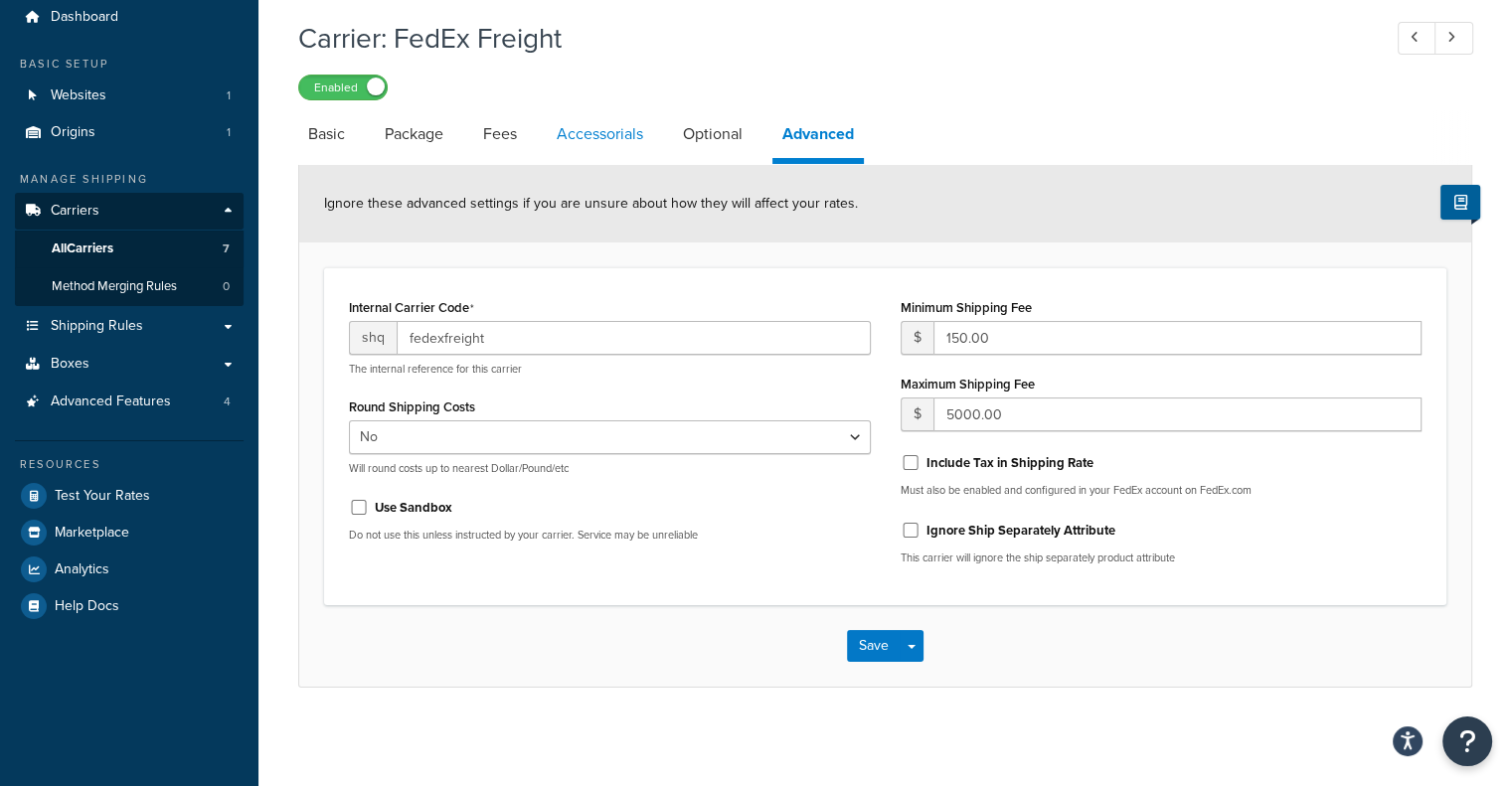 click on "Accessorials" at bounding box center (599, 134) 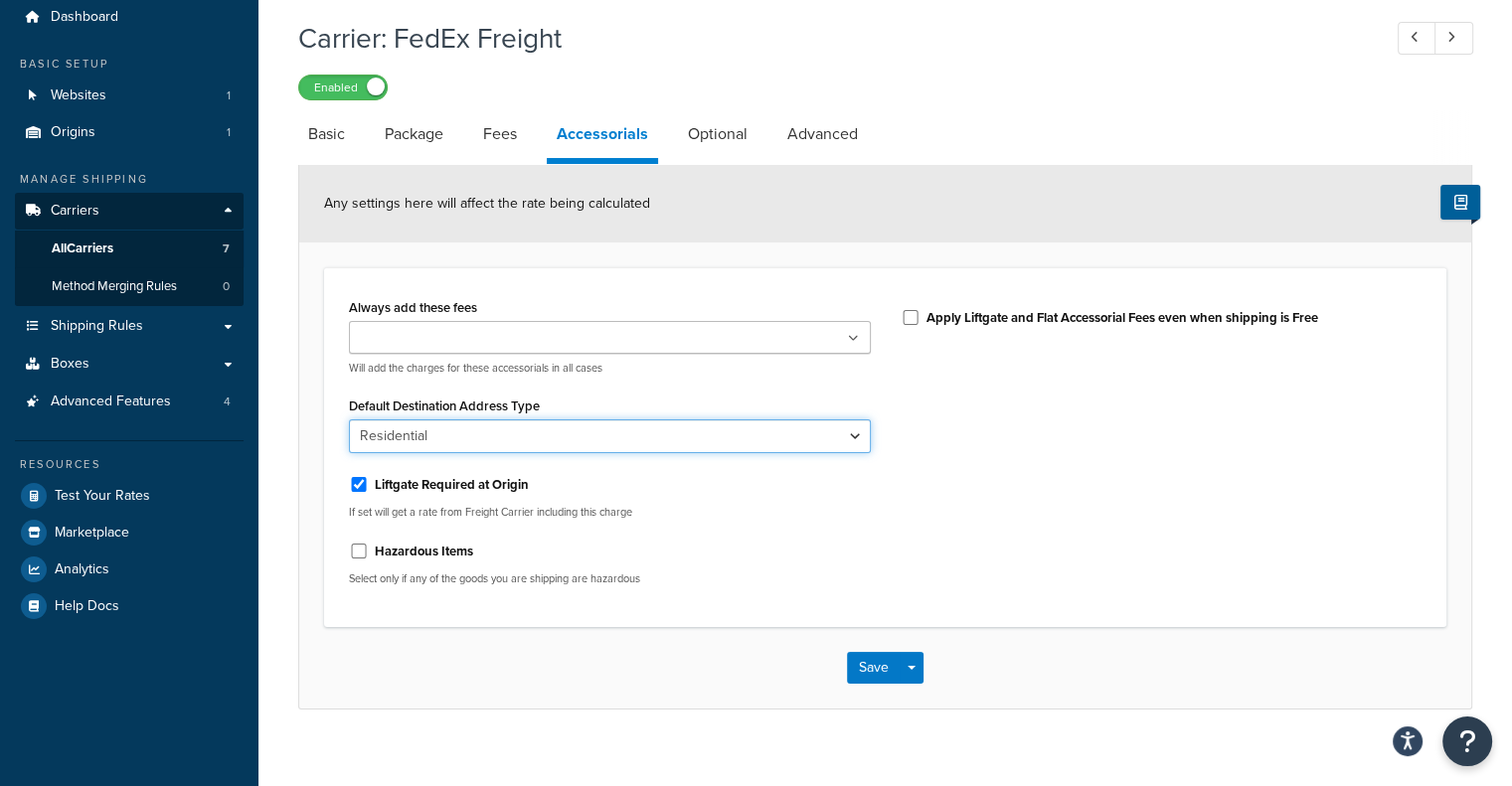 click on "Business  Residential" at bounding box center [609, 436] 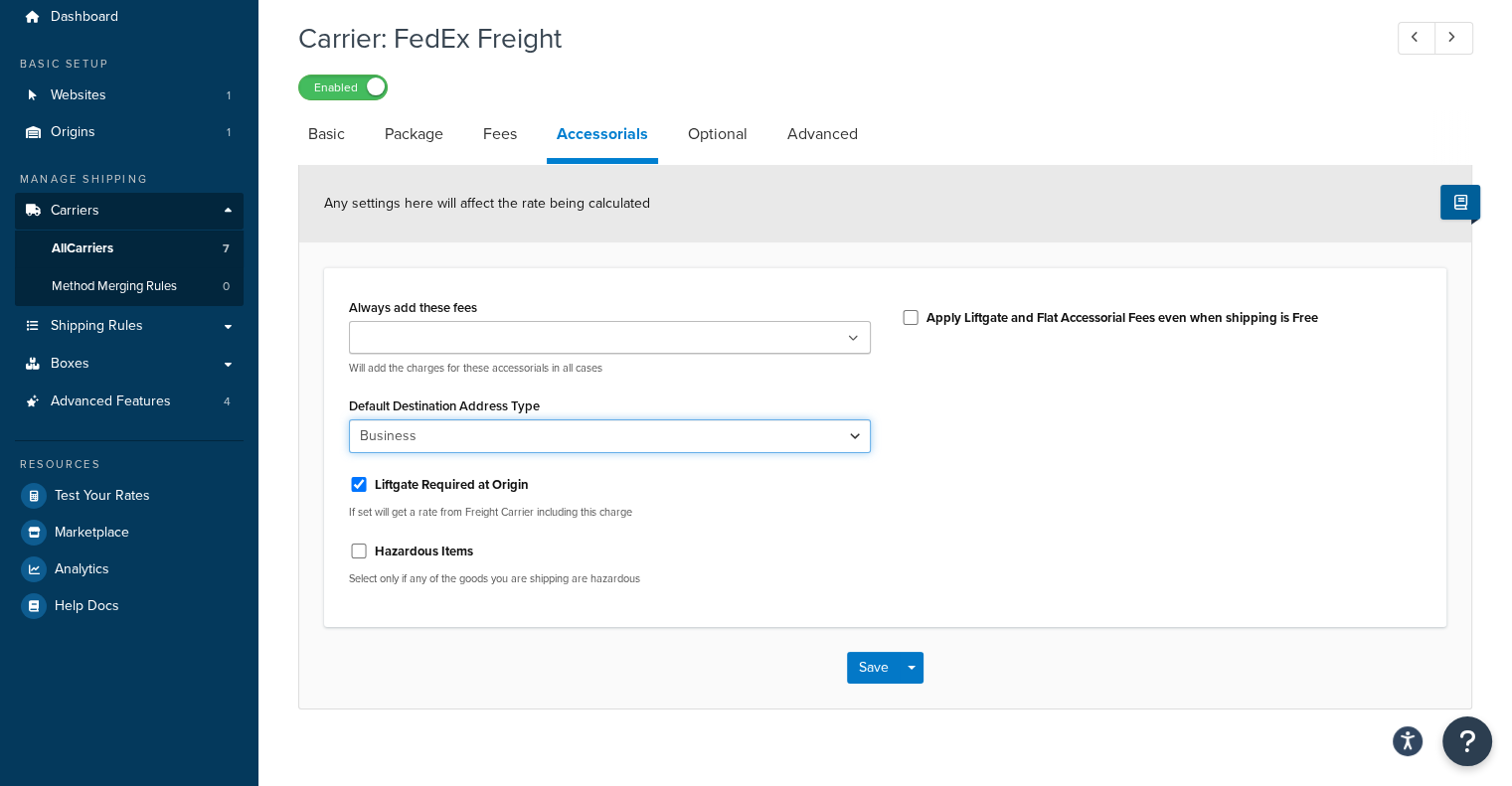 click on "Business  Residential" at bounding box center (609, 436) 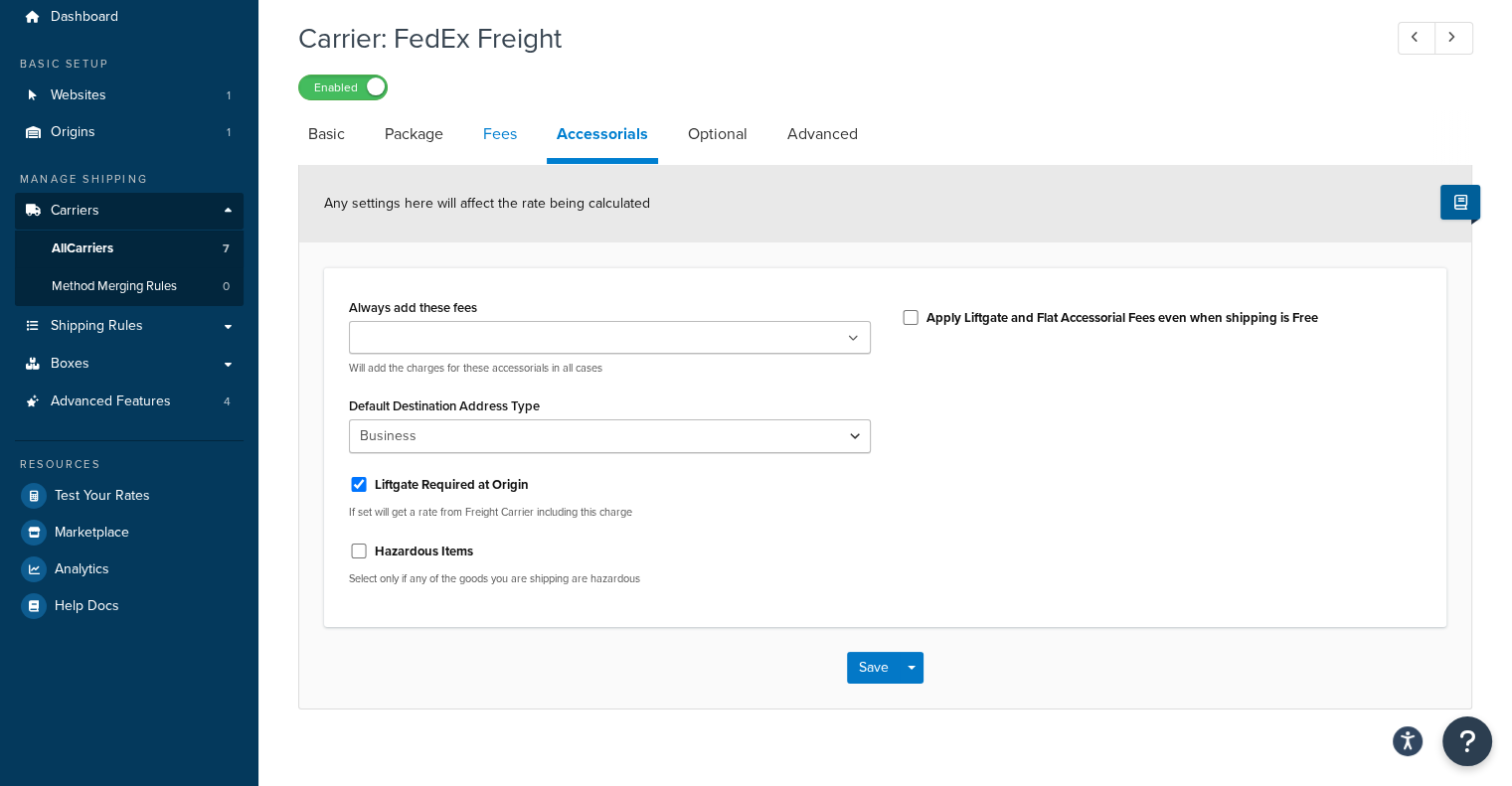 click on "Fees" at bounding box center [500, 134] 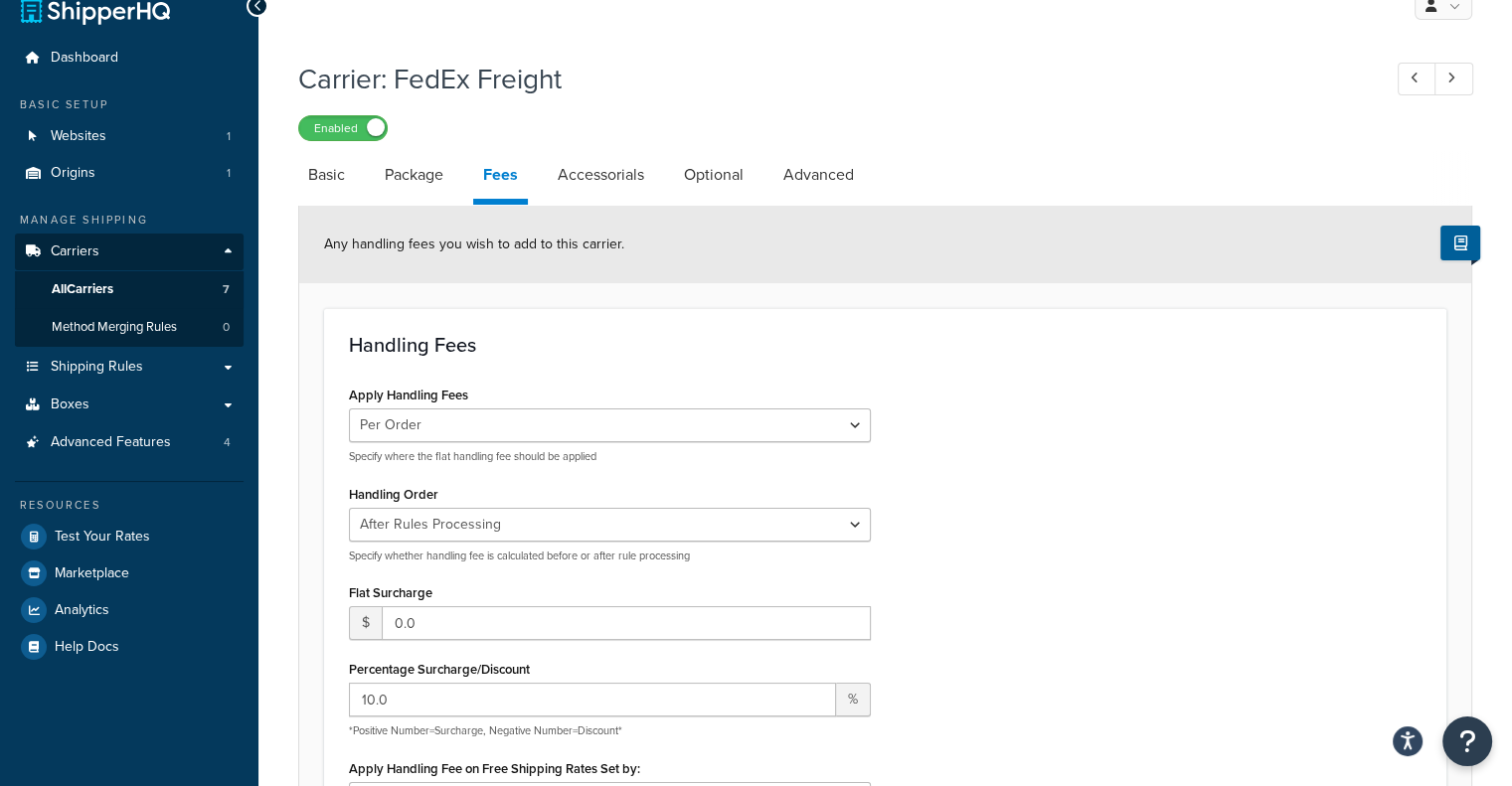 scroll, scrollTop: 0, scrollLeft: 0, axis: both 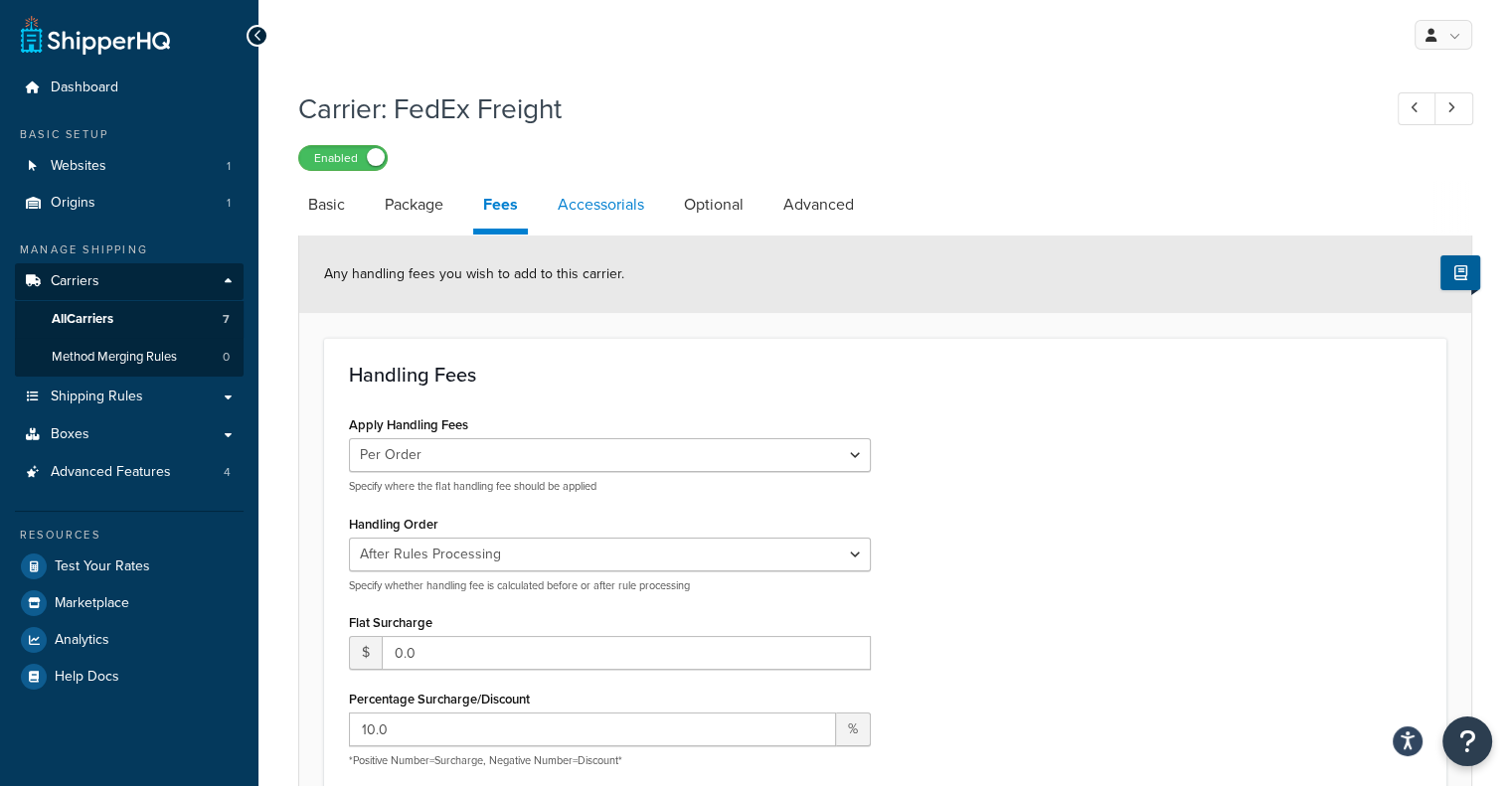 click on "Accessorials" at bounding box center [600, 205] 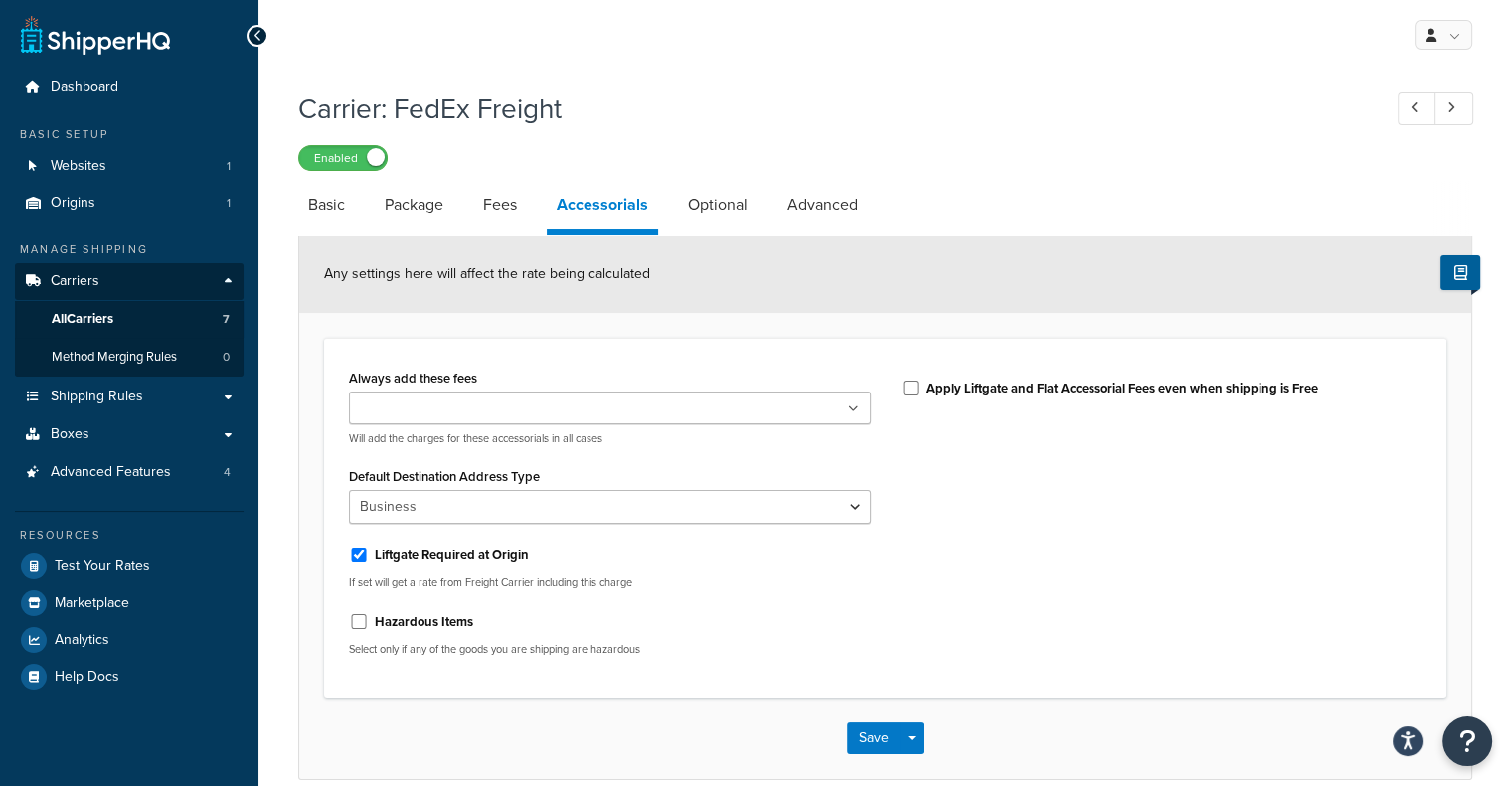click on "Any settings here will affect the rate being calculated" at bounding box center (885, 274) 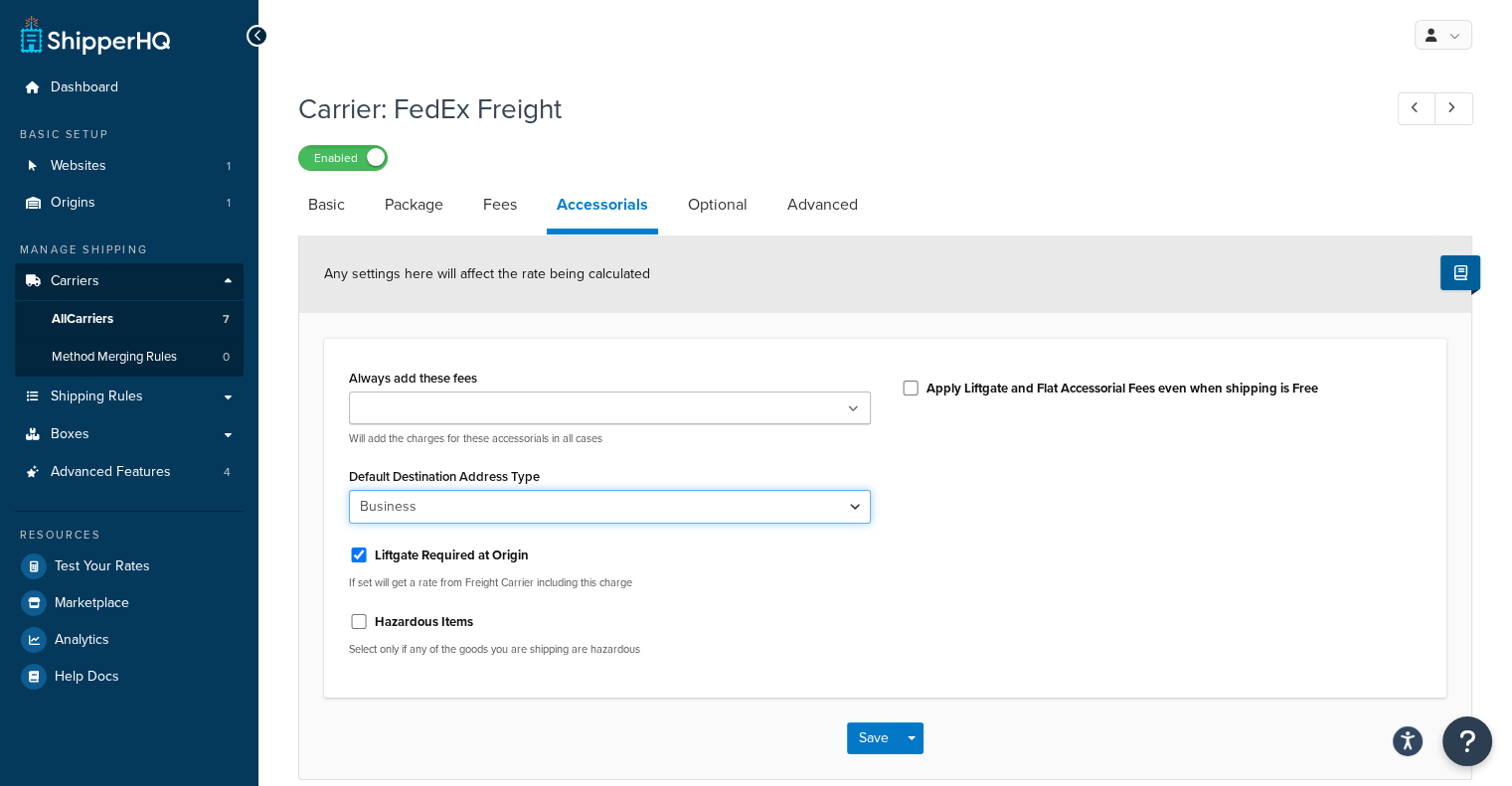 click on "Business  Residential" at bounding box center (609, 507) 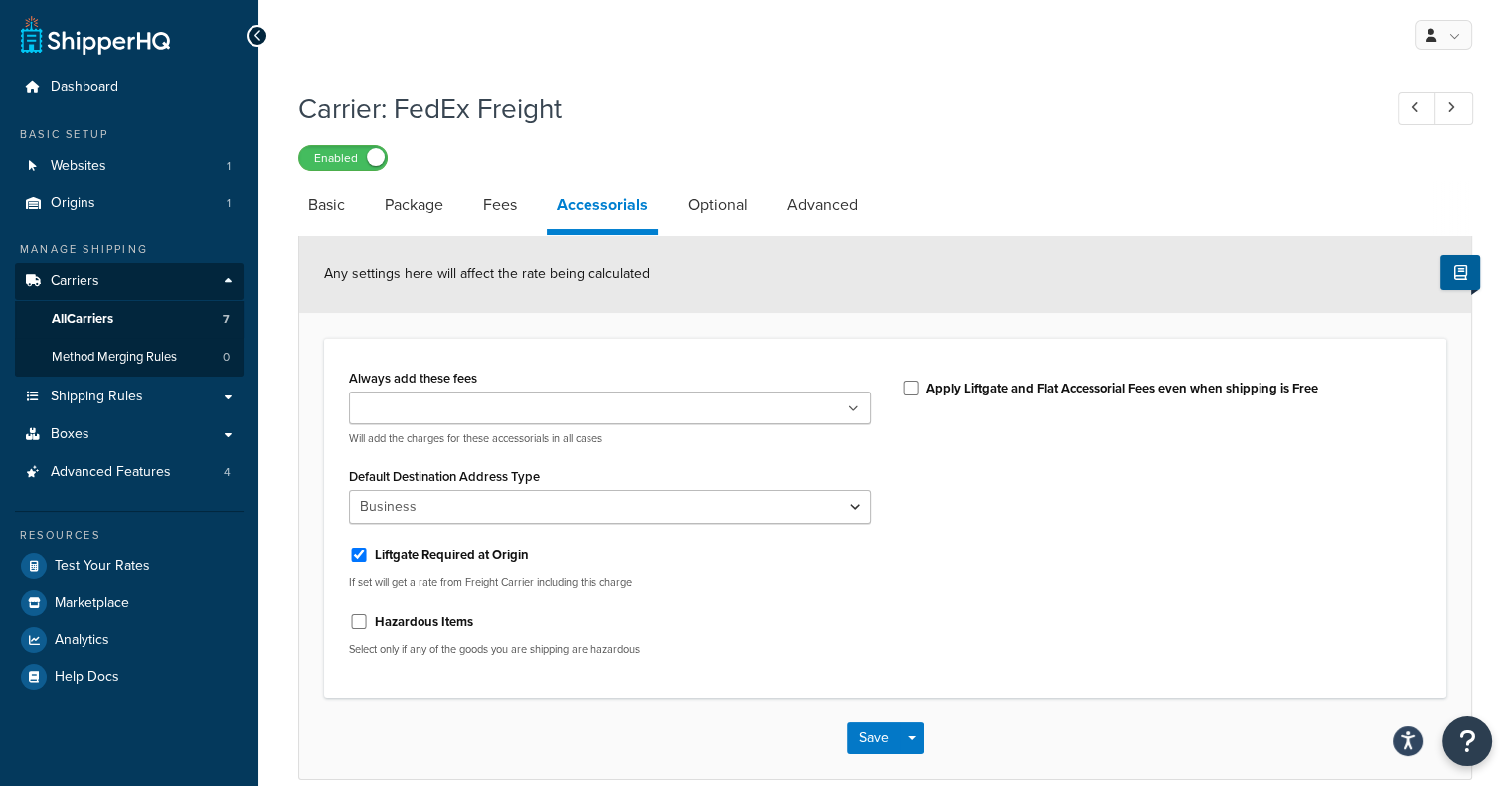click on "Default Destination Address Type   Business  Residential" at bounding box center [609, 493] 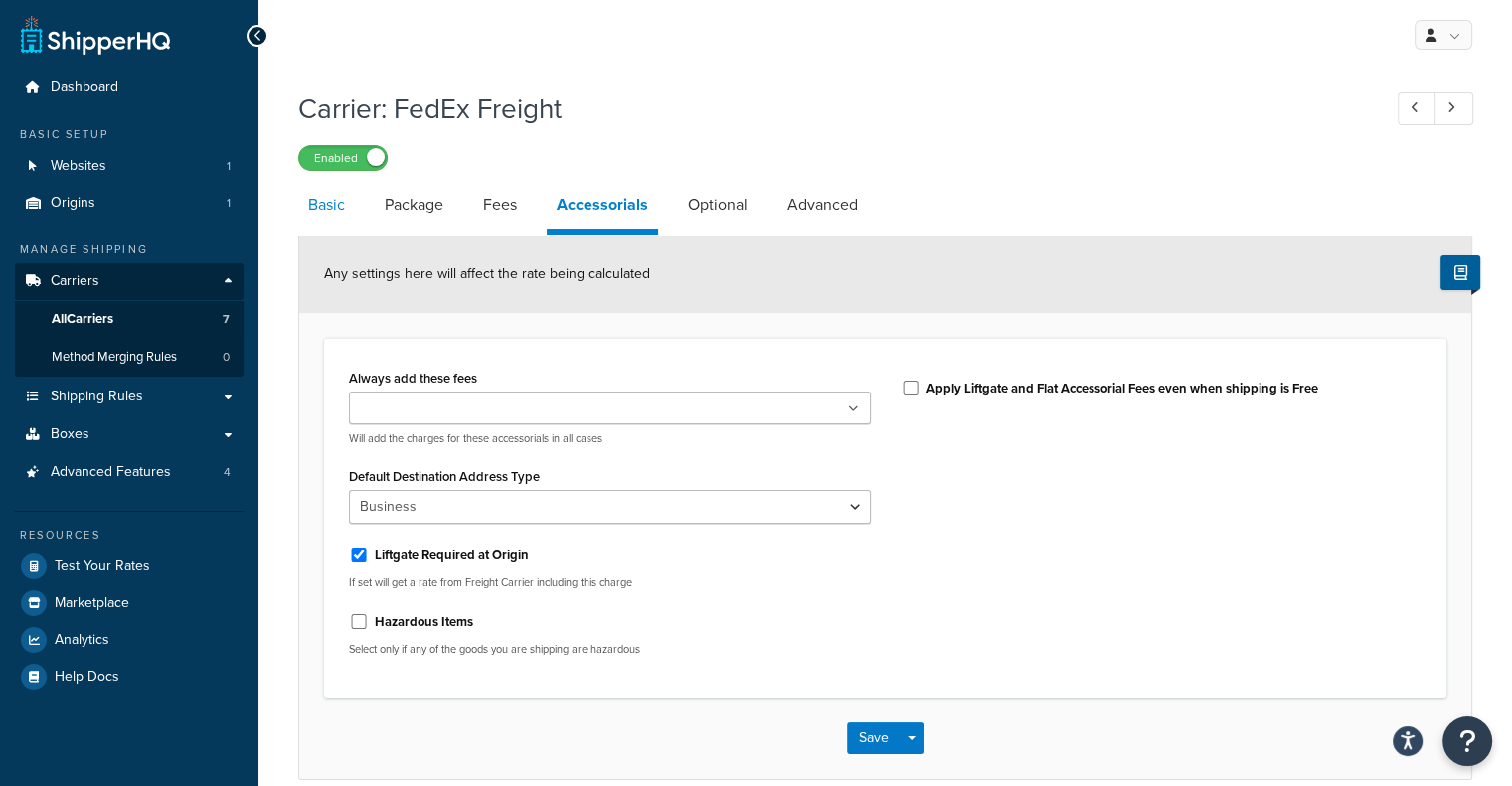 click on "Basic" at bounding box center [326, 205] 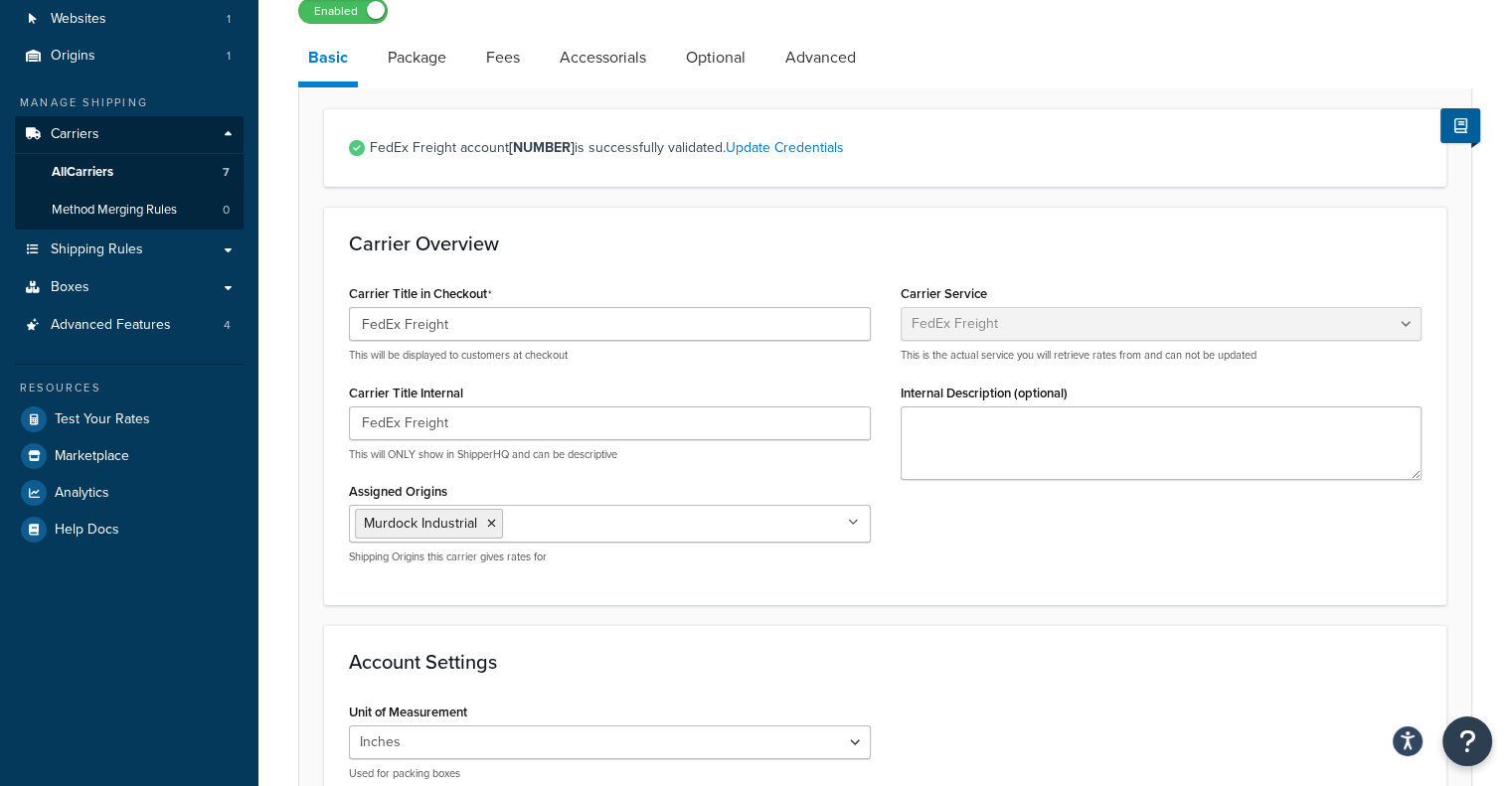 scroll, scrollTop: 0, scrollLeft: 0, axis: both 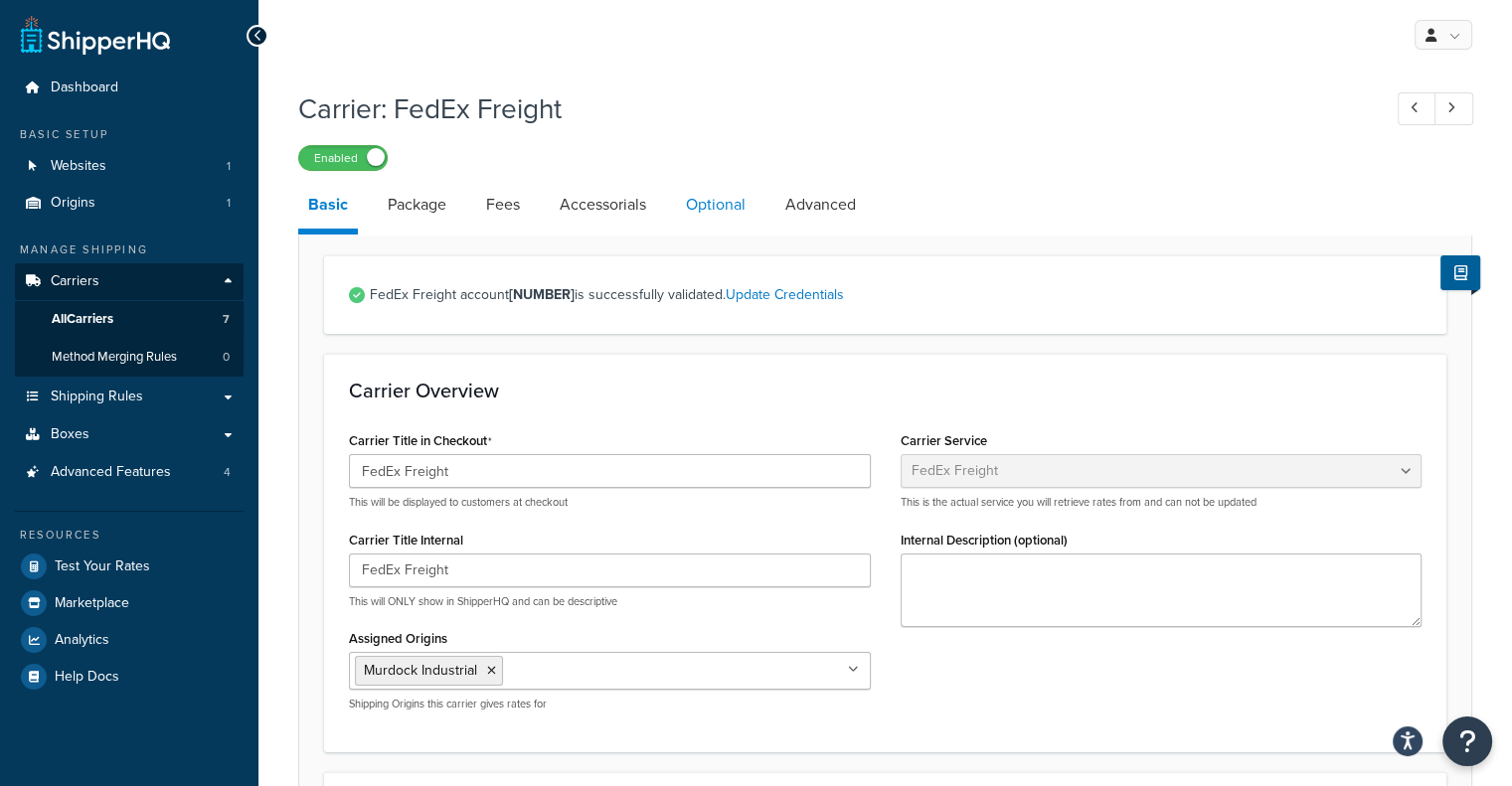 click on "Optional" at bounding box center [716, 205] 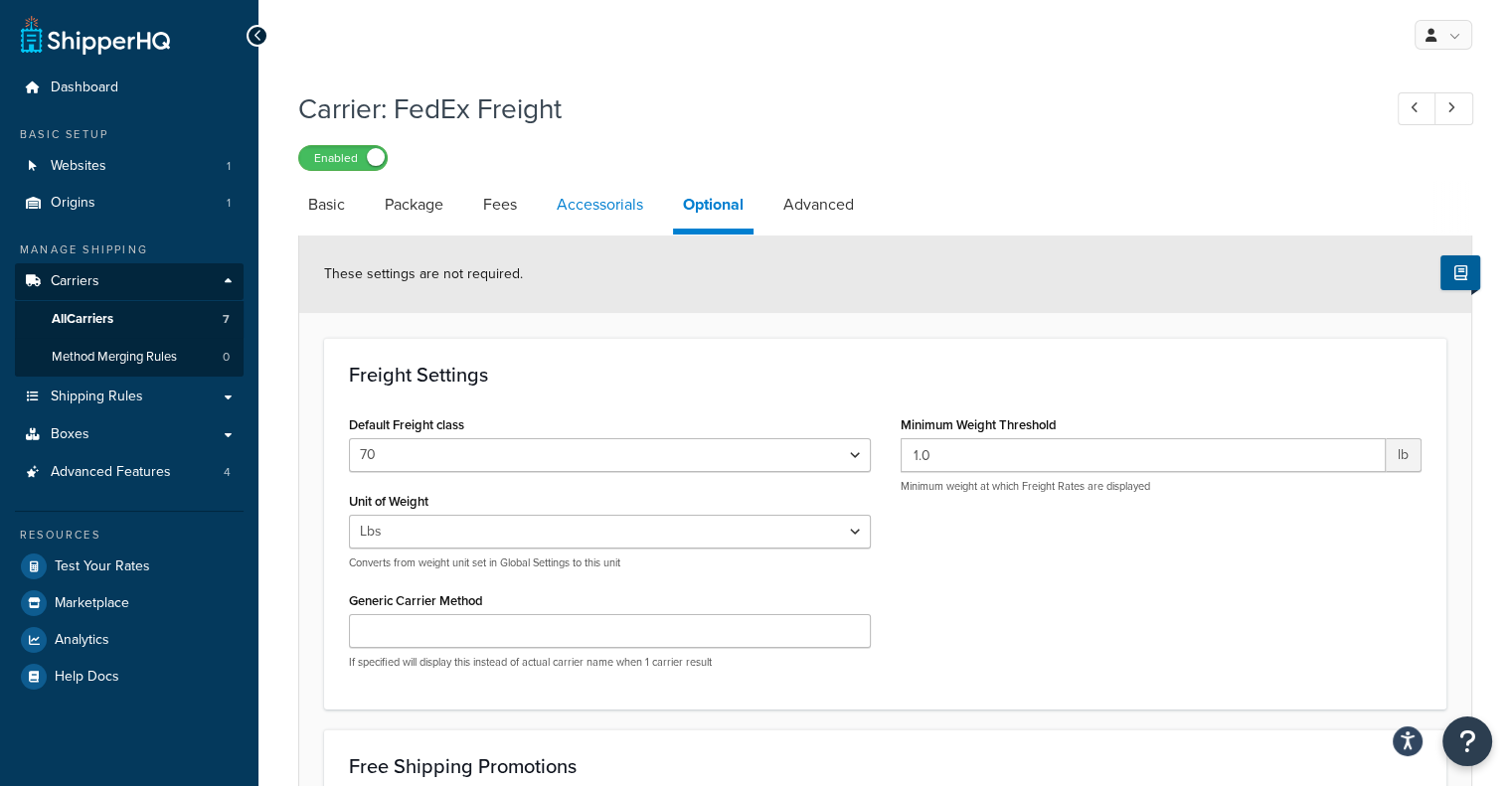 click on "Accessorials" at bounding box center (599, 205) 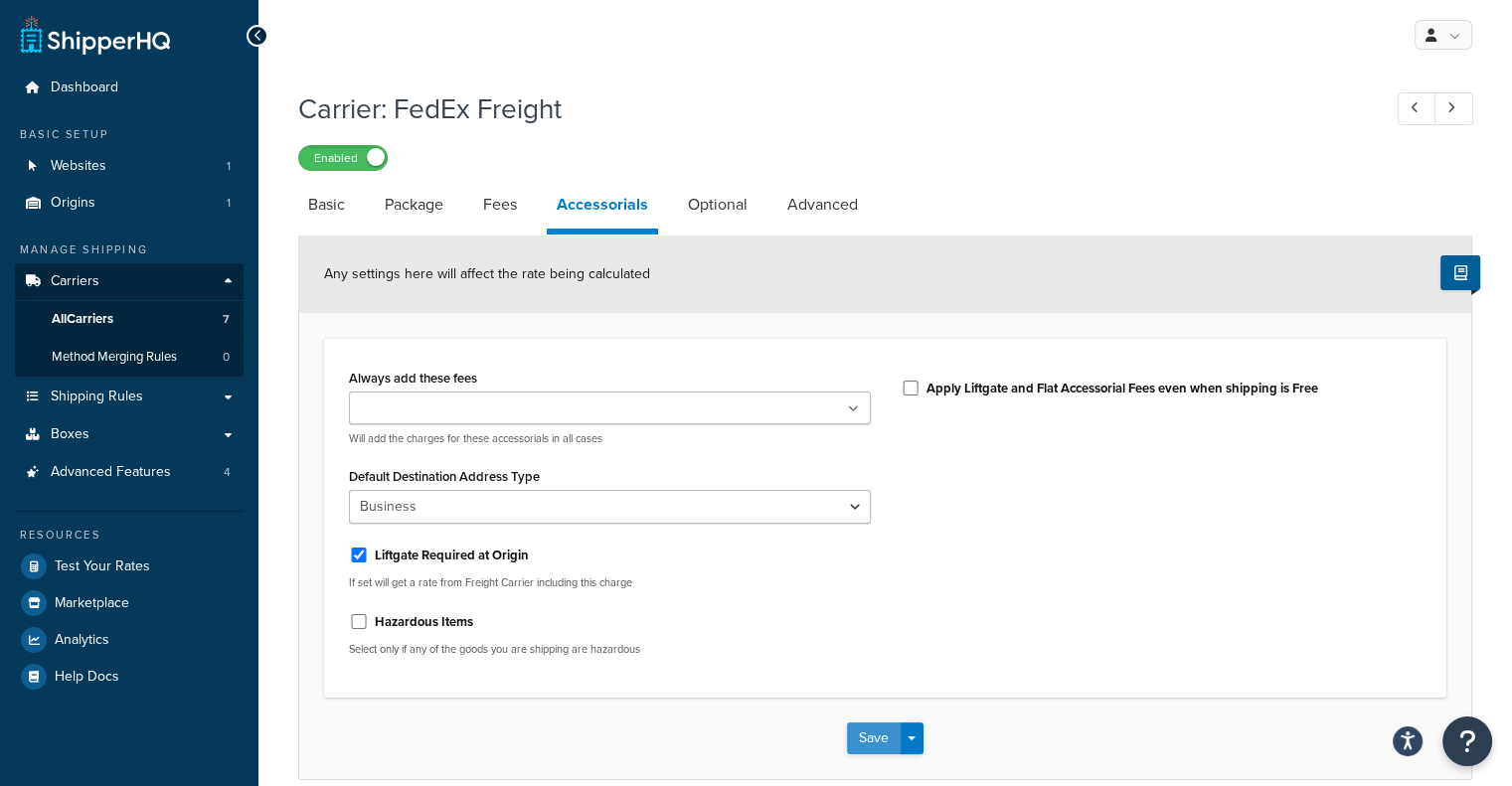 click on "Save" at bounding box center (874, 738) 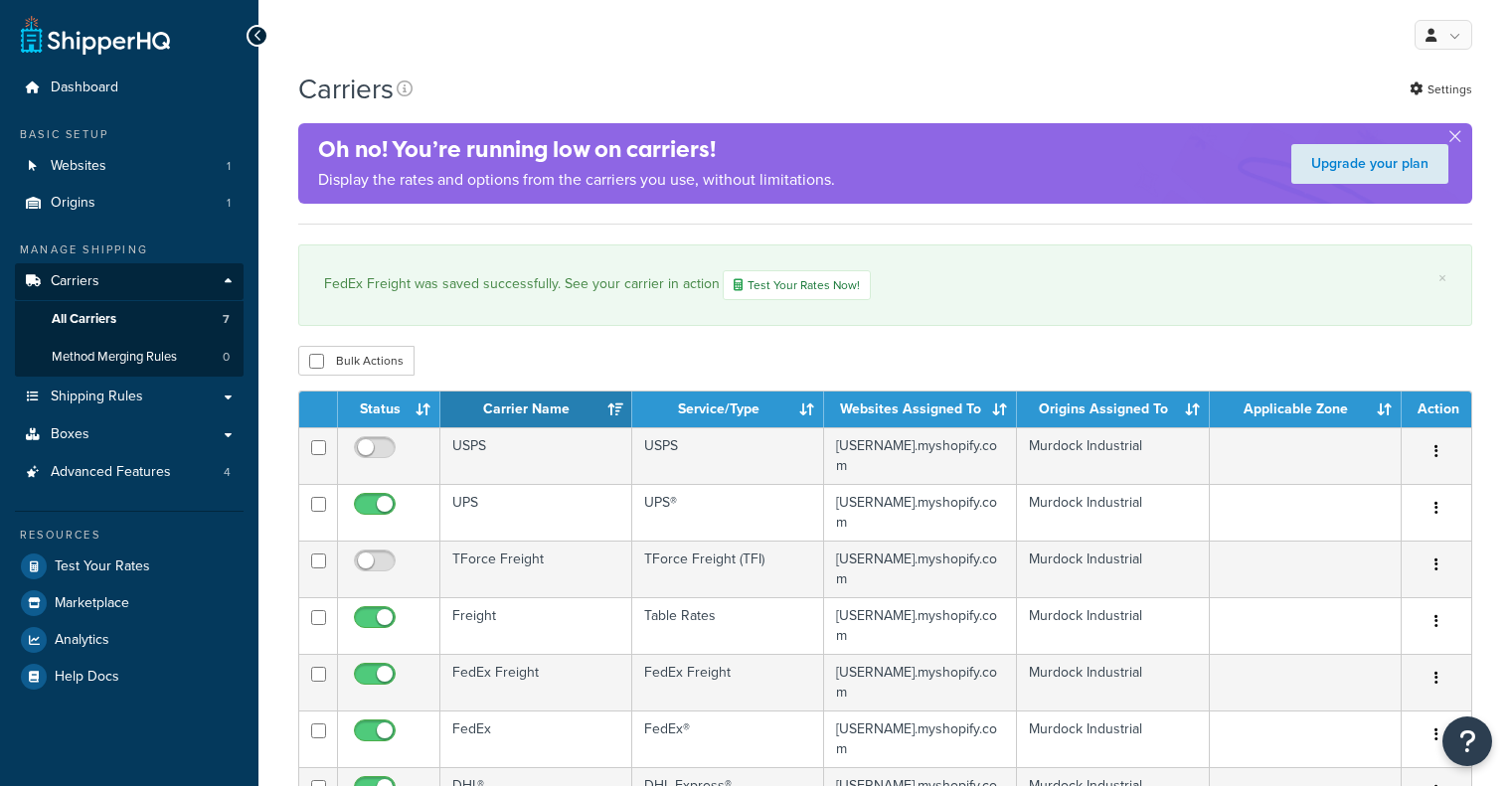 scroll, scrollTop: 0, scrollLeft: 0, axis: both 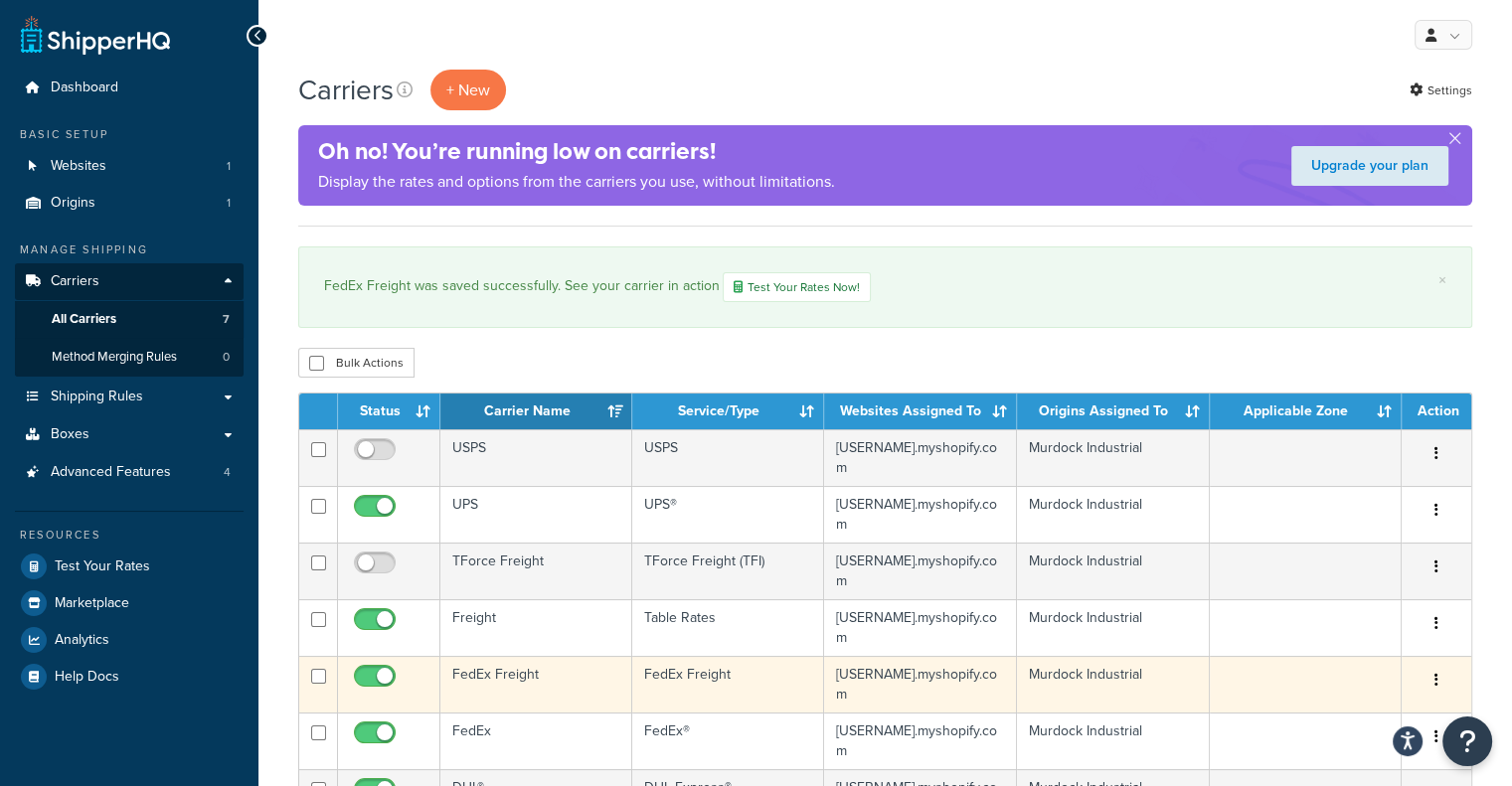 click on "FedEx Freight" at bounding box center [536, 684] 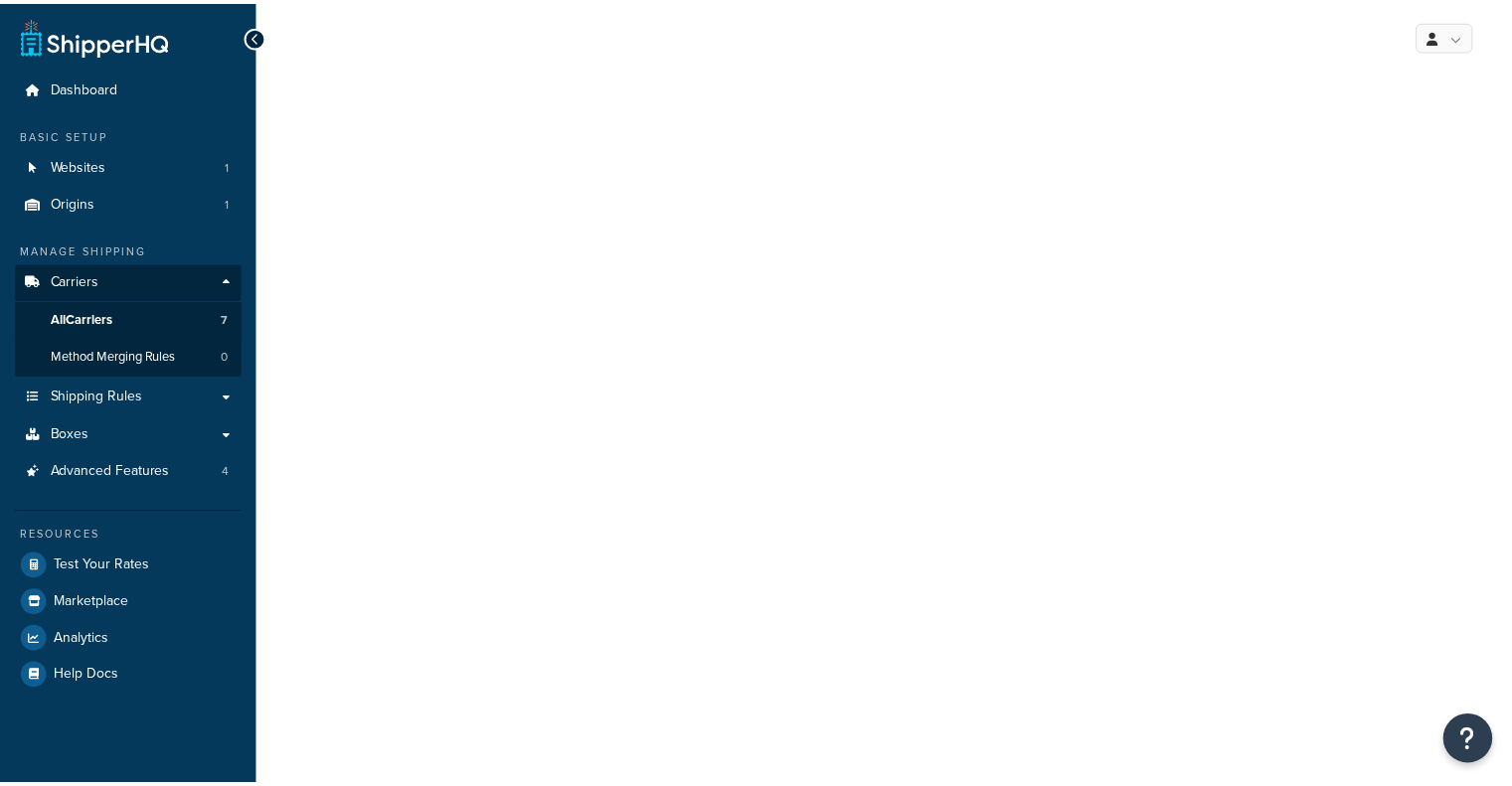scroll, scrollTop: 0, scrollLeft: 0, axis: both 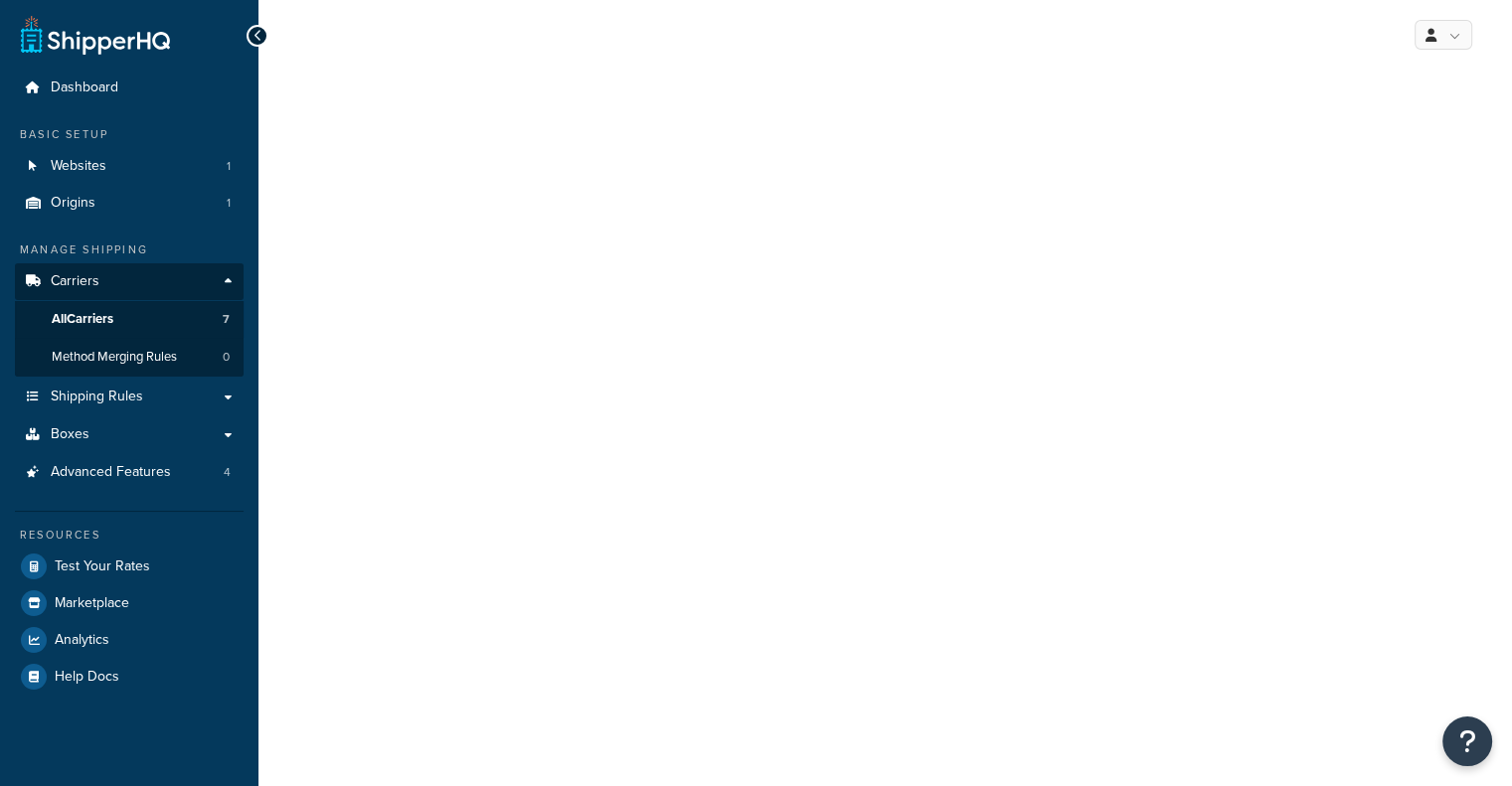 select on "fedExFreight" 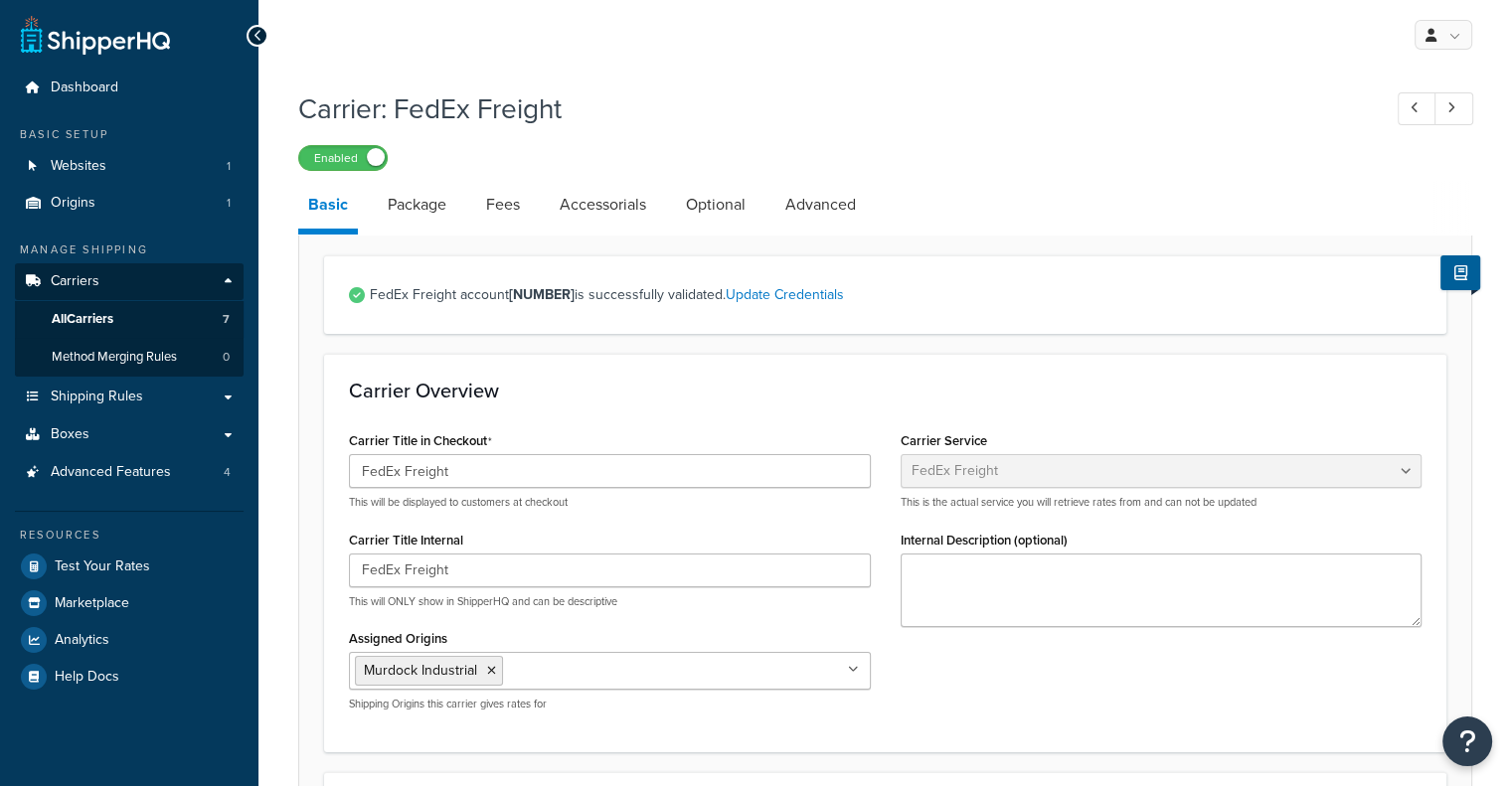 scroll, scrollTop: 0, scrollLeft: 0, axis: both 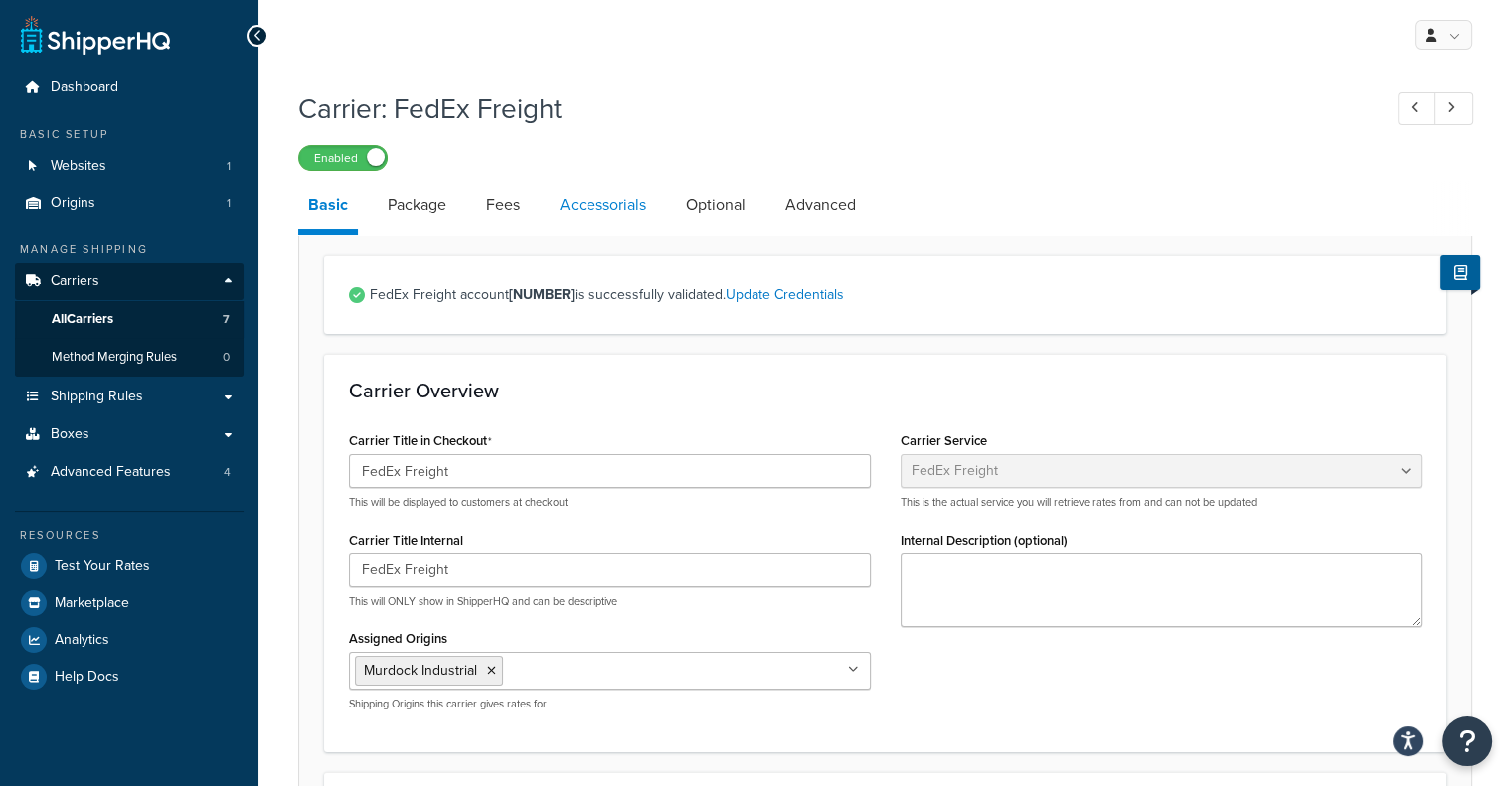 click on "Accessorials" at bounding box center (602, 205) 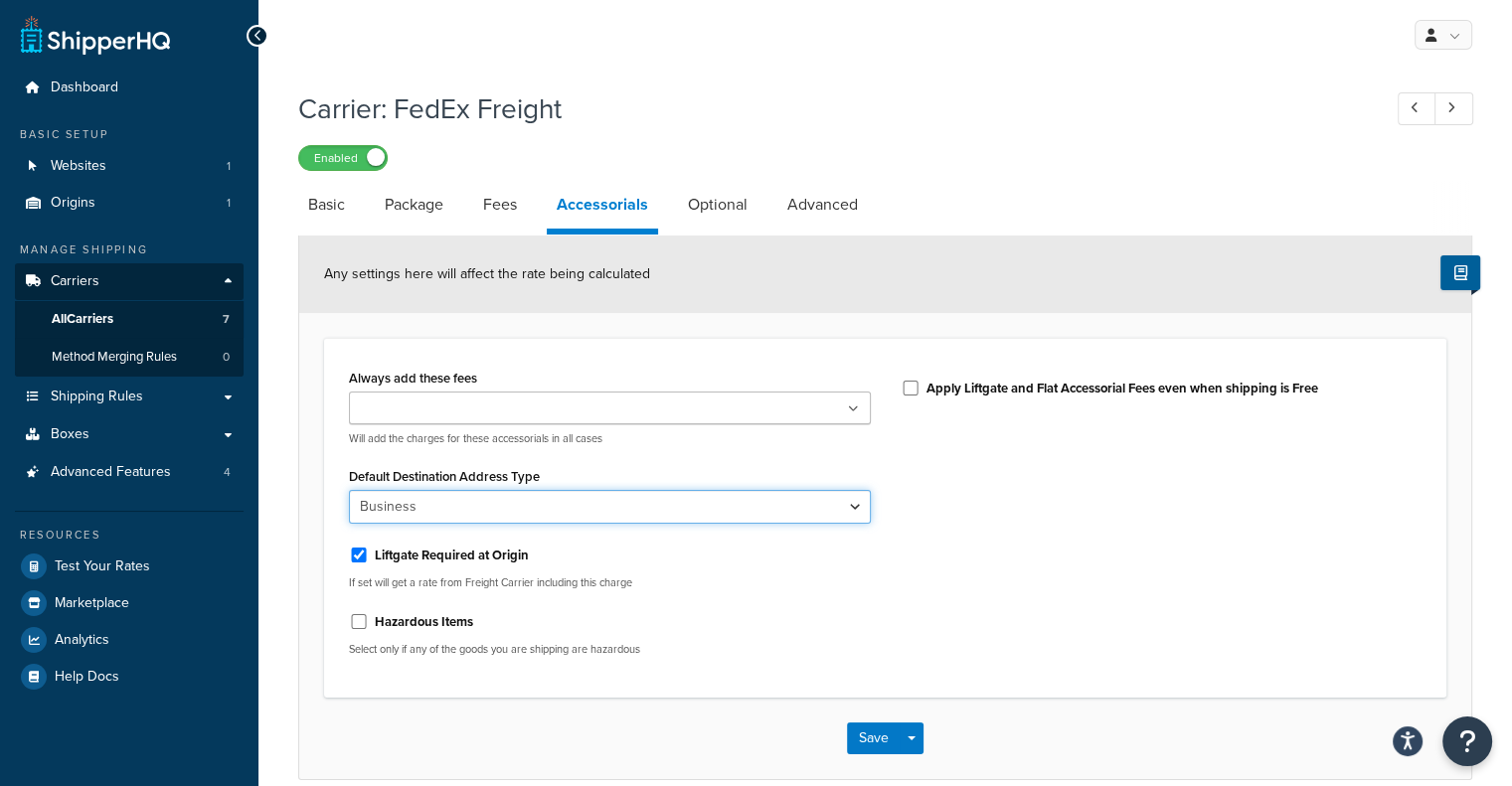 click on "Business  Residential" at bounding box center (609, 507) 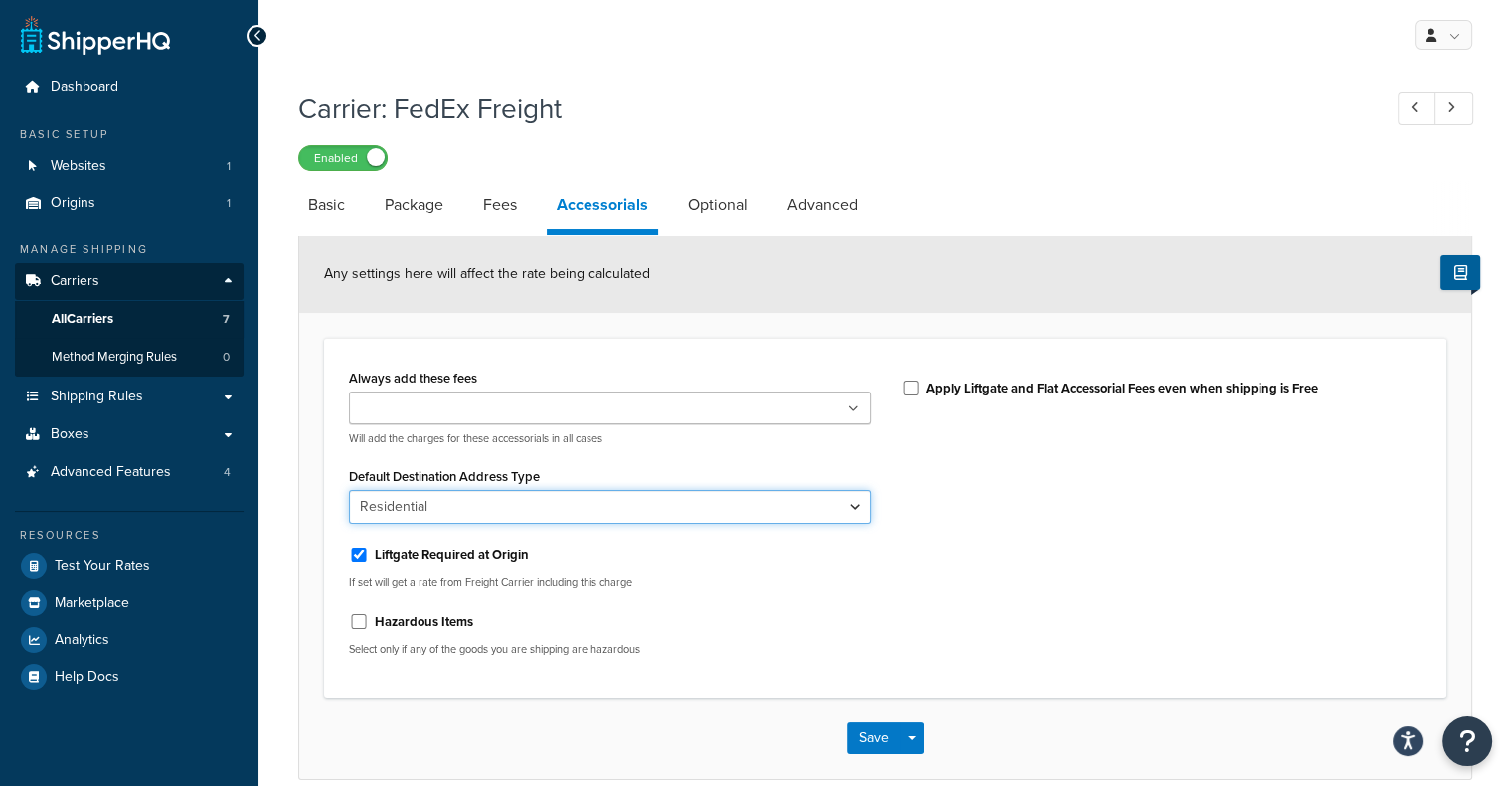 click on "Business  Residential" at bounding box center [609, 507] 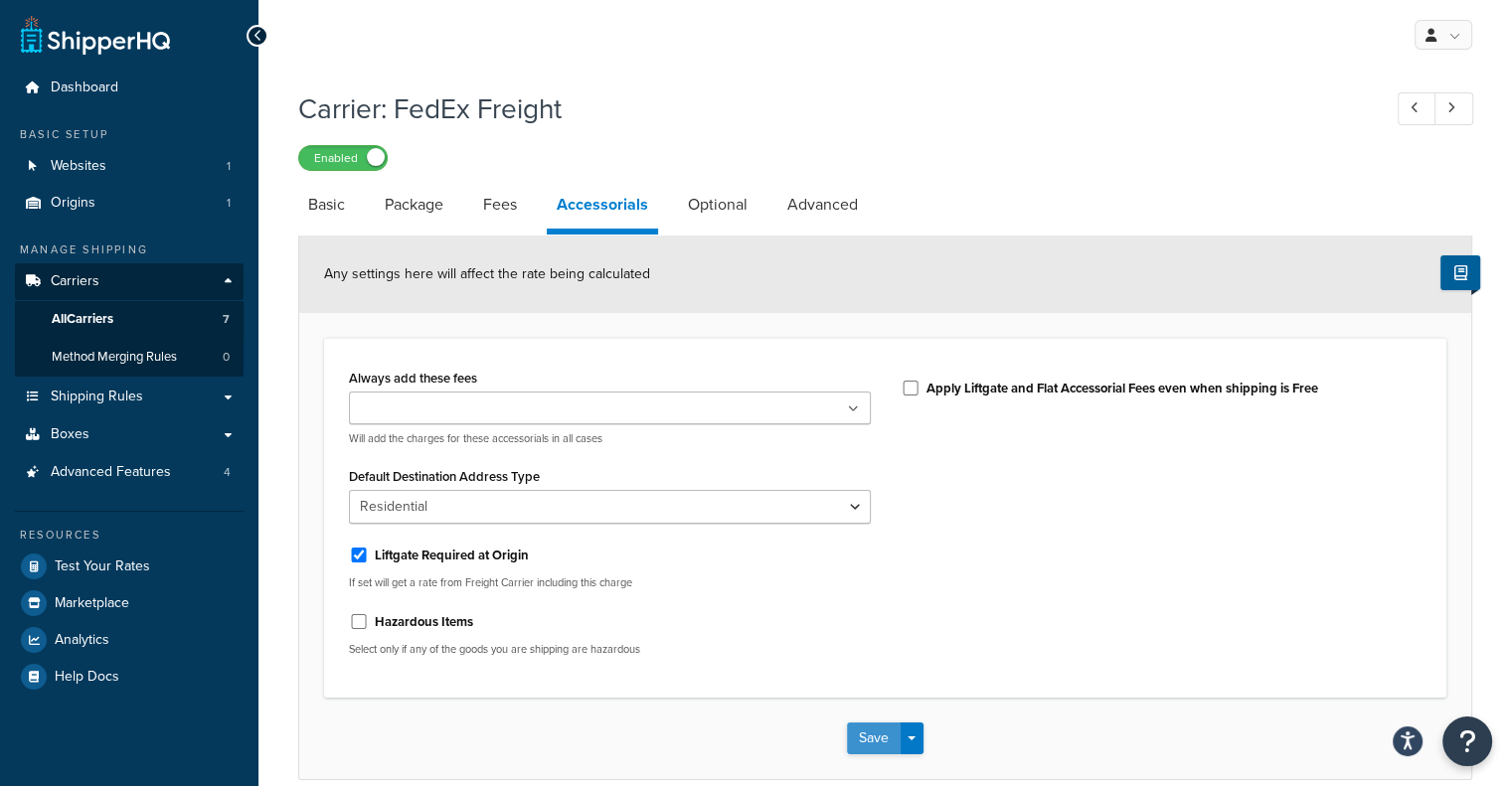 click on "Save" at bounding box center (874, 738) 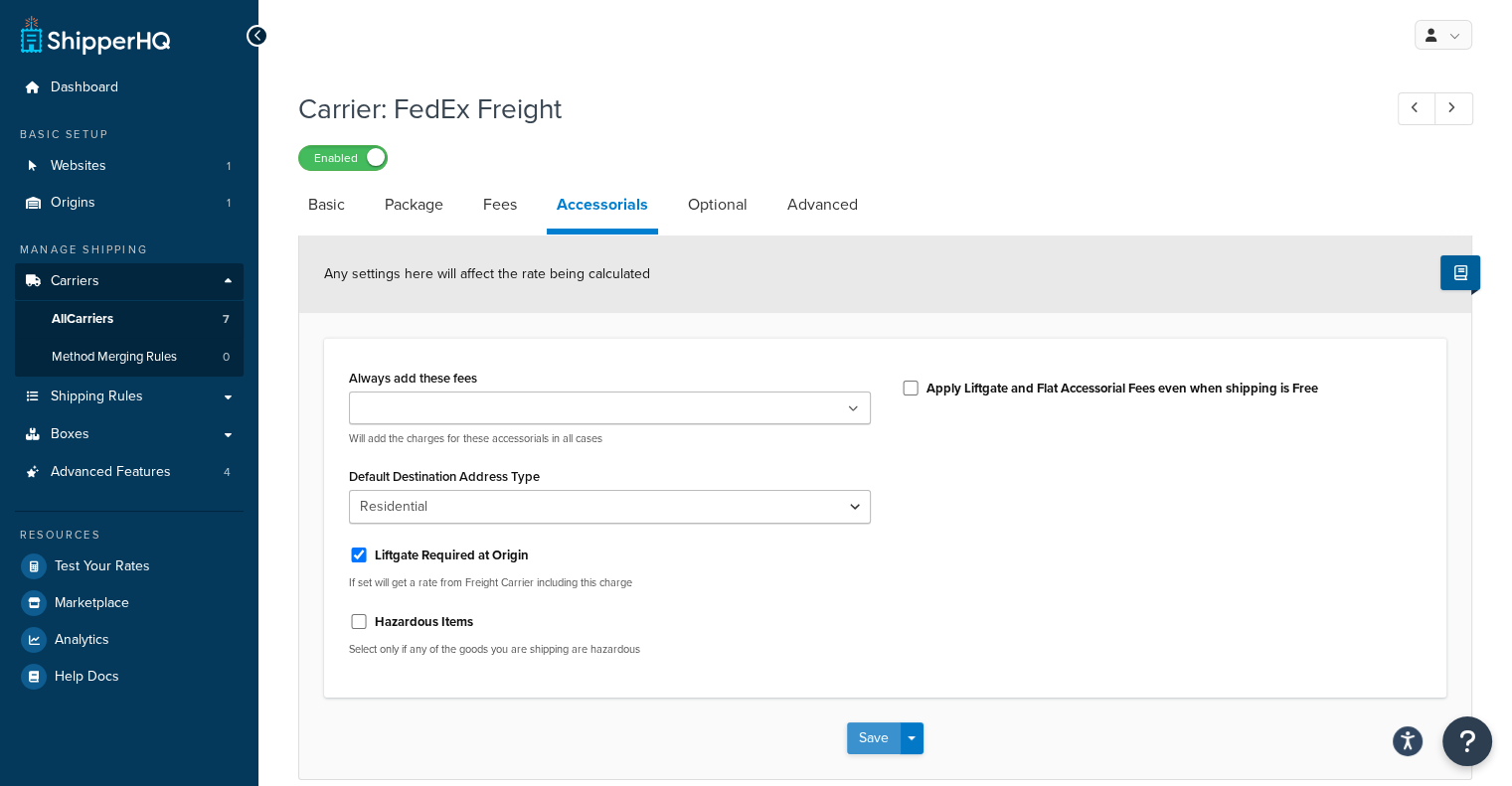 click on "Save" at bounding box center [874, 738] 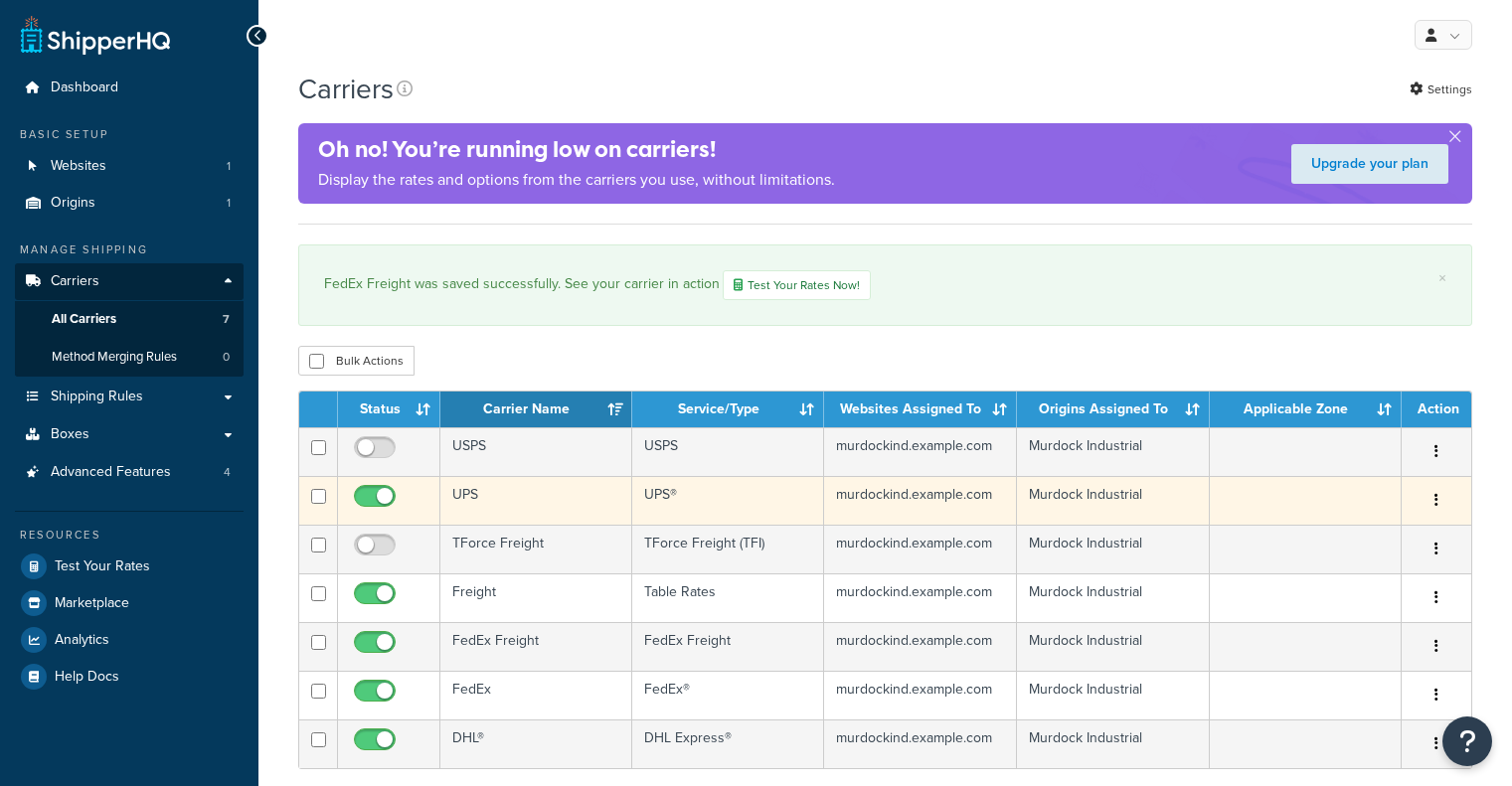 scroll, scrollTop: 0, scrollLeft: 0, axis: both 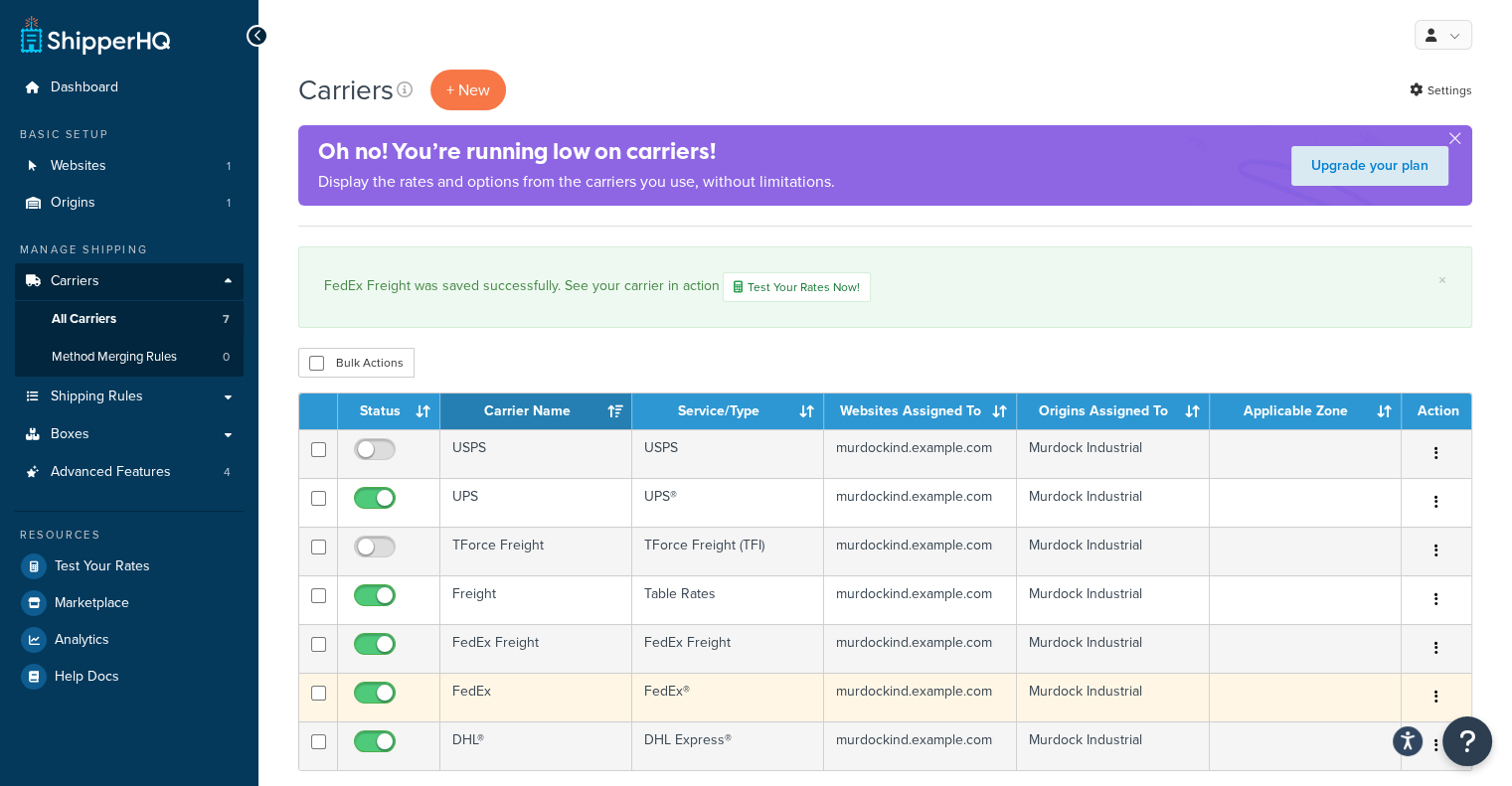 click on "FedEx" at bounding box center [536, 697] 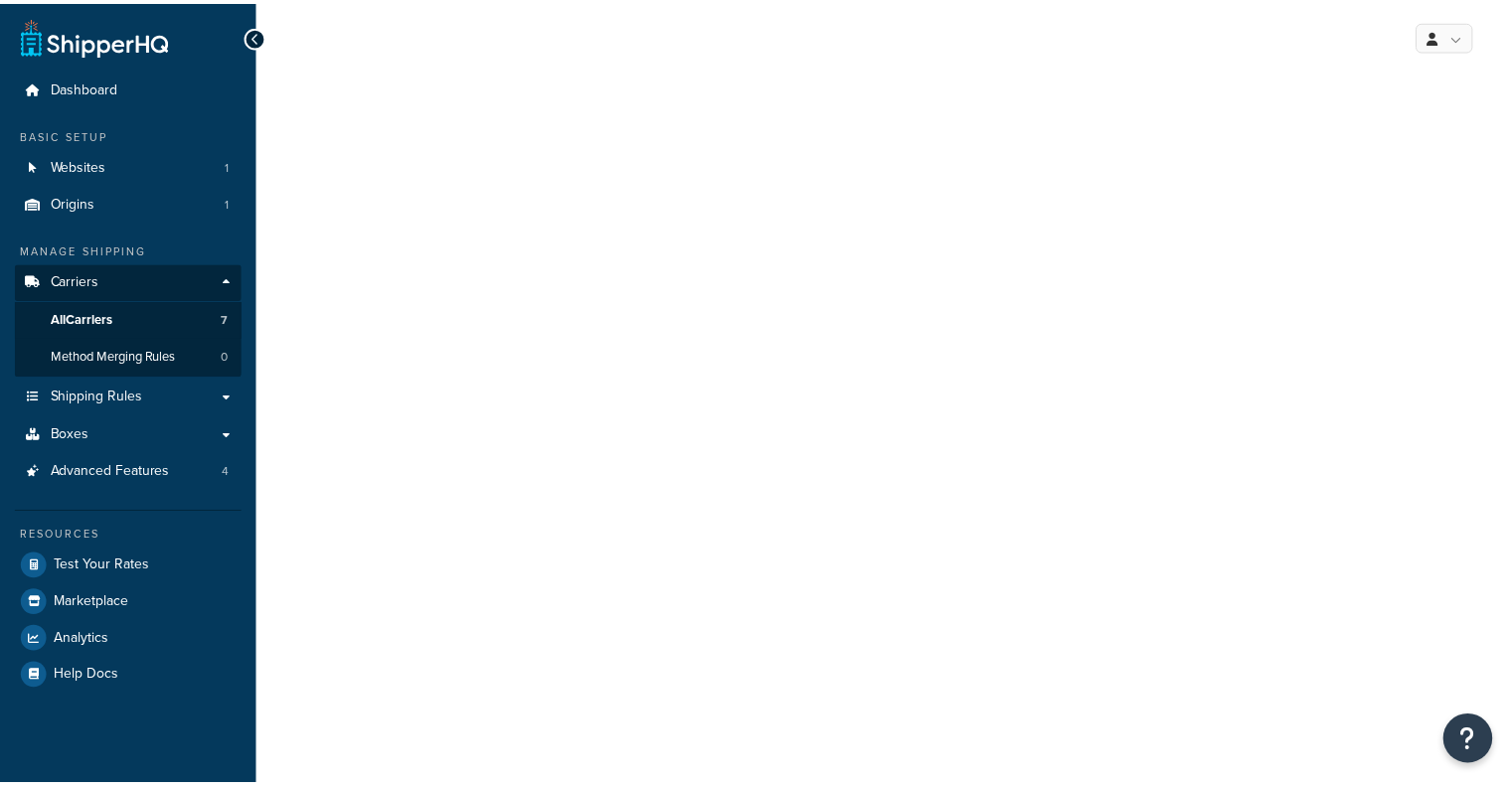 scroll, scrollTop: 0, scrollLeft: 0, axis: both 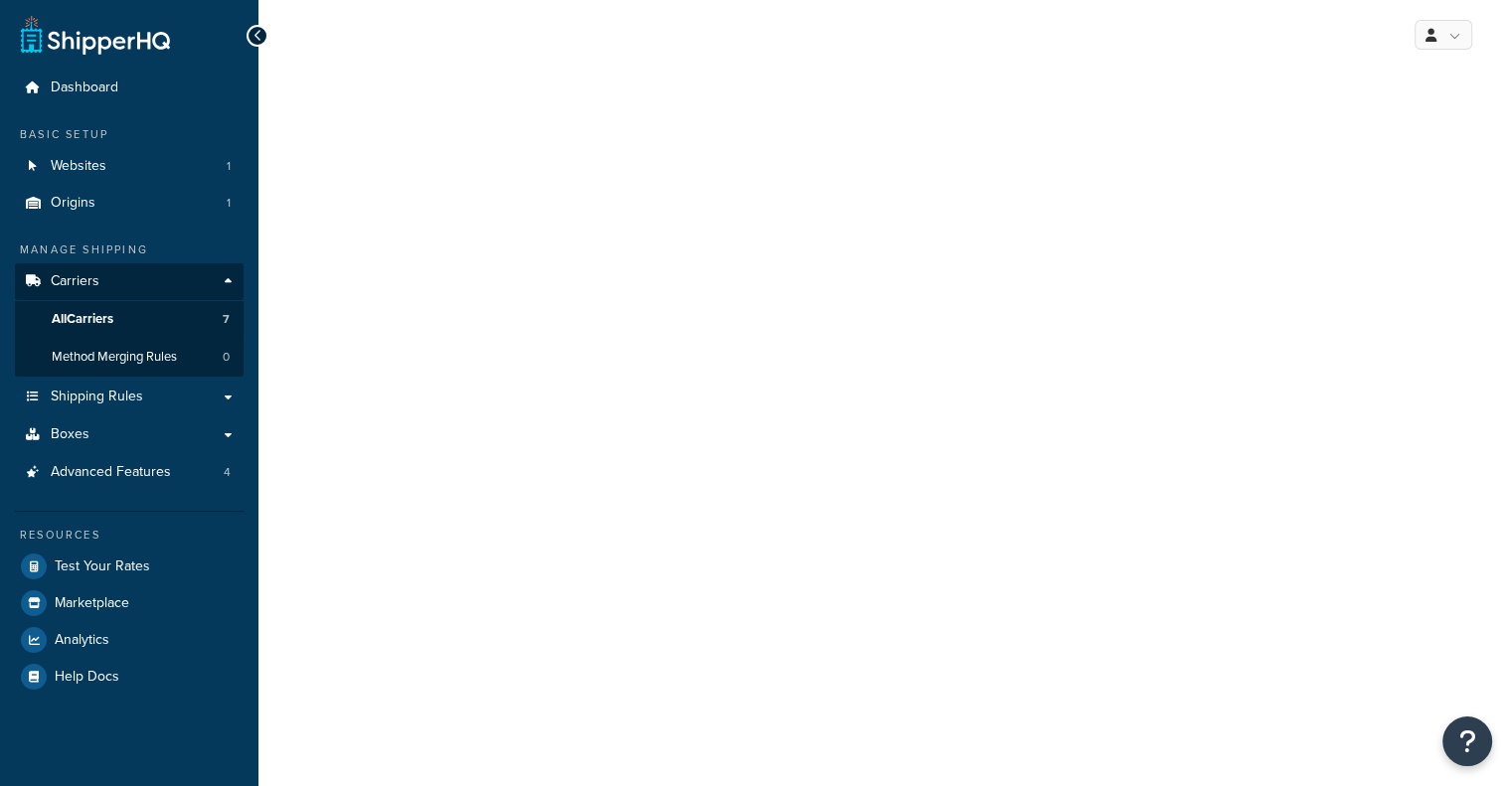 select on "fedEx" 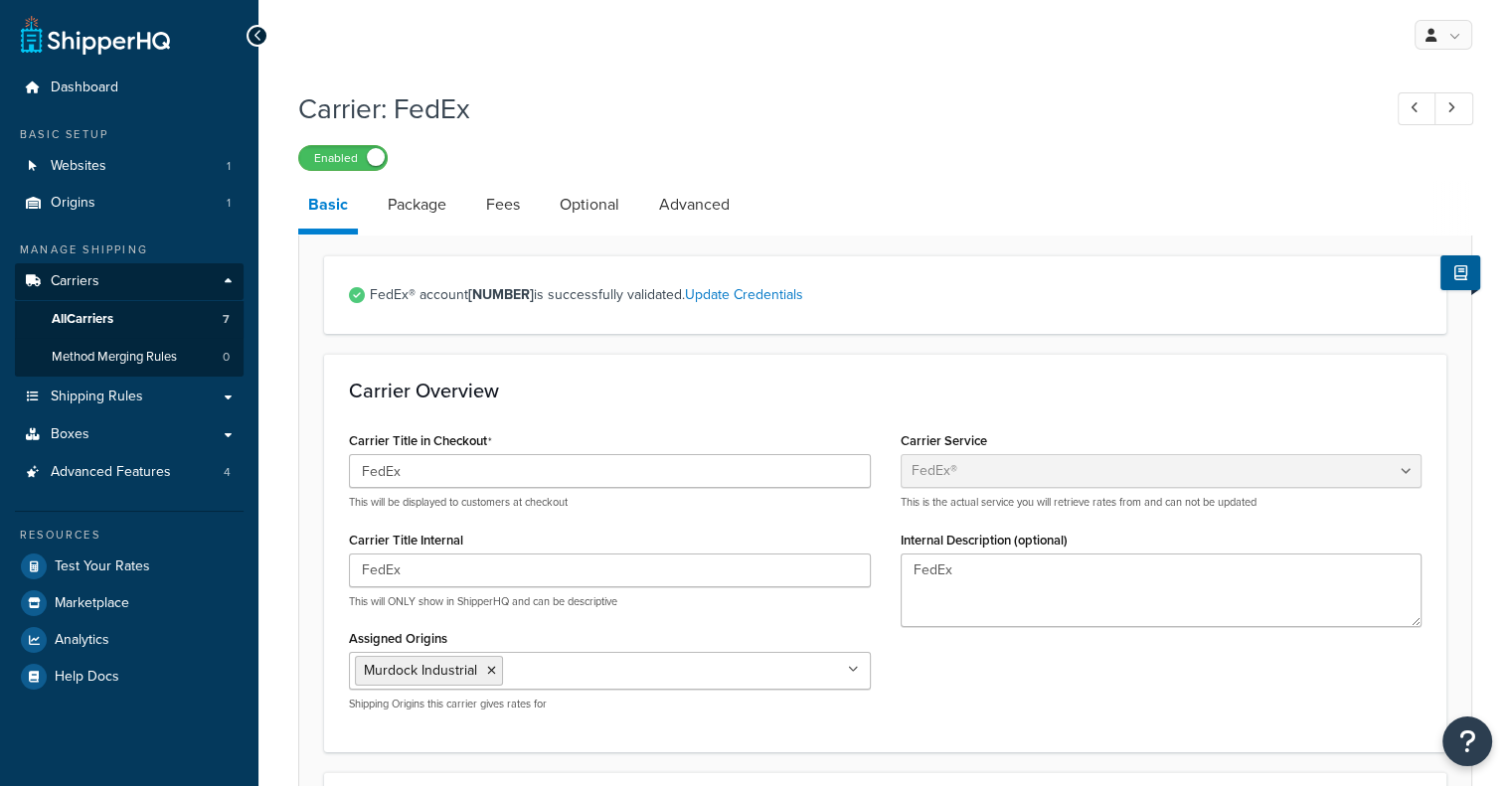scroll, scrollTop: 0, scrollLeft: 0, axis: both 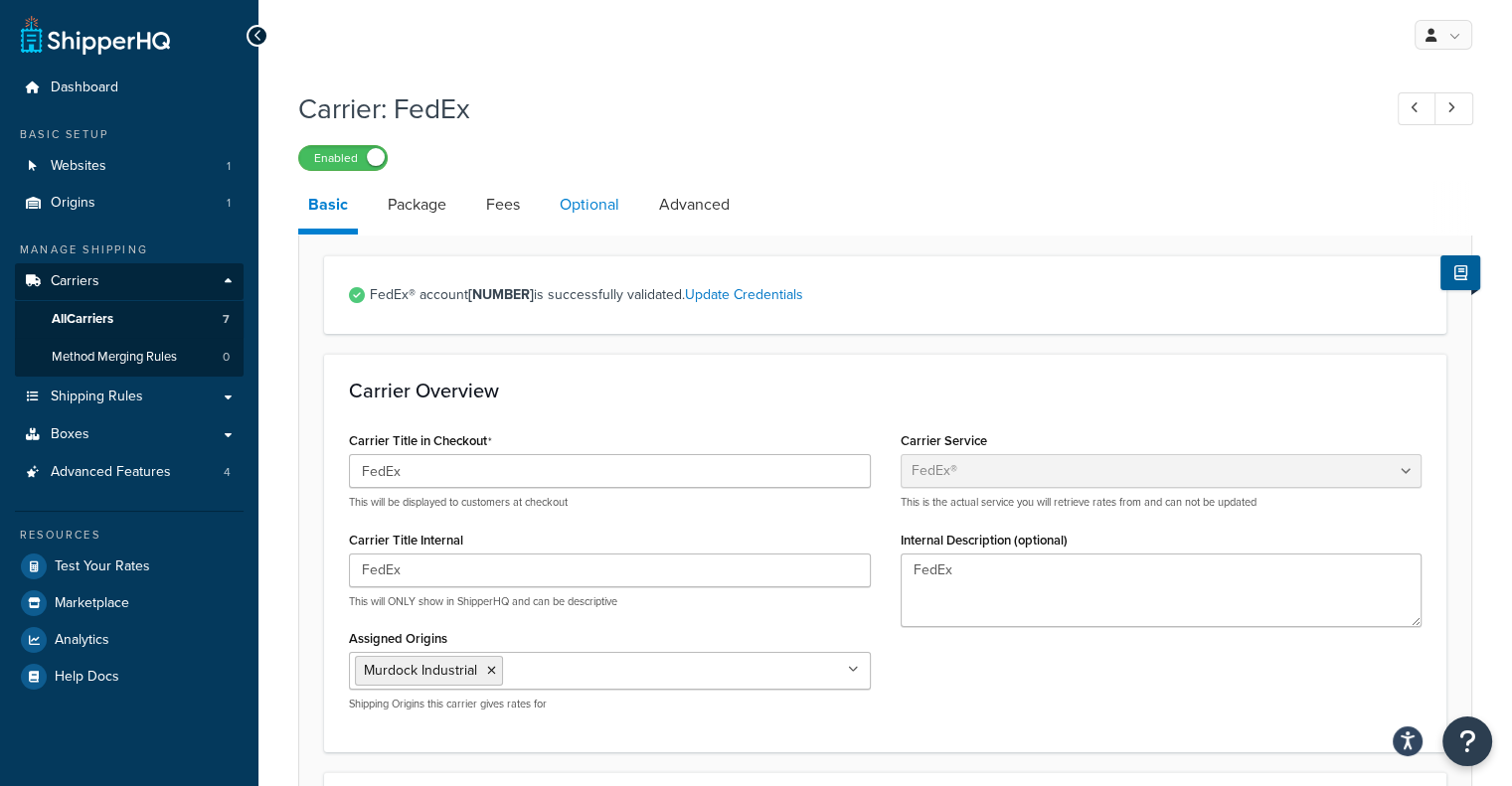 click on "Optional" at bounding box center [589, 205] 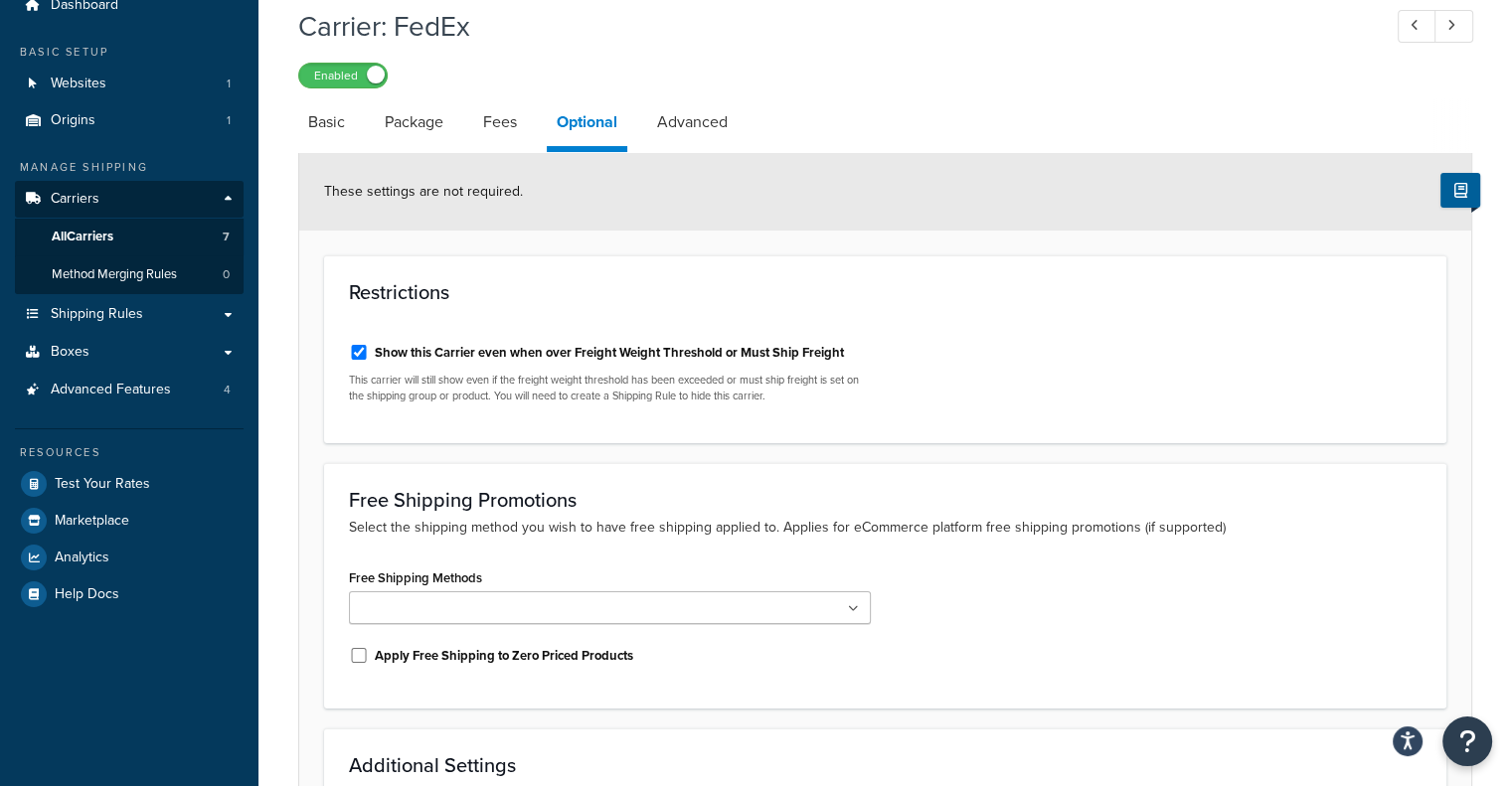 scroll, scrollTop: 0, scrollLeft: 0, axis: both 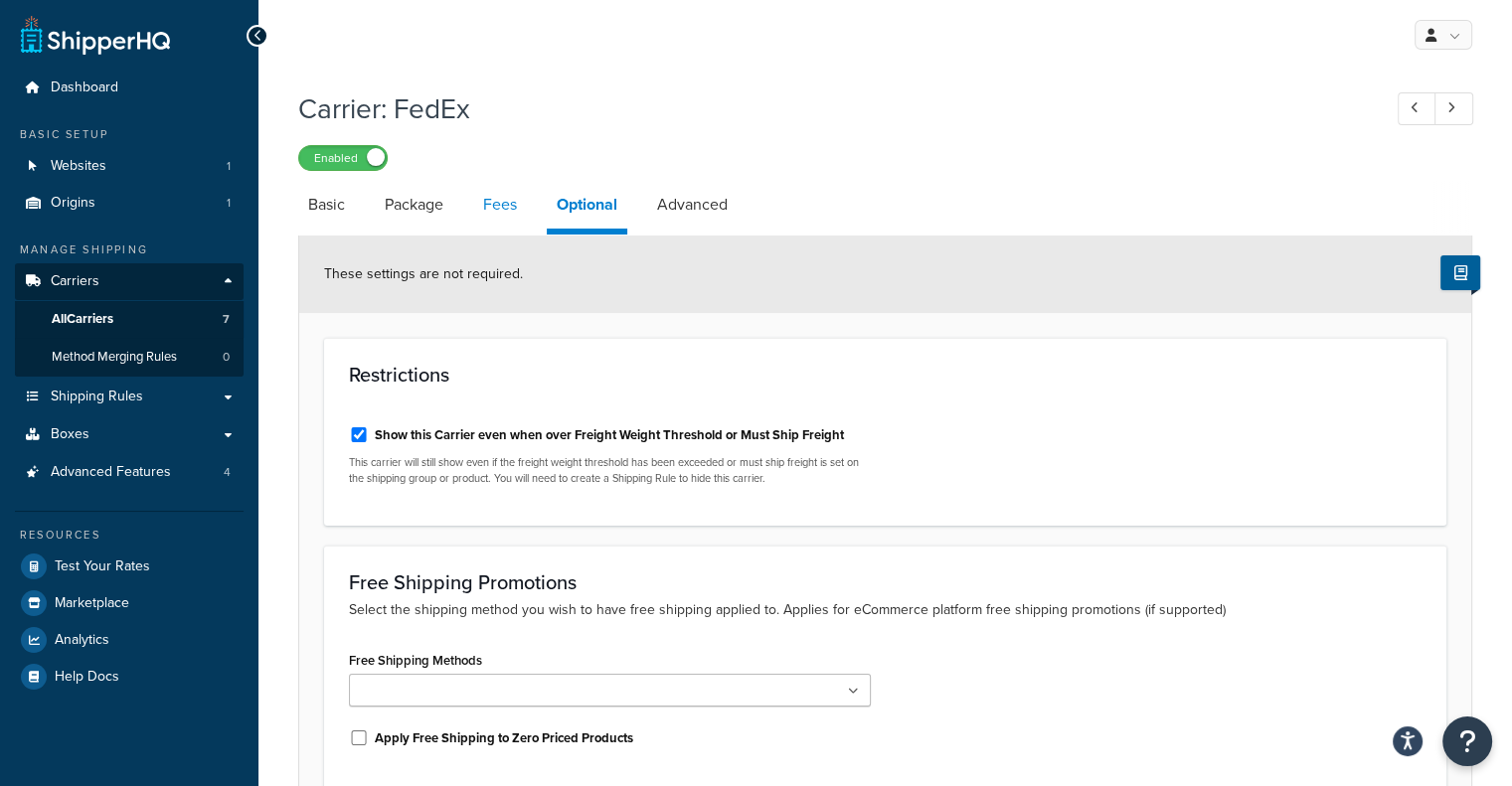 click on "Fees" at bounding box center [500, 205] 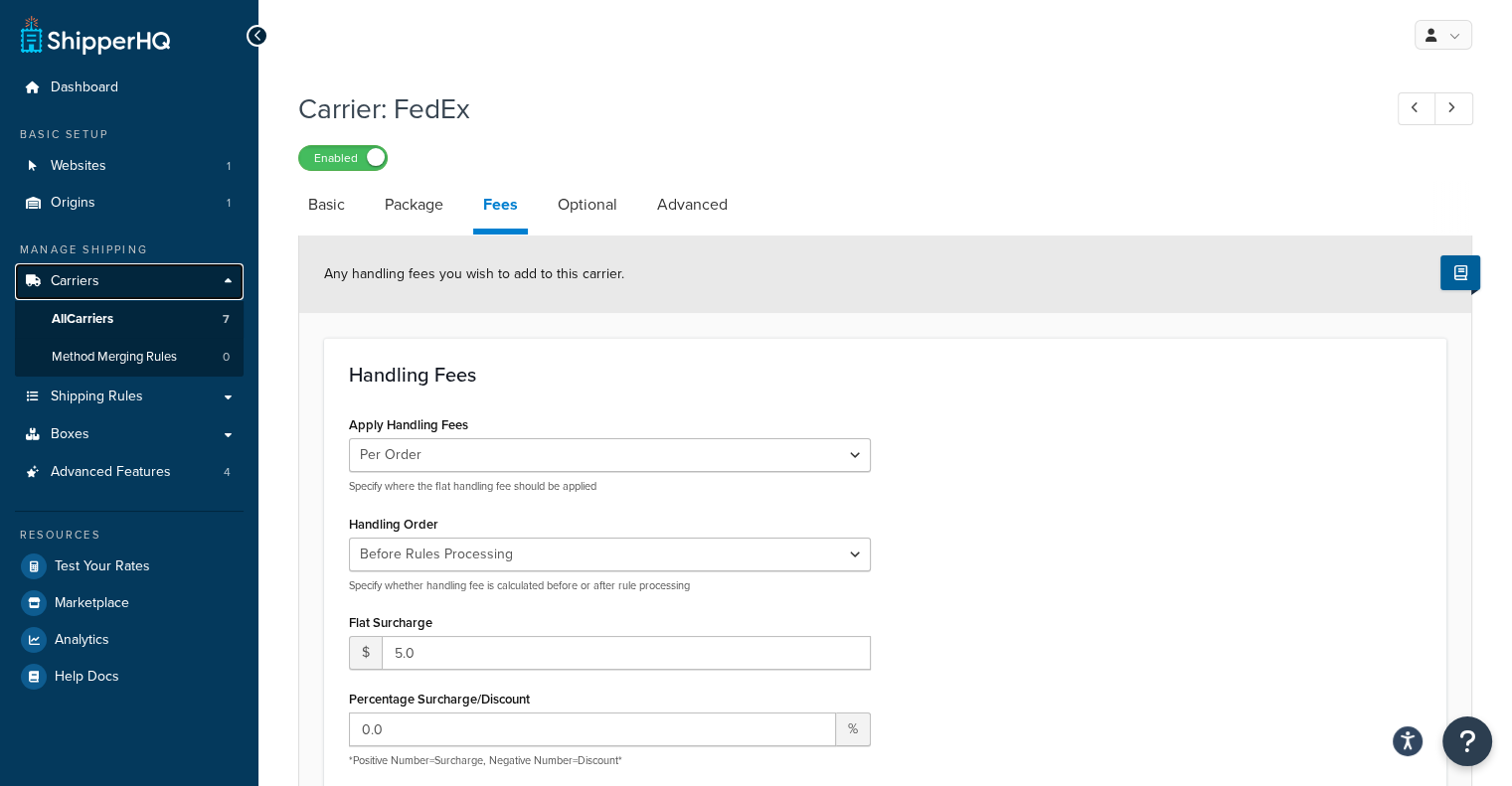 click on "Carriers" at bounding box center (129, 281) 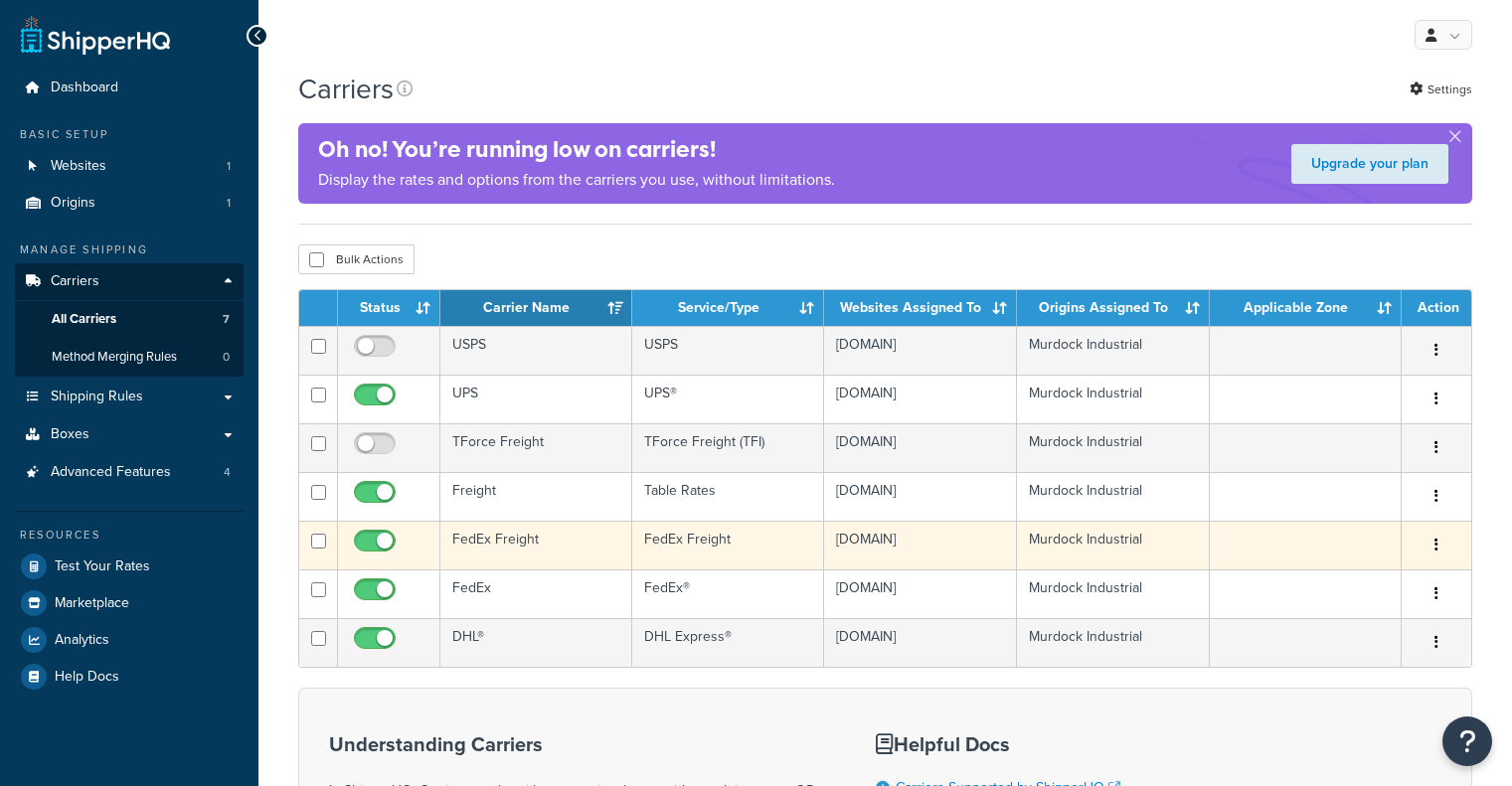 scroll, scrollTop: 0, scrollLeft: 0, axis: both 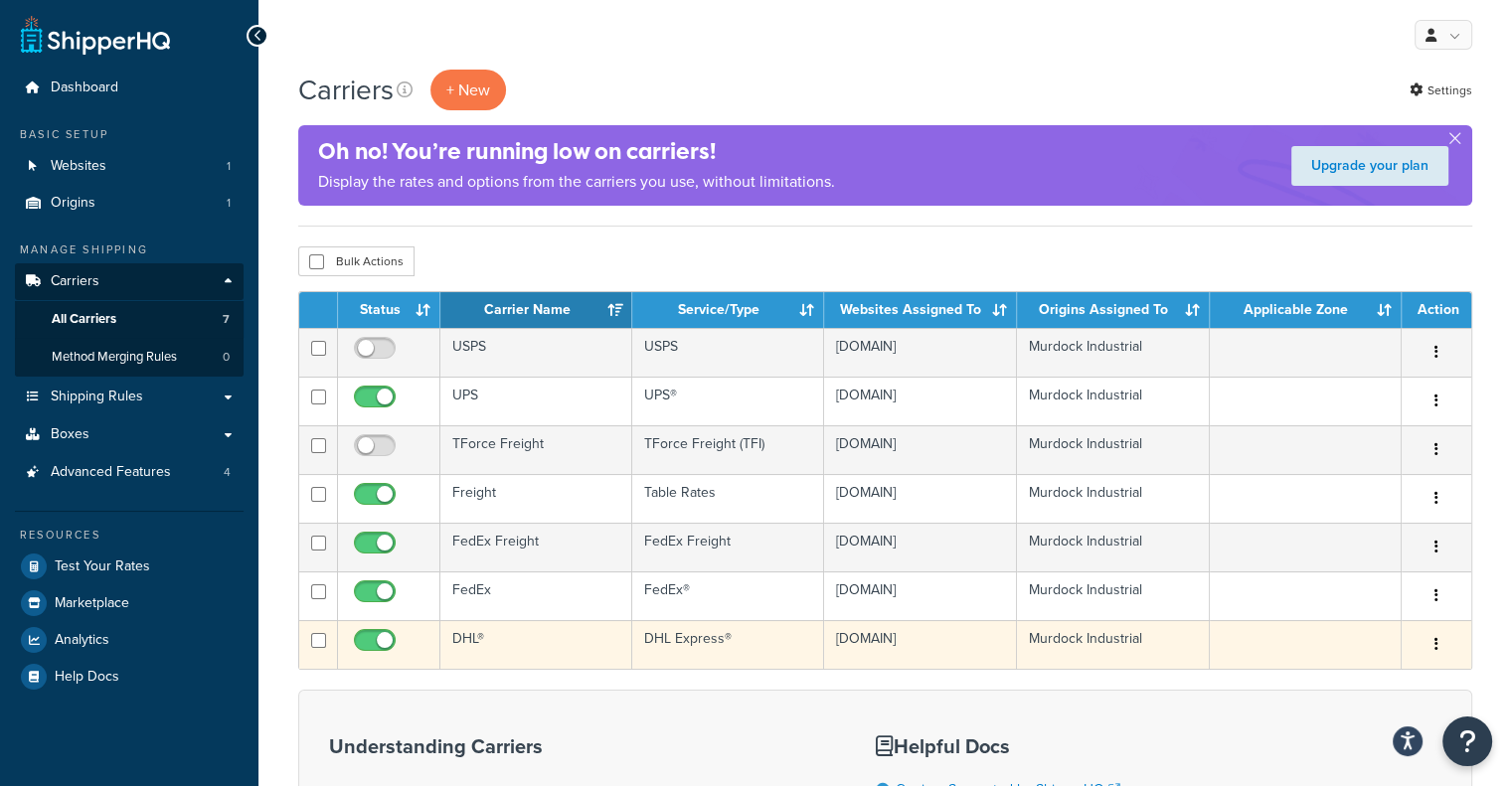 click on "DHL®" at bounding box center (536, 644) 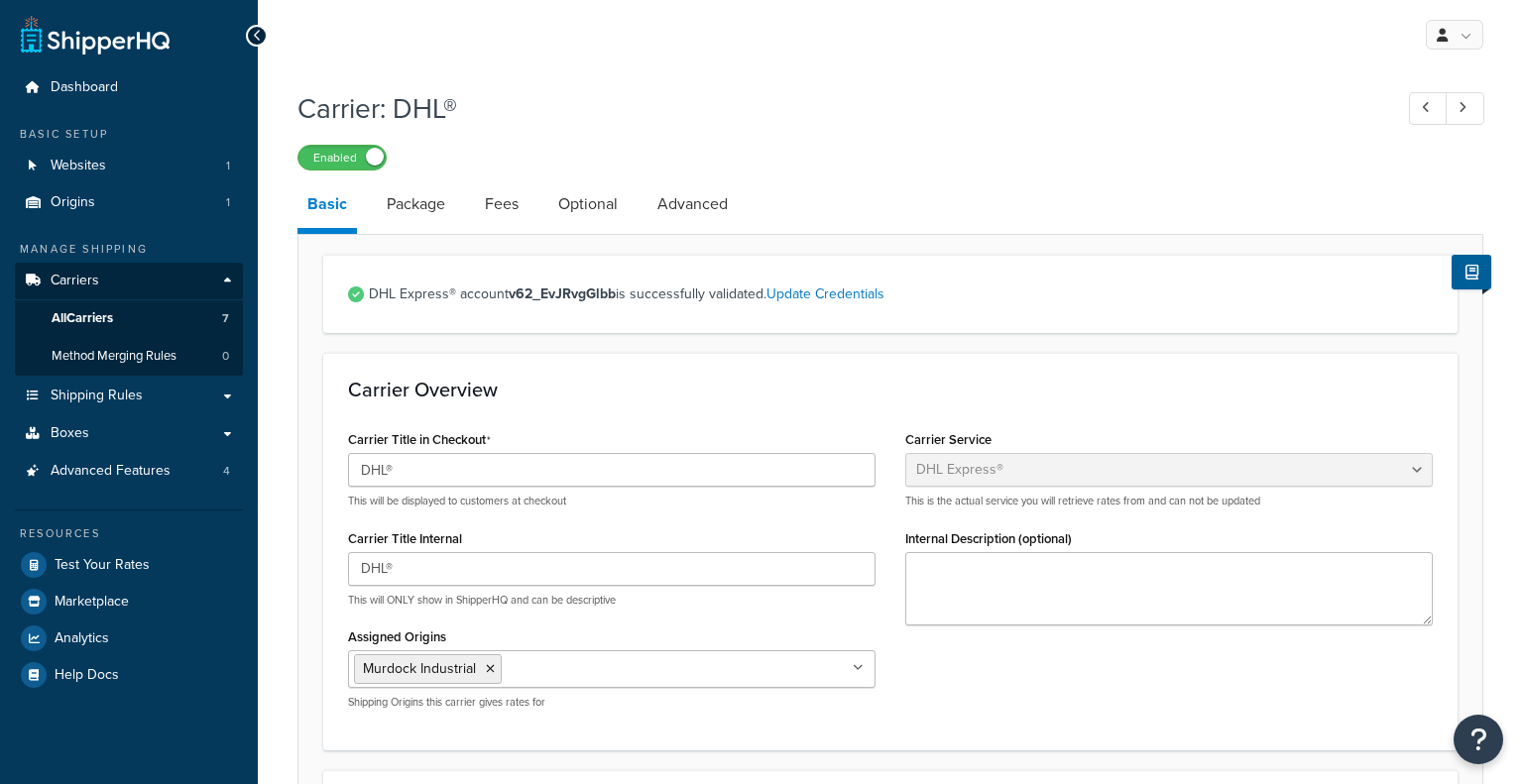 select on "dhl" 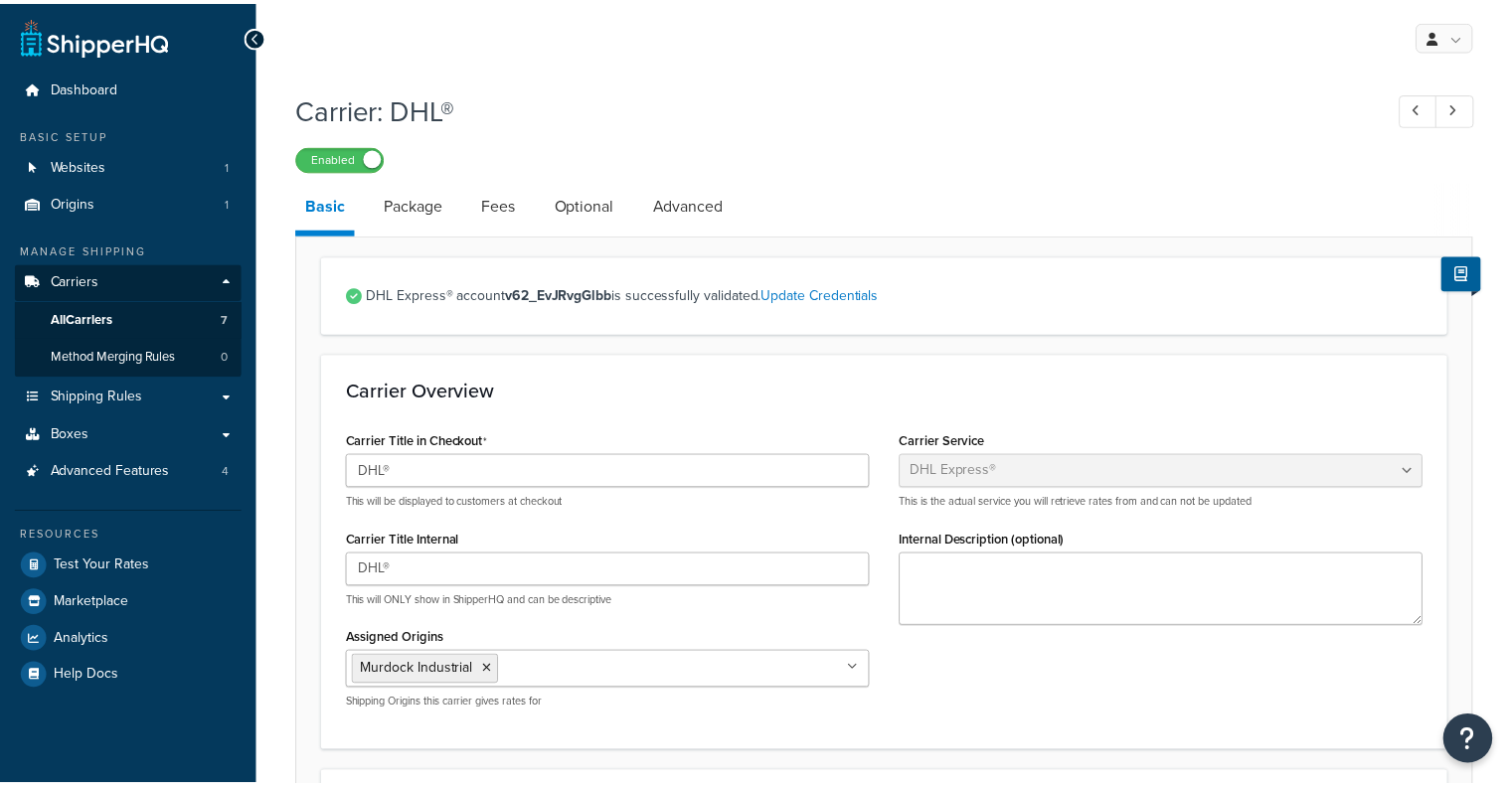 scroll, scrollTop: 0, scrollLeft: 0, axis: both 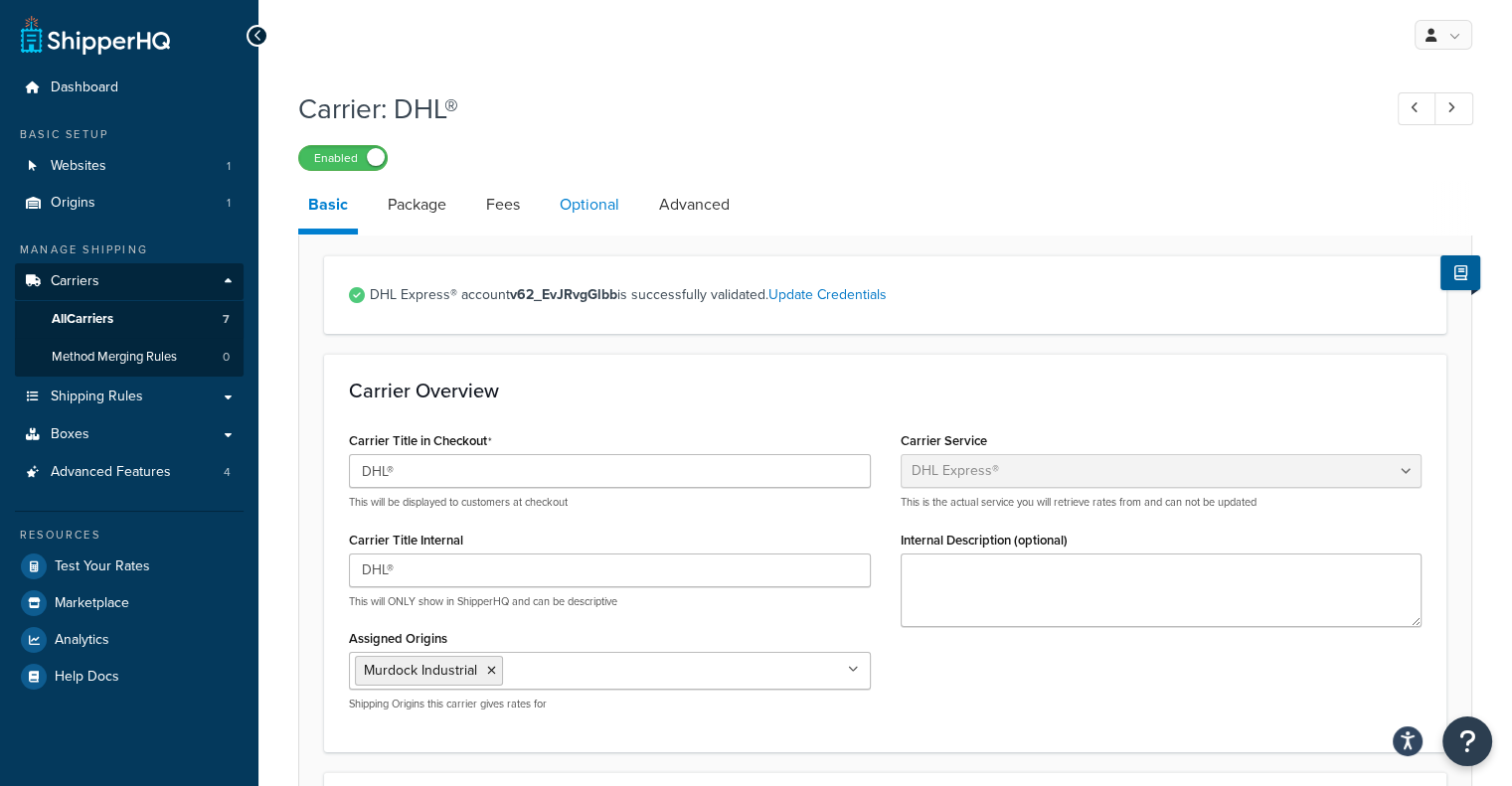click on "Optional" at bounding box center [589, 205] 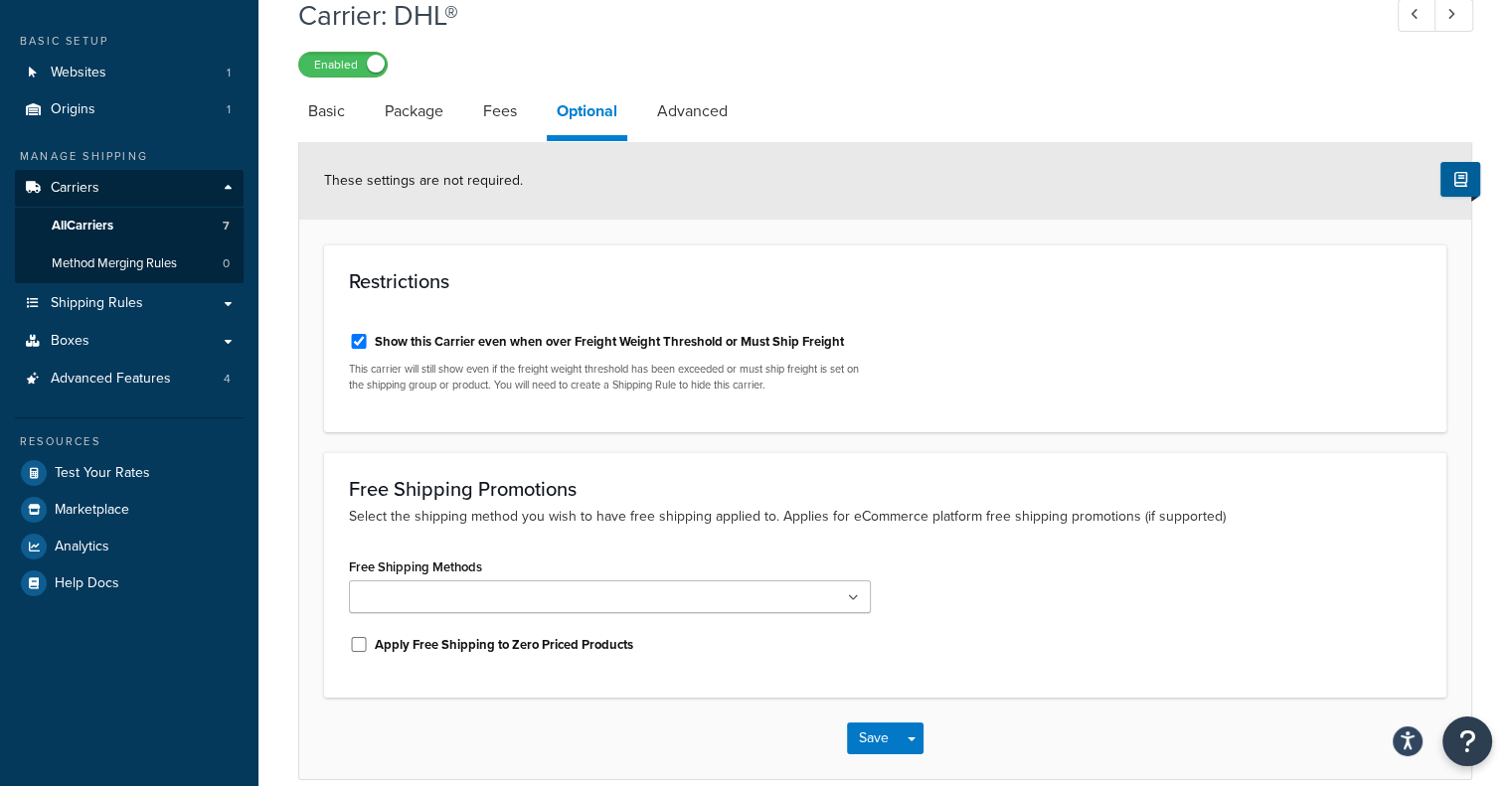scroll, scrollTop: 76, scrollLeft: 0, axis: vertical 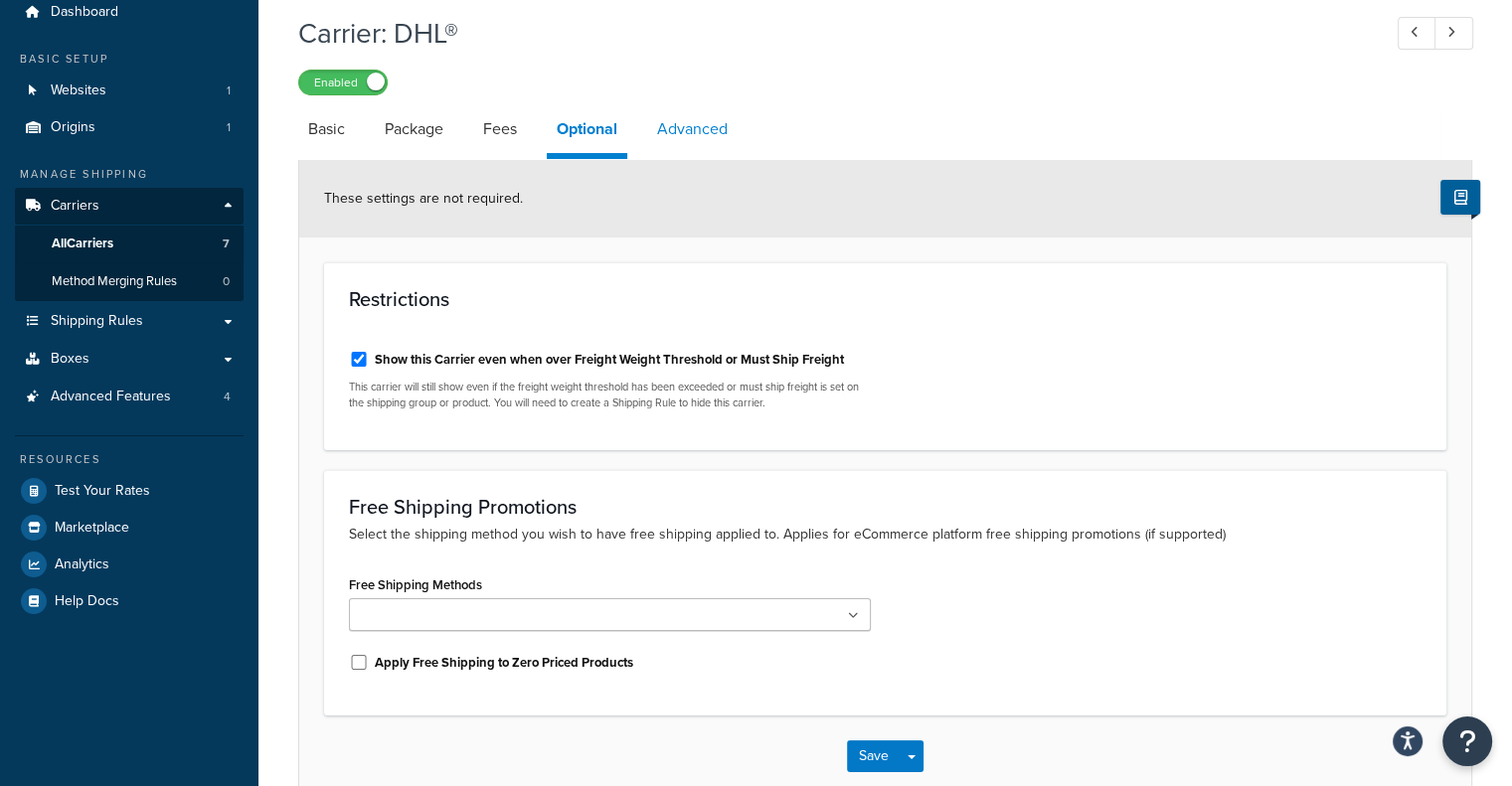click on "Advanced" at bounding box center [692, 129] 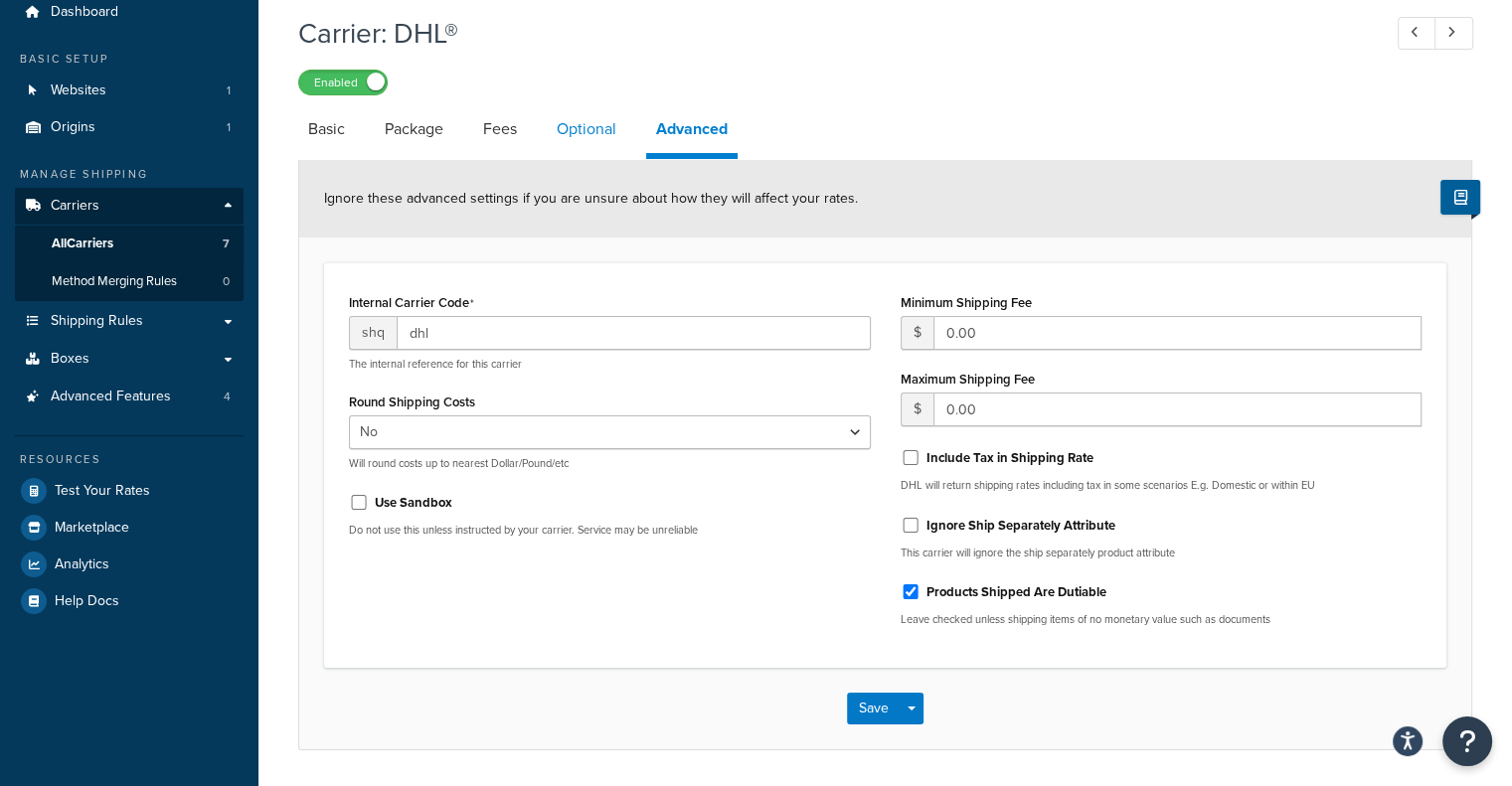 click on "Optional" at bounding box center [587, 129] 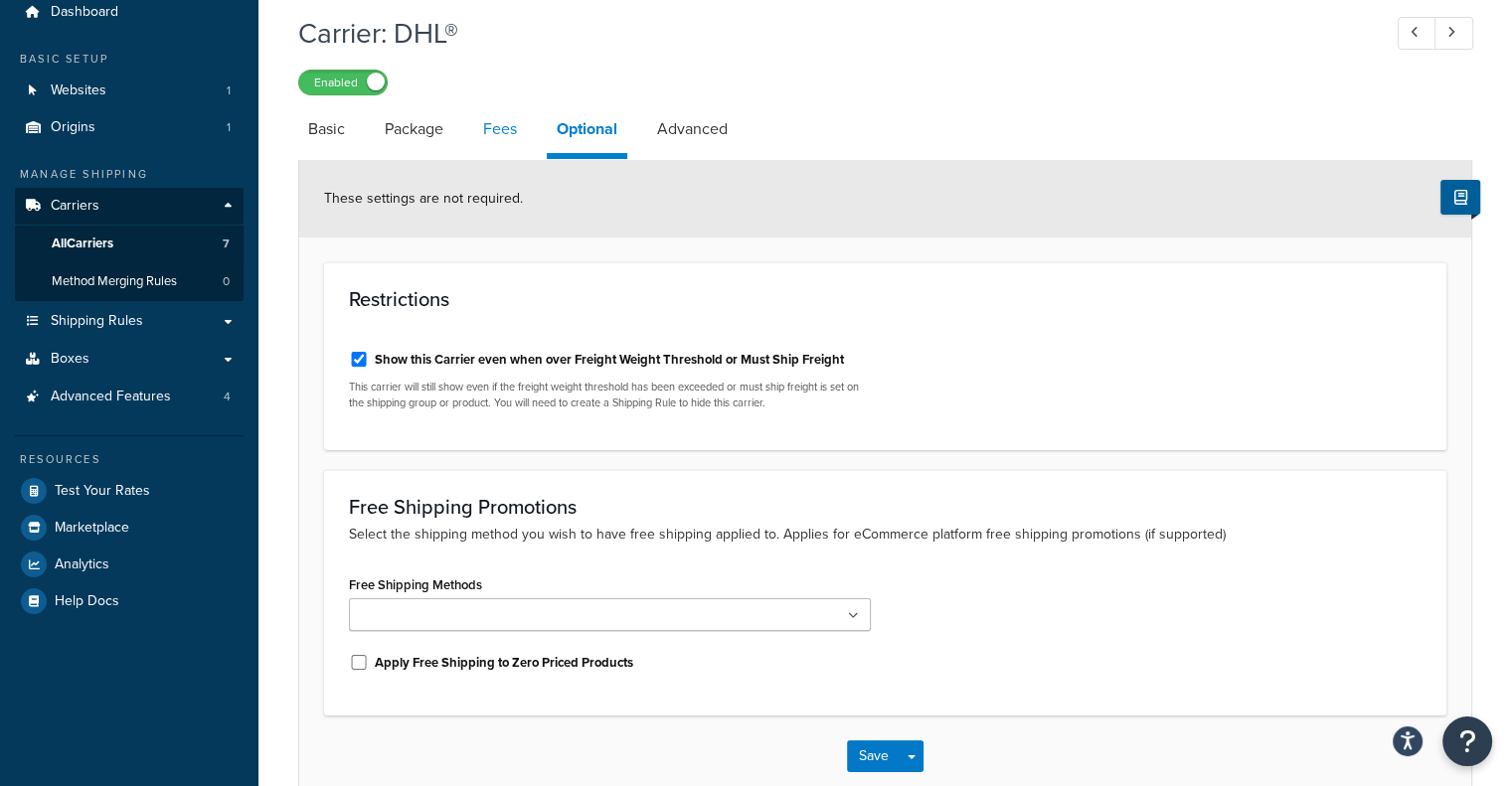 click on "Fees" at bounding box center [500, 129] 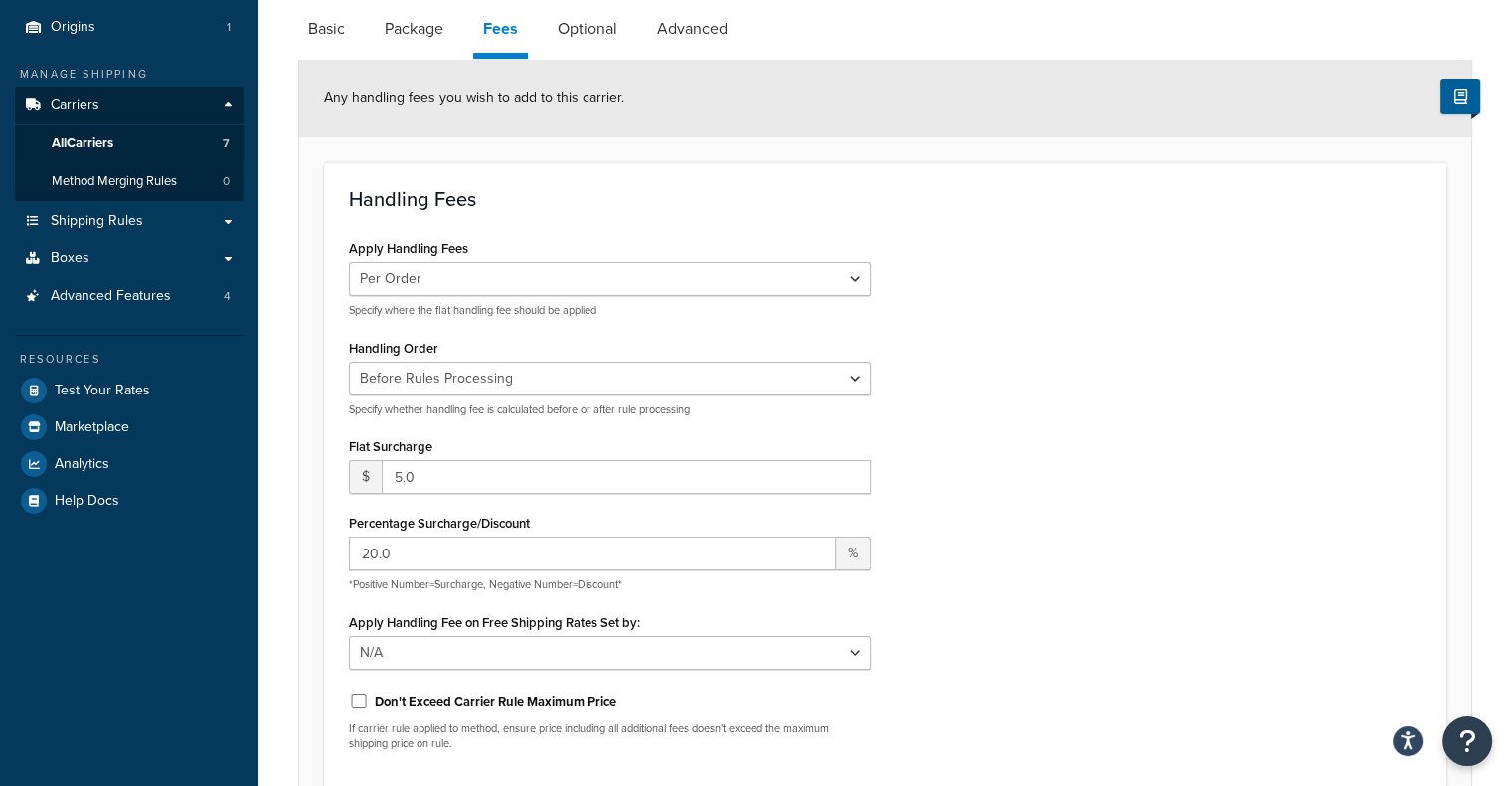 scroll, scrollTop: 0, scrollLeft: 0, axis: both 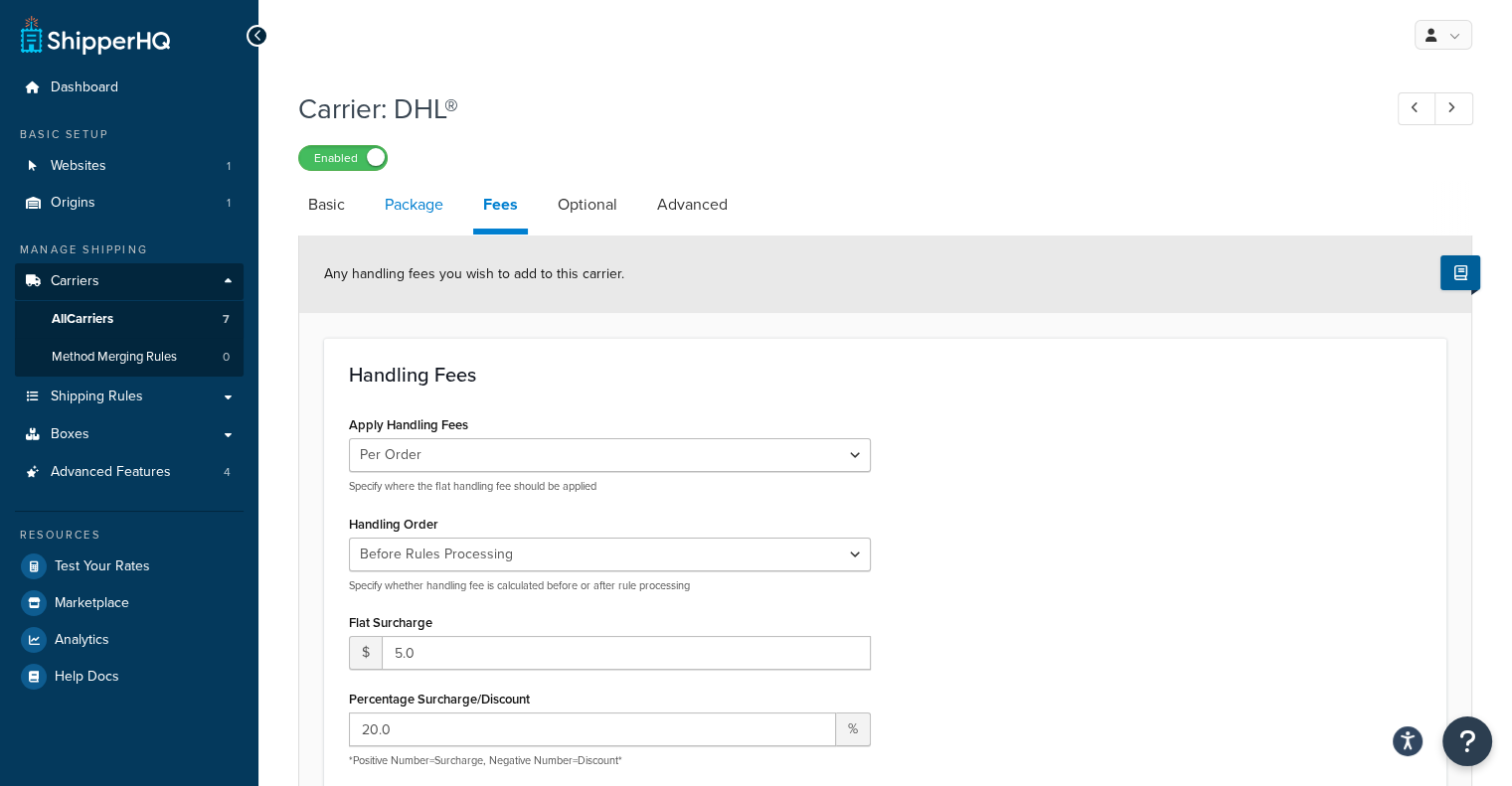 click on "Package" at bounding box center [414, 205] 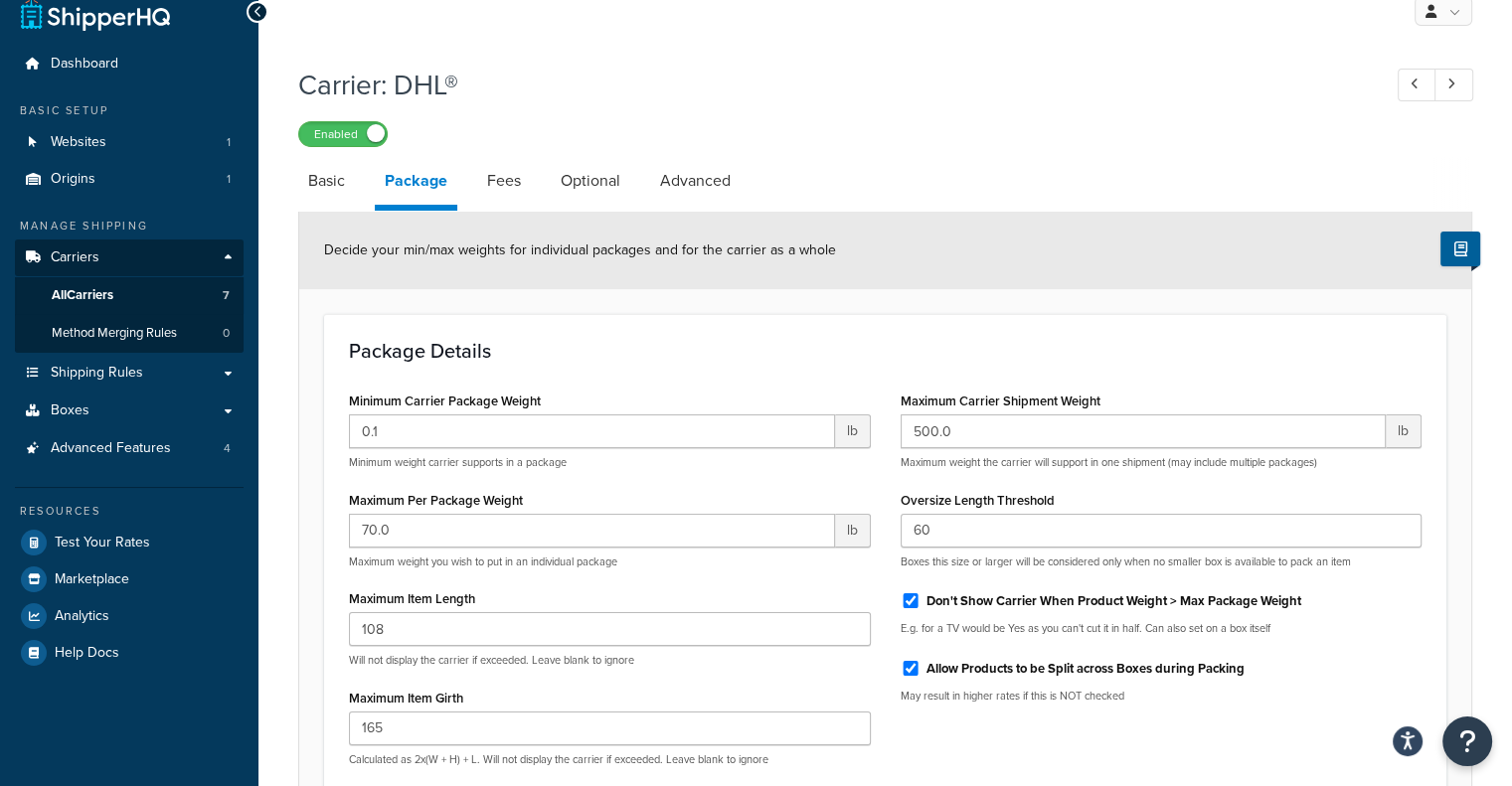 scroll, scrollTop: 0, scrollLeft: 0, axis: both 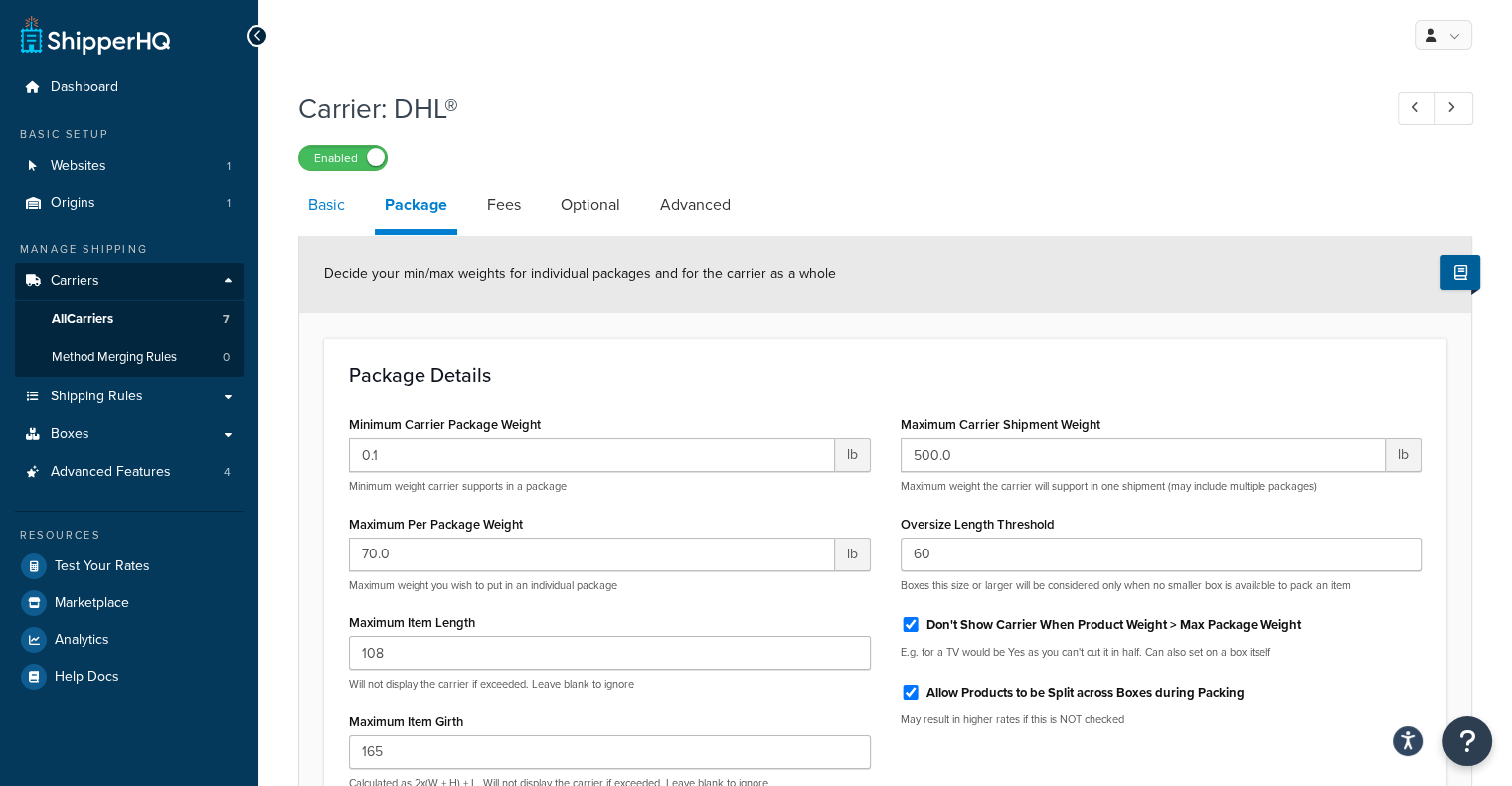 click on "Basic" at bounding box center (326, 205) 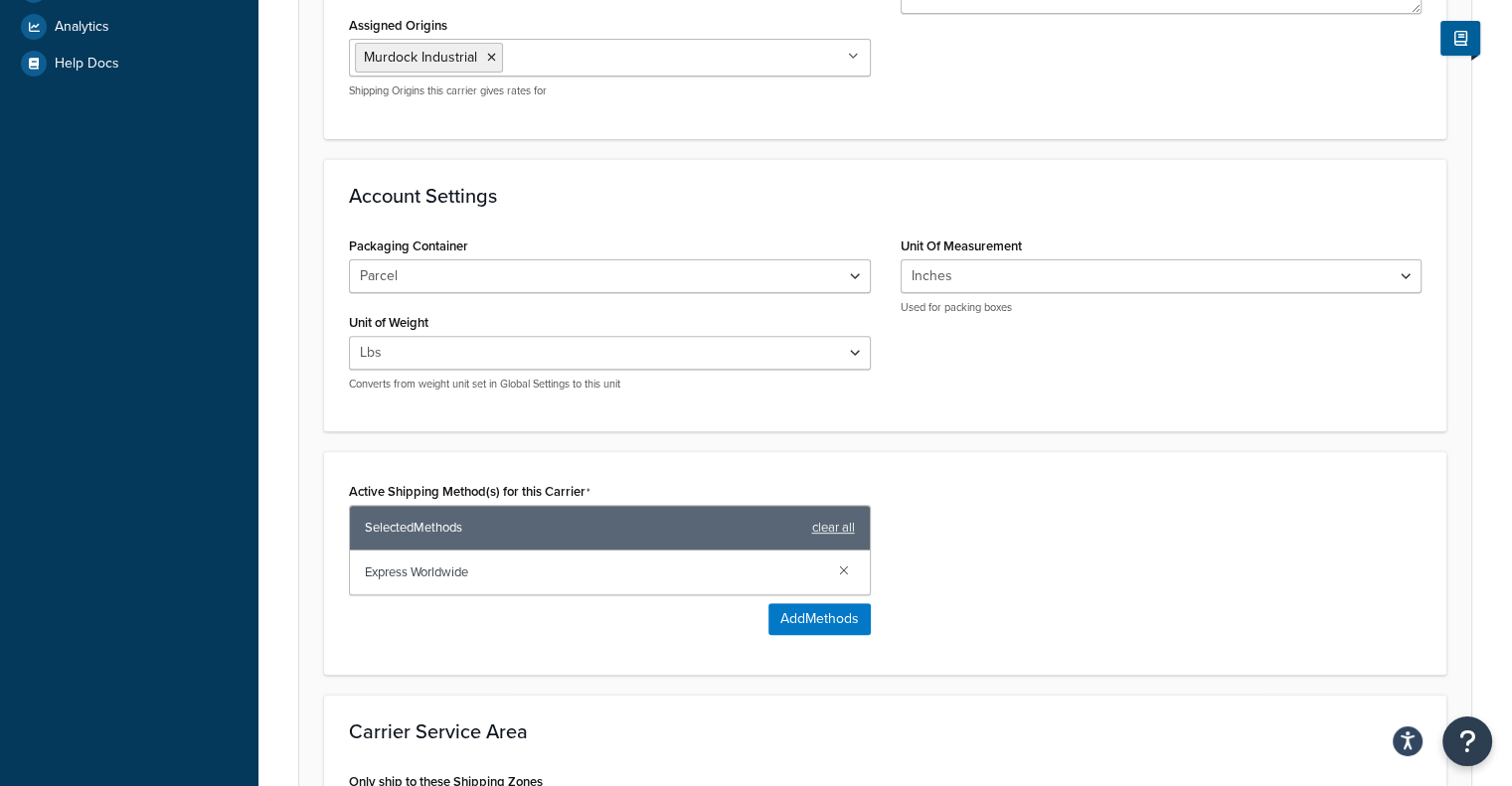 scroll, scrollTop: 910, scrollLeft: 0, axis: vertical 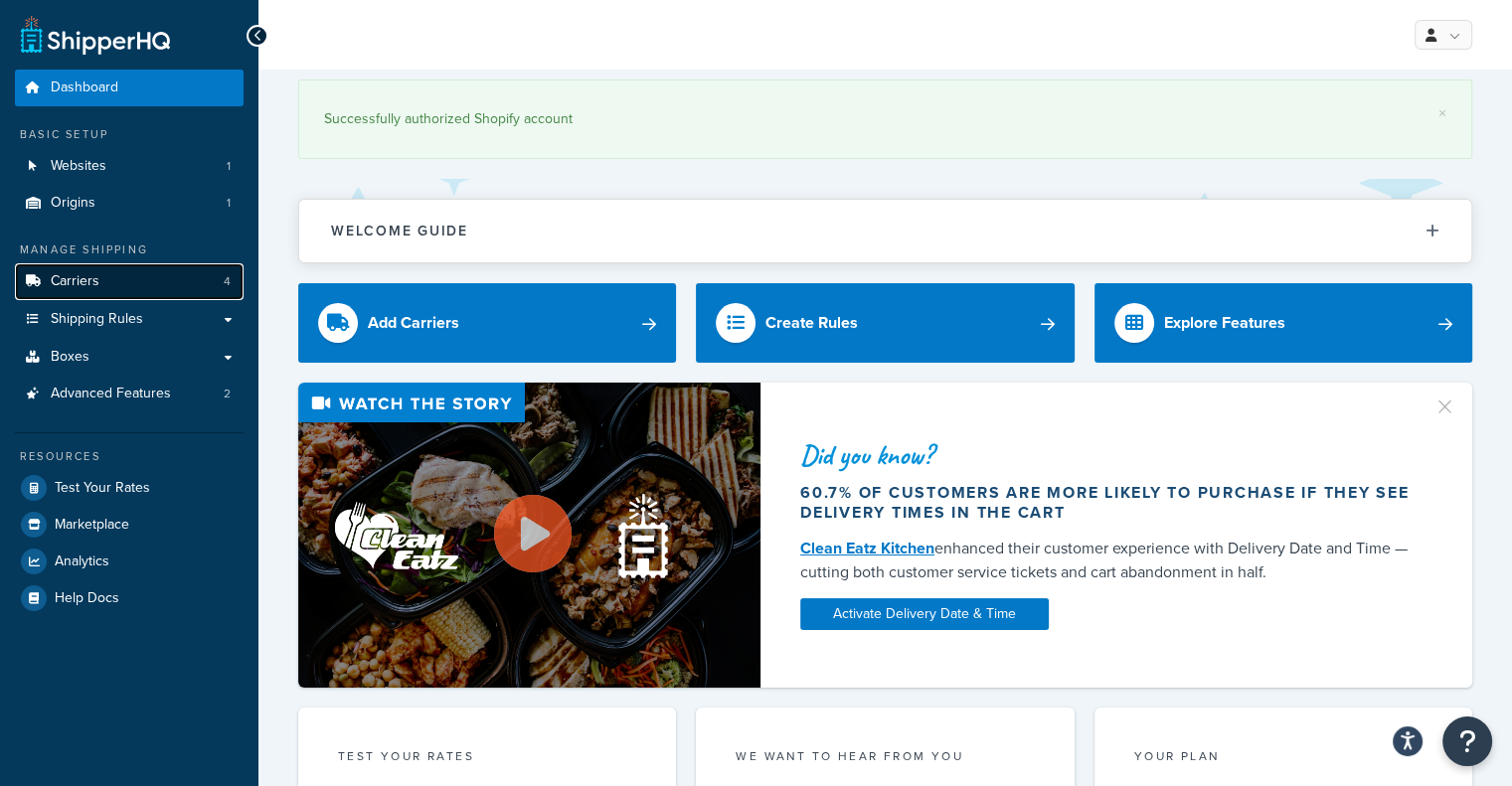 click on "Carriers 4" at bounding box center (129, 281) 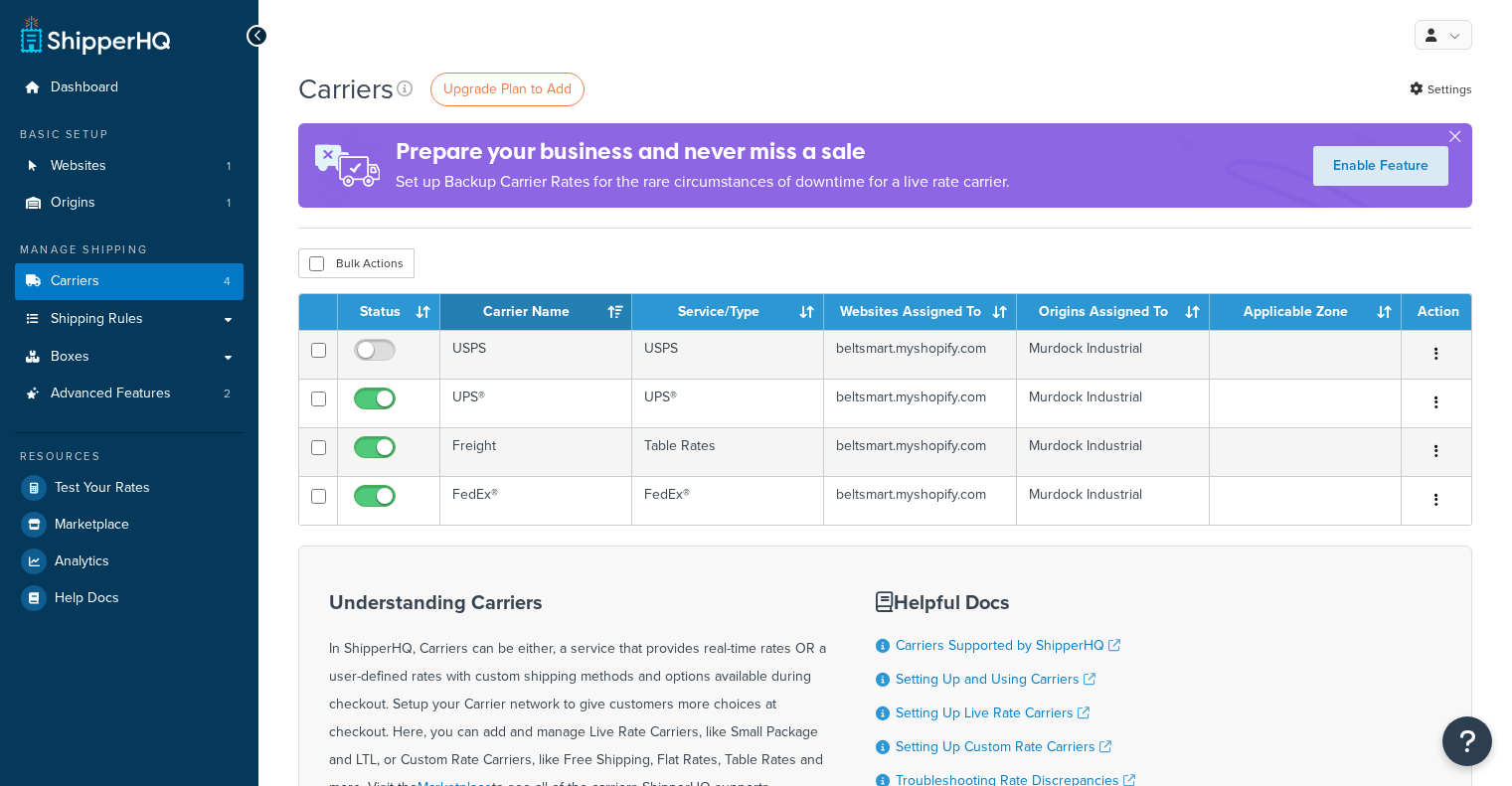 scroll, scrollTop: 0, scrollLeft: 0, axis: both 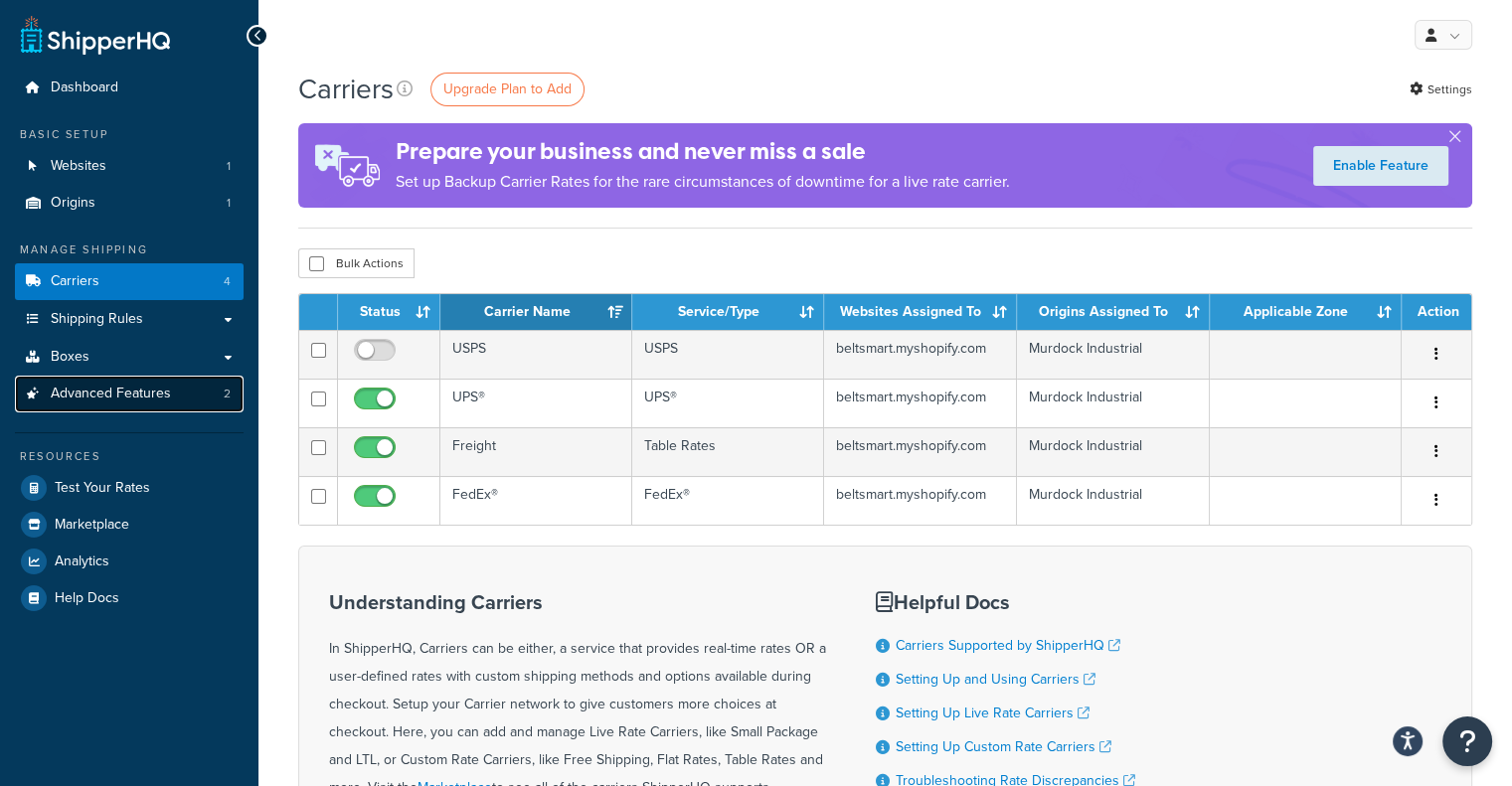 click on "Advanced Features
2" at bounding box center [129, 393] 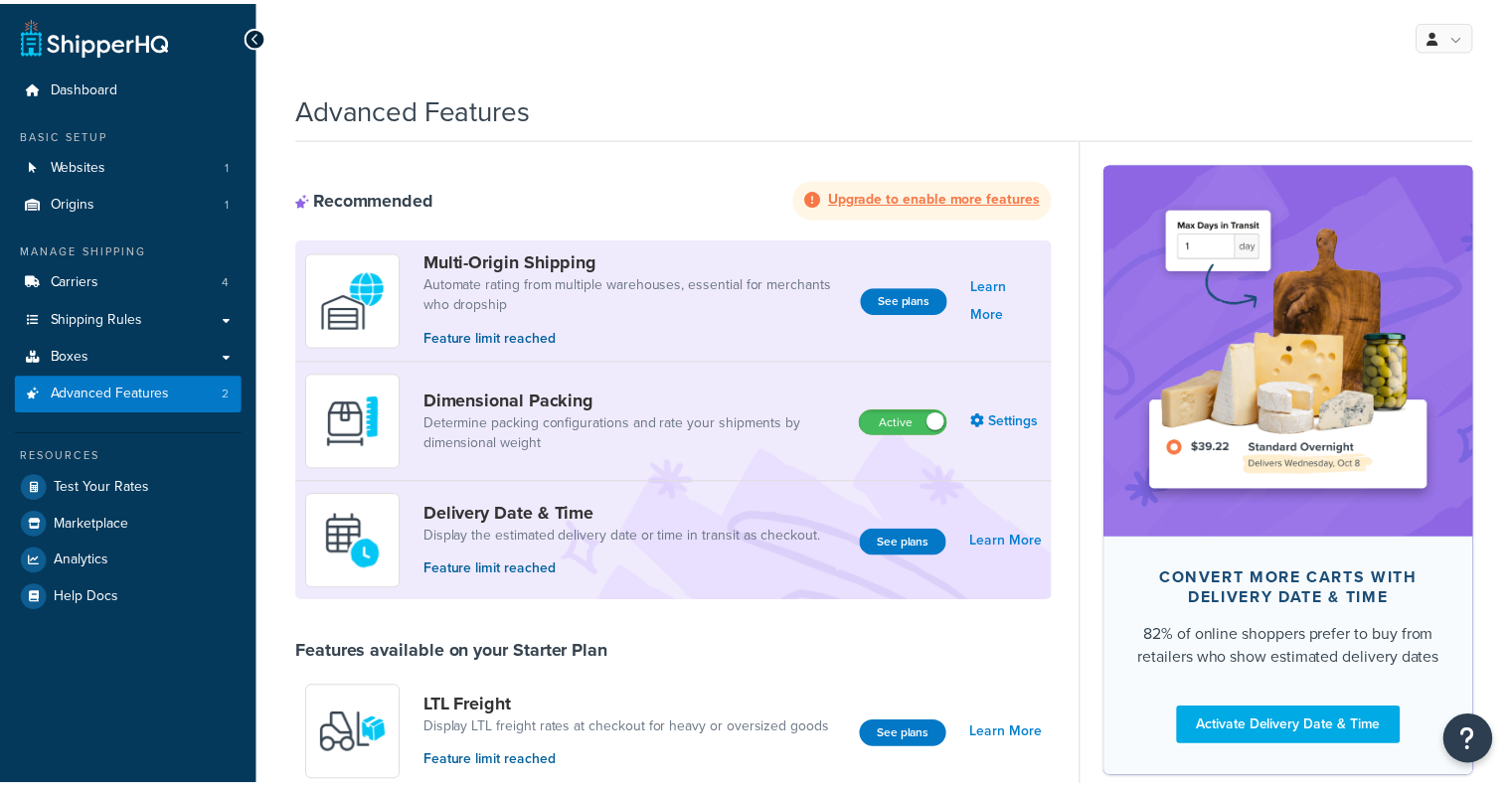 scroll, scrollTop: 0, scrollLeft: 0, axis: both 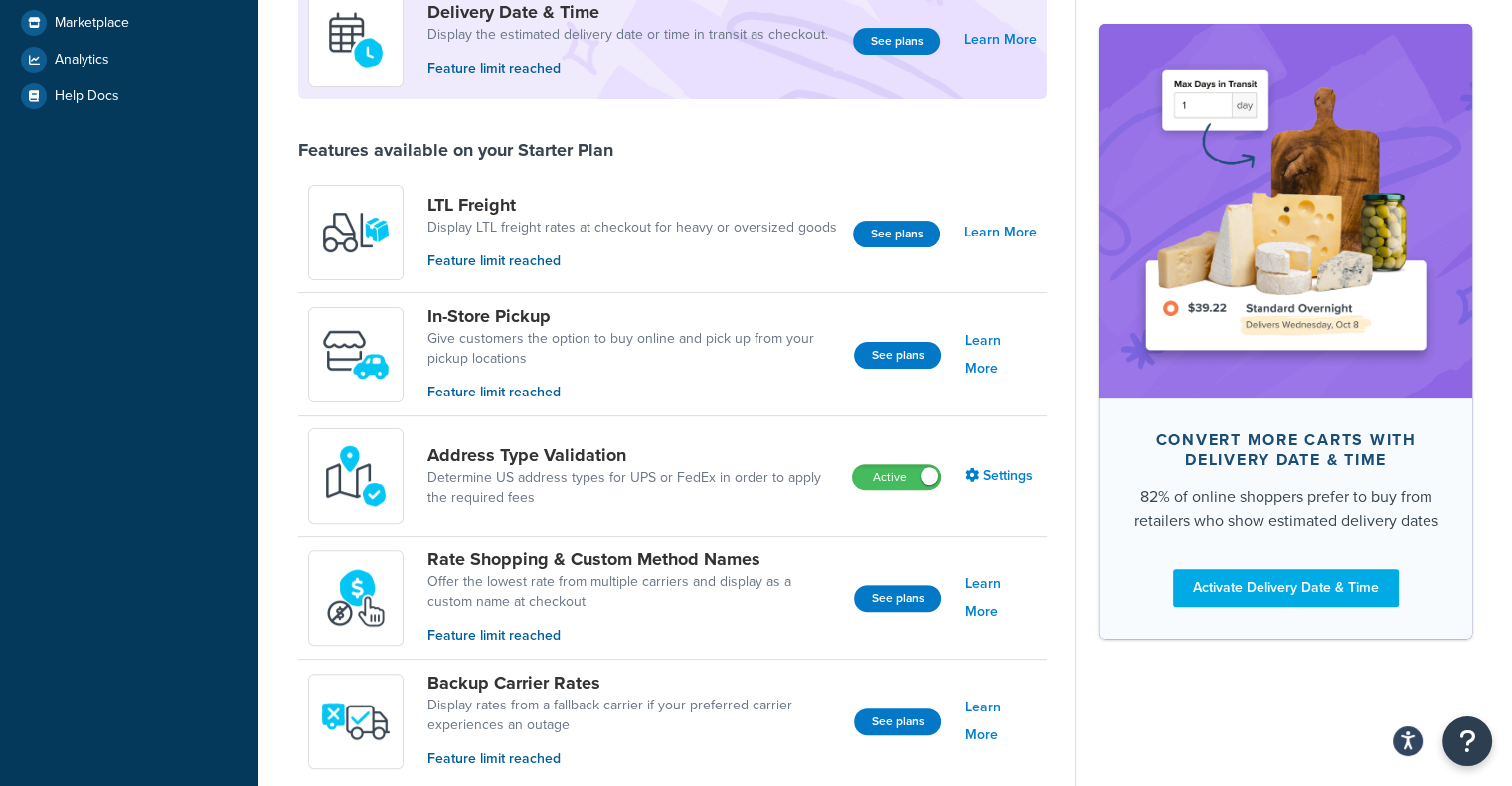 click on "Address Type Validation Determine US address types for UPS or FedEx in order to apply the required fees Active Settings" at bounding box center [672, 476] 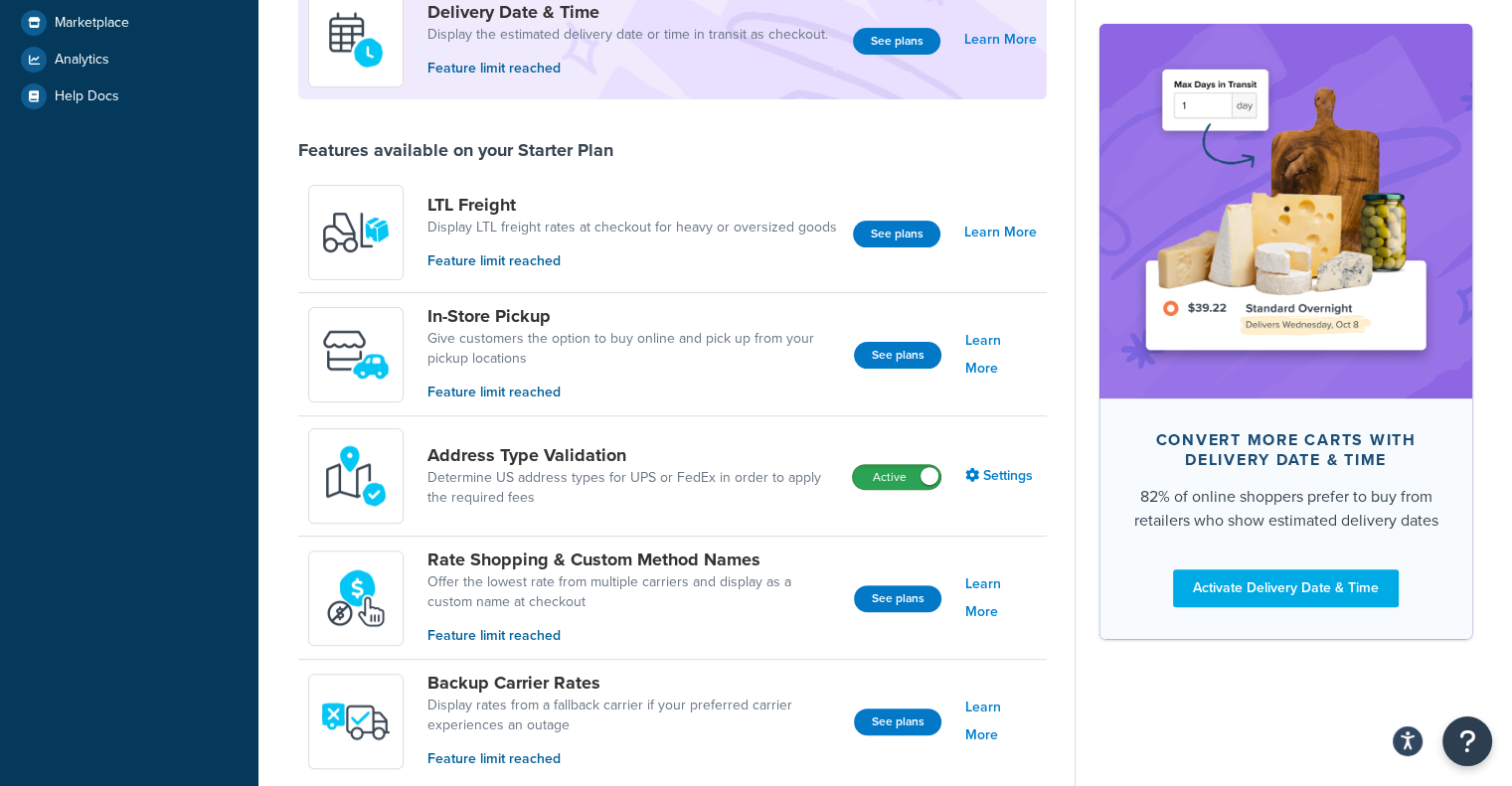 click on "Active" at bounding box center (897, 477) 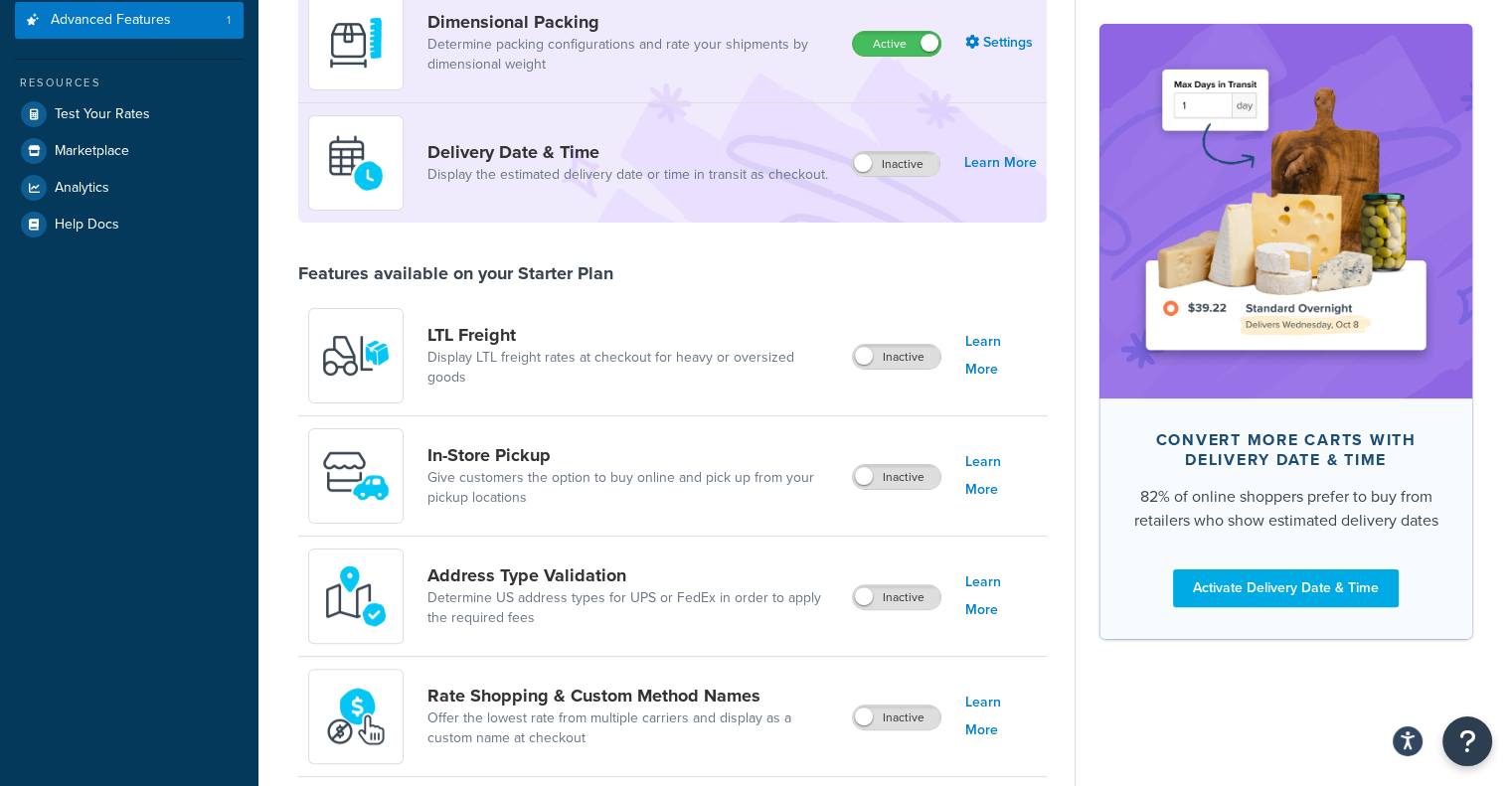 scroll, scrollTop: 375, scrollLeft: 0, axis: vertical 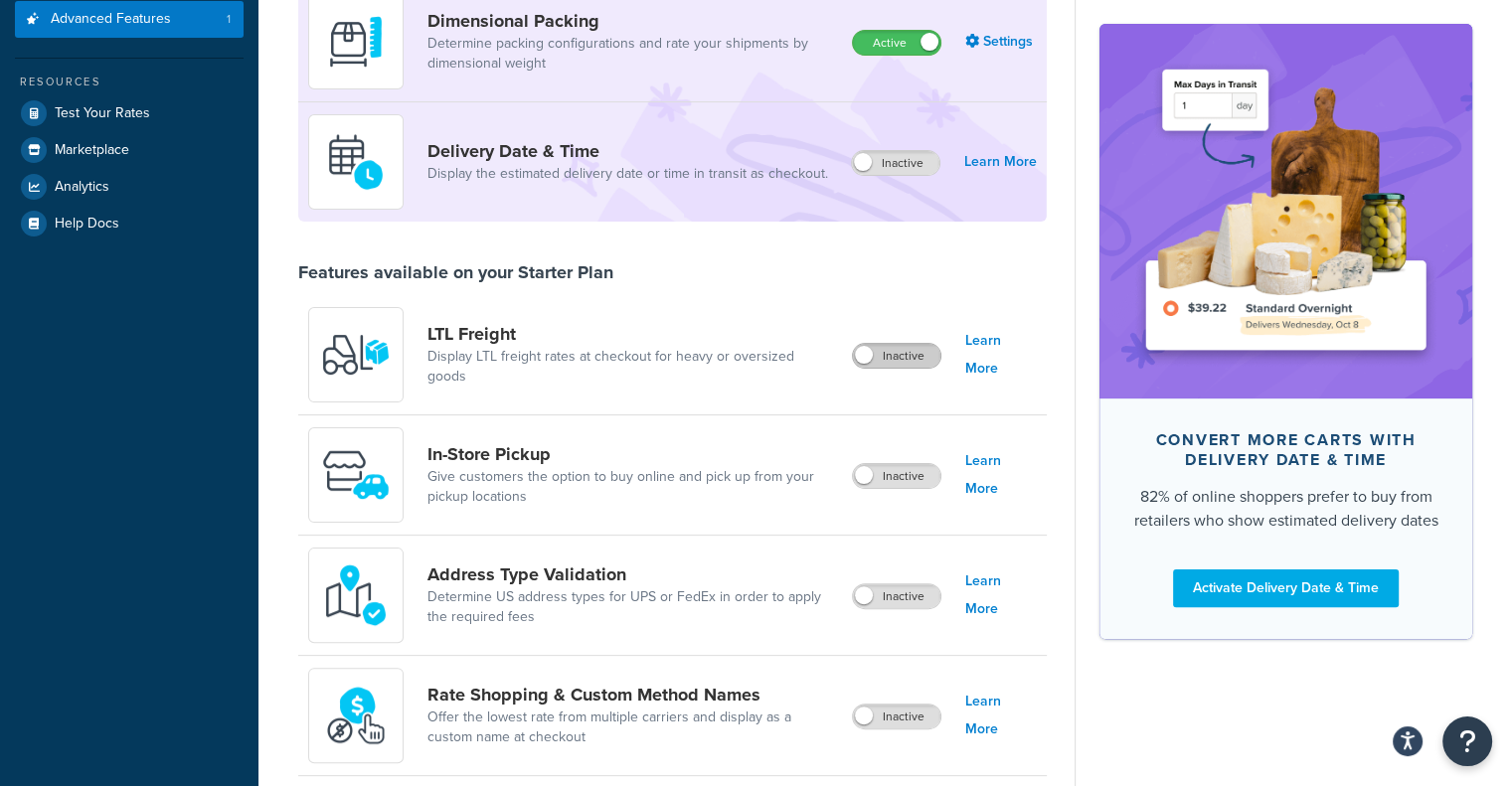 click on "Inactive" at bounding box center [897, 356] 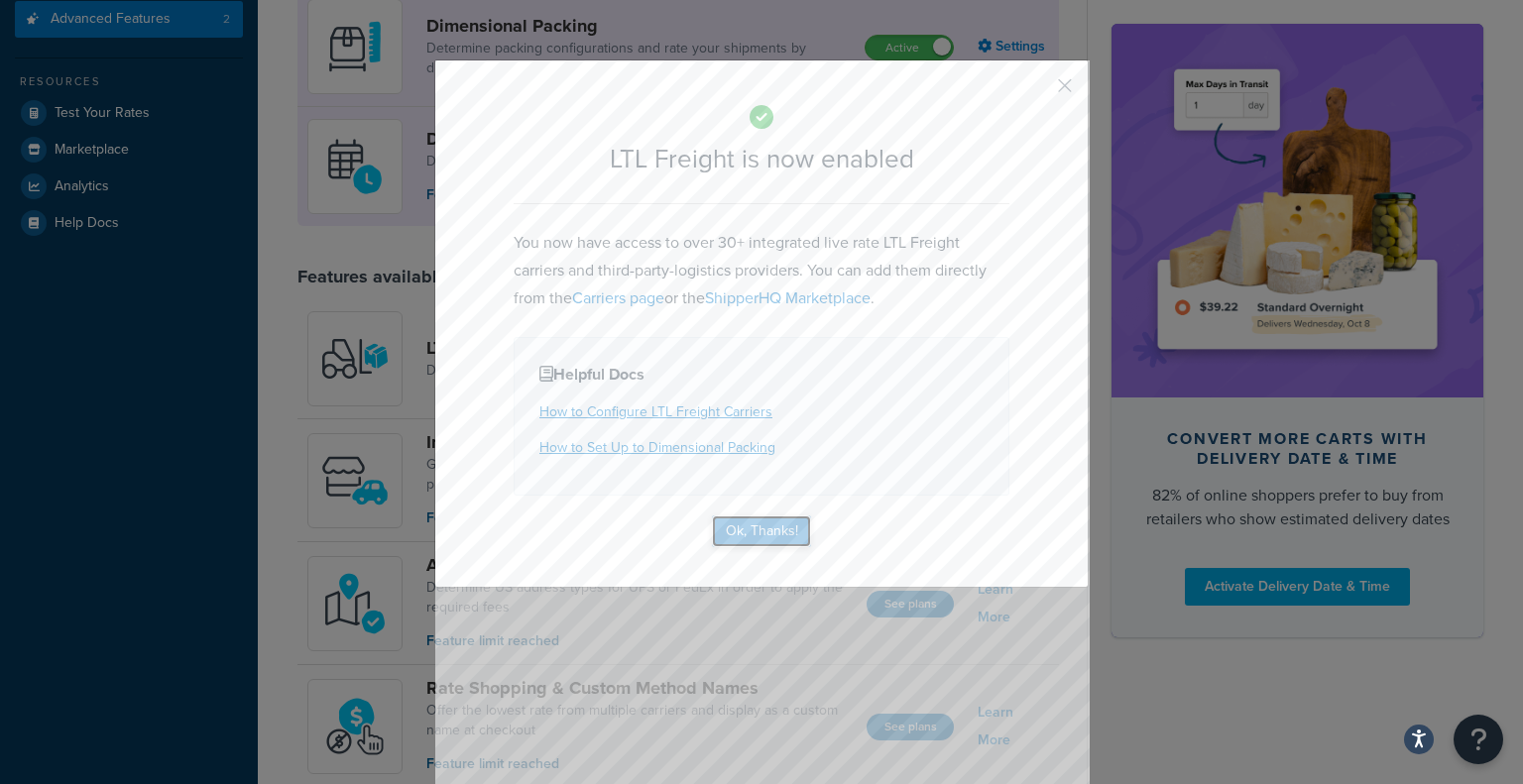 click on "Ok, Thanks!" at bounding box center (762, 531) 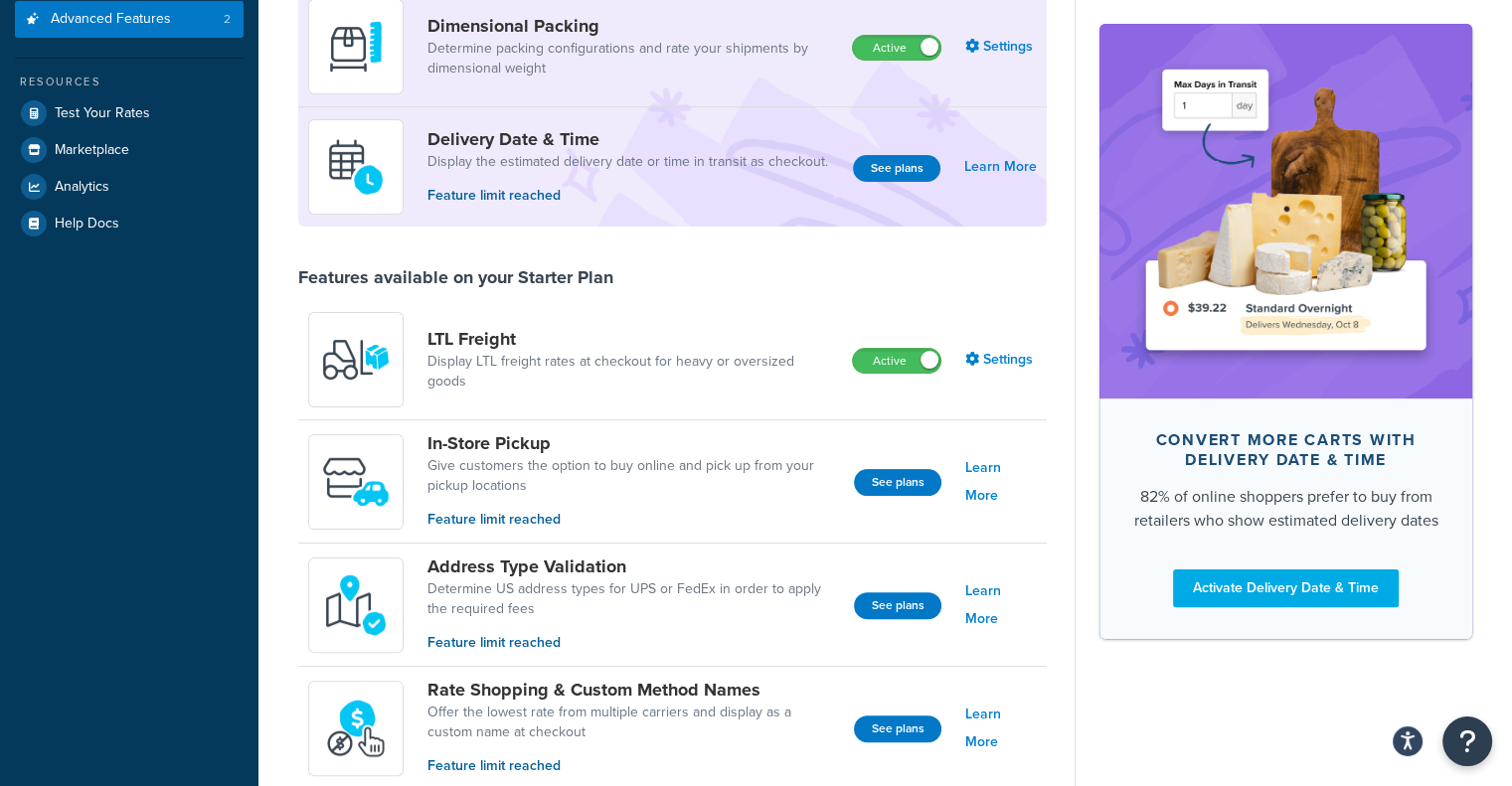 click on "Feature limit reached" at bounding box center (632, 520) 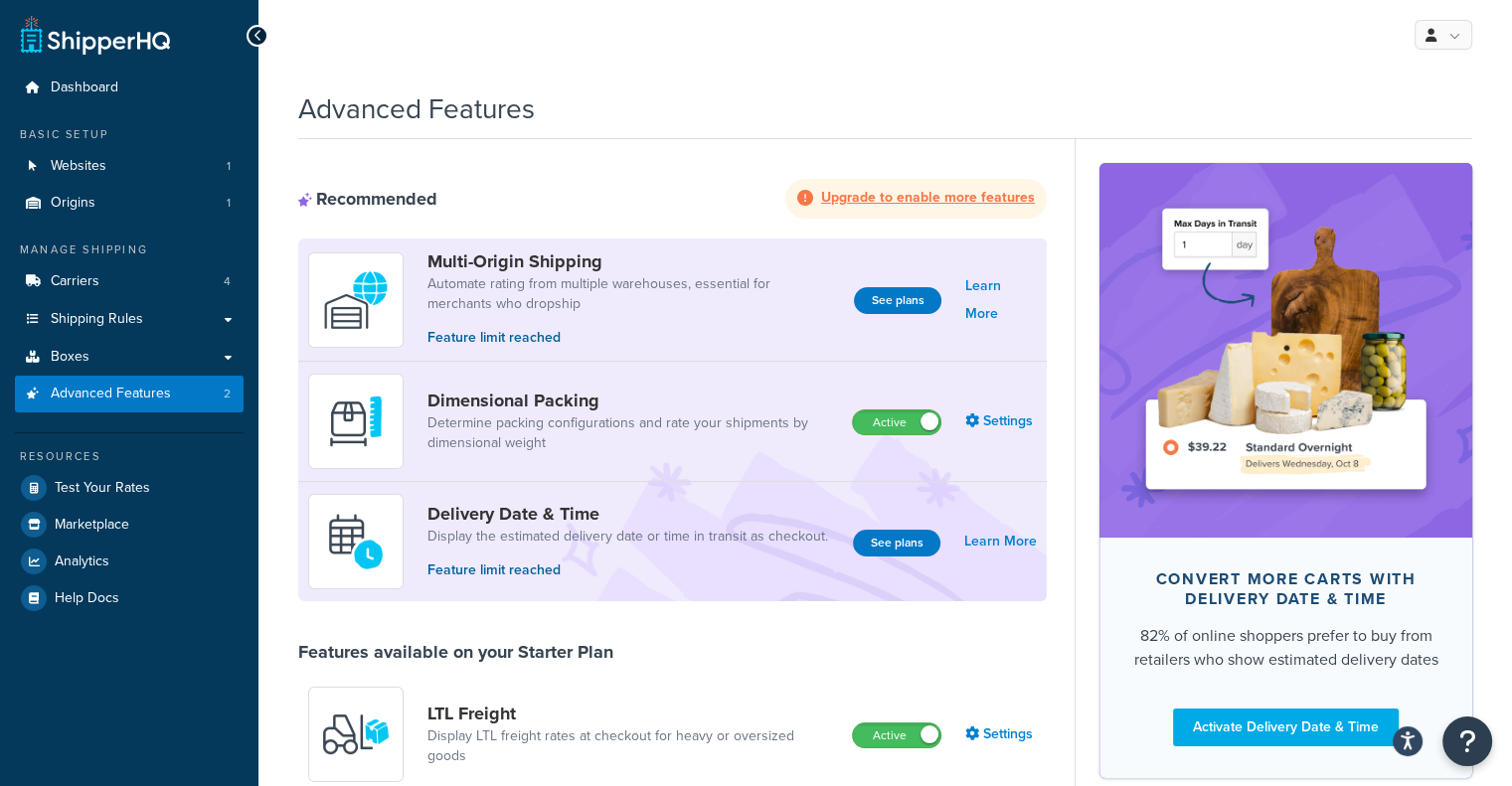 scroll, scrollTop: 4, scrollLeft: 0, axis: vertical 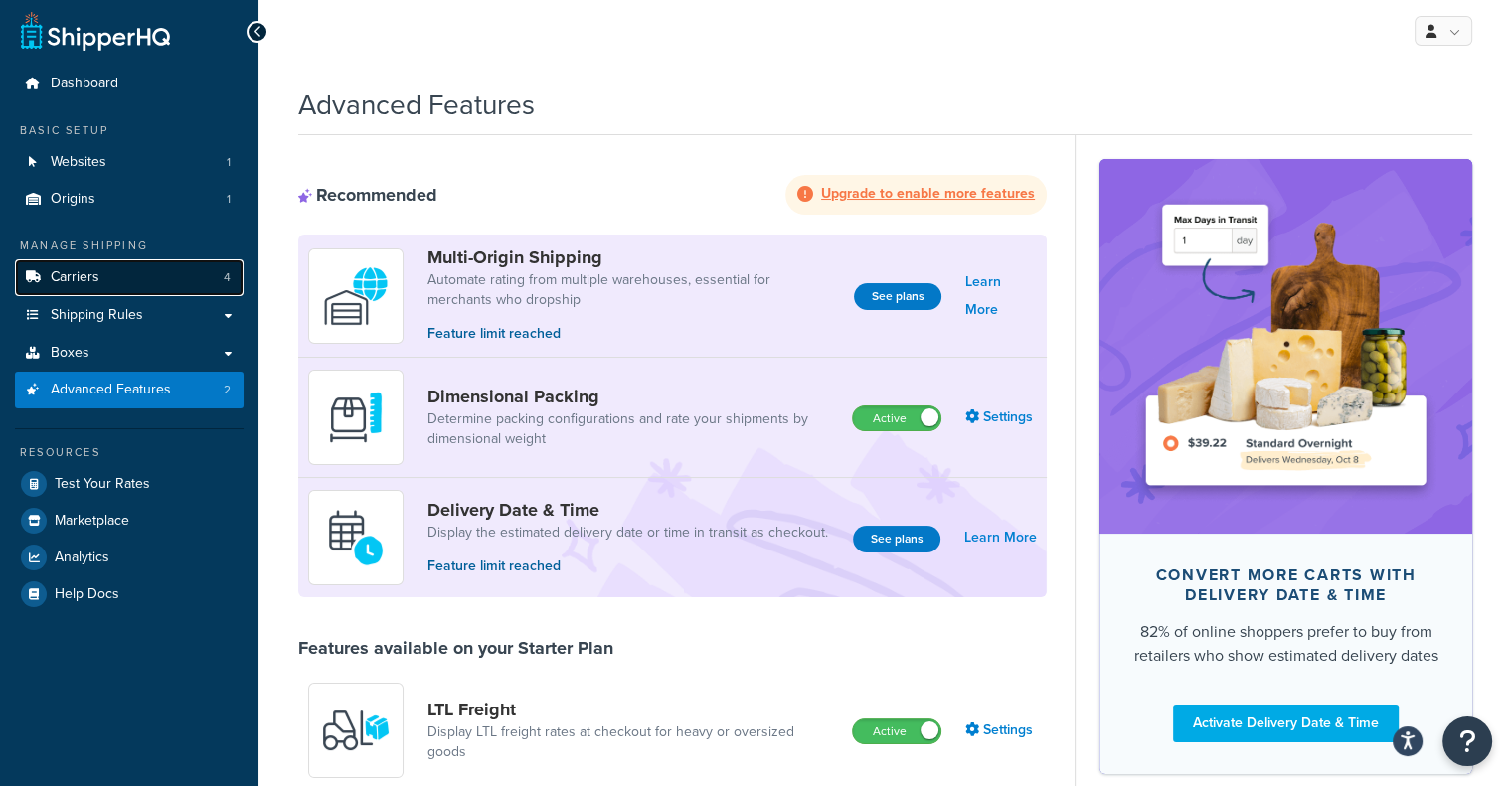 click on "Carriers 4" at bounding box center [129, 277] 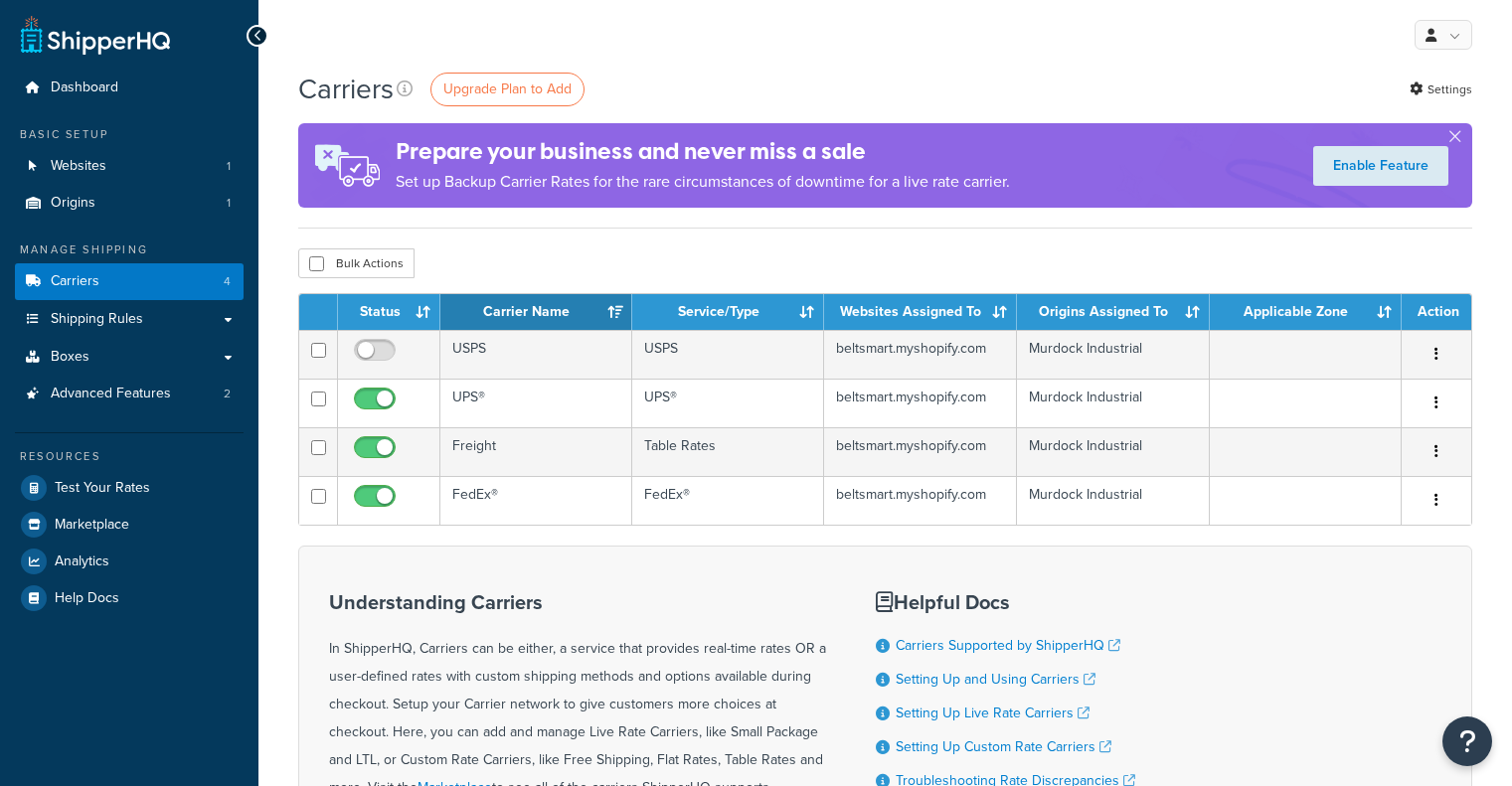scroll, scrollTop: 0, scrollLeft: 0, axis: both 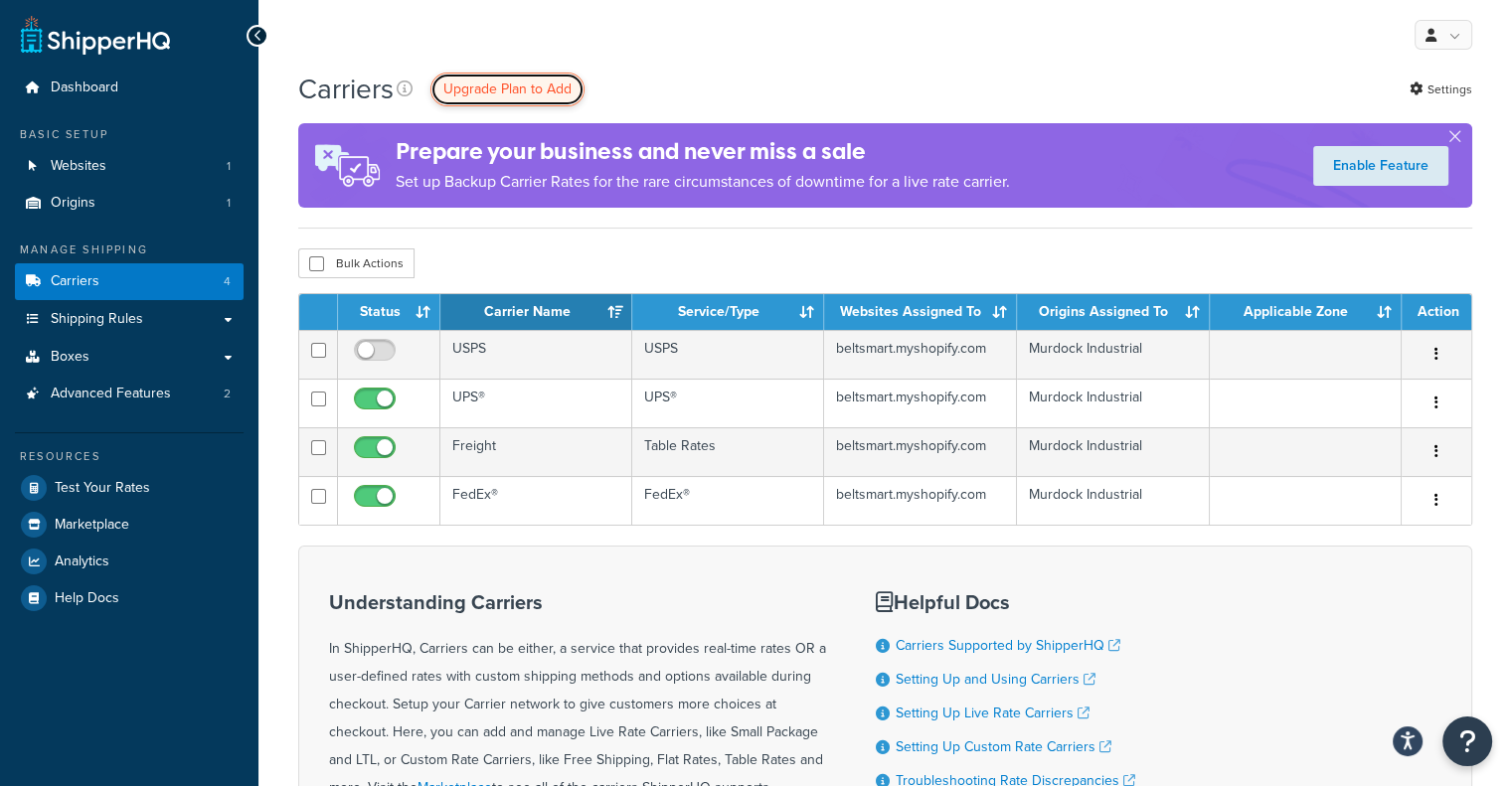 click on "Upgrade Plan to Add" at bounding box center (507, 88) 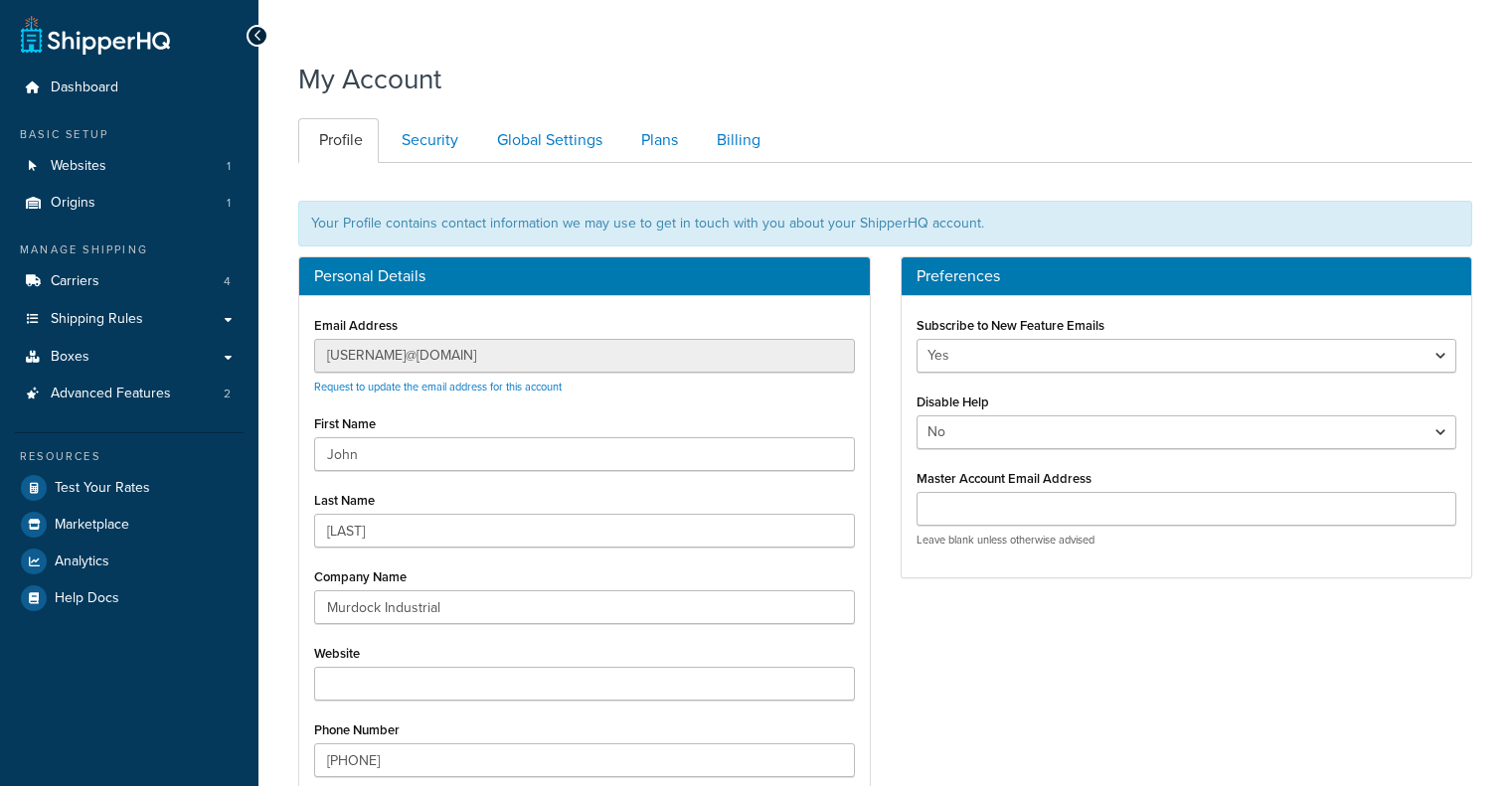 scroll, scrollTop: 0, scrollLeft: 0, axis: both 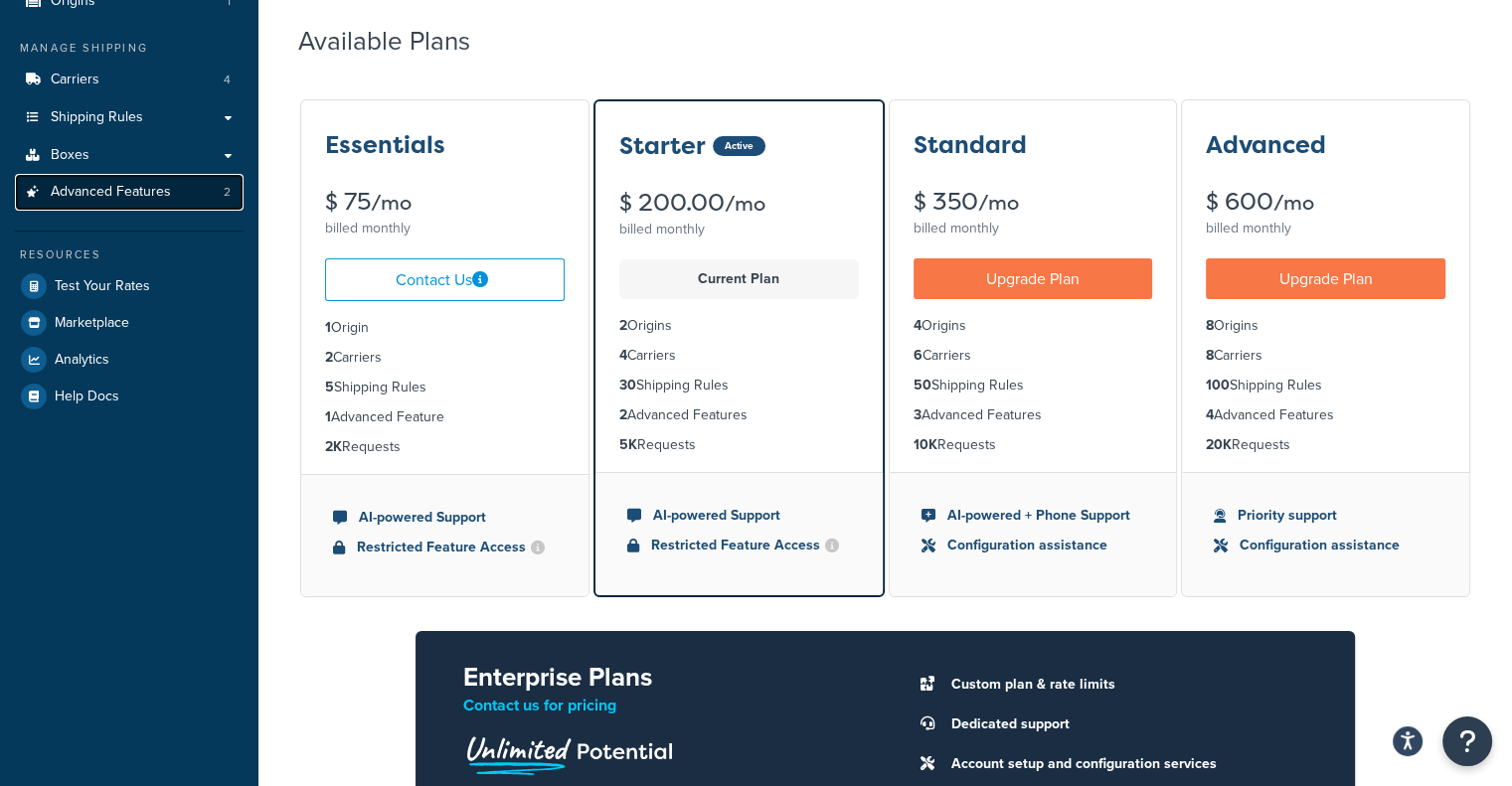 click on "Advanced Features" at bounding box center [110, 192] 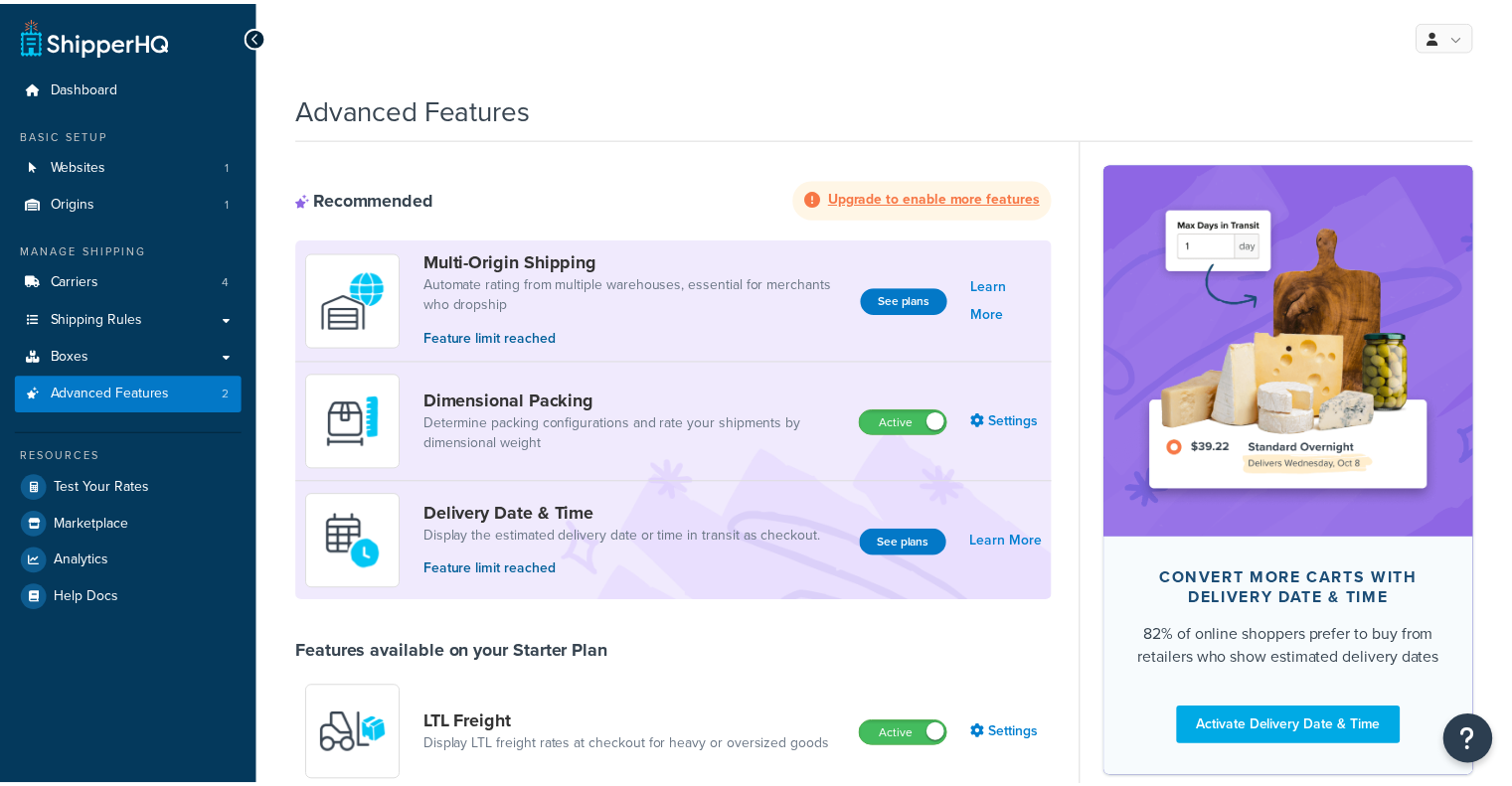 scroll, scrollTop: 0, scrollLeft: 0, axis: both 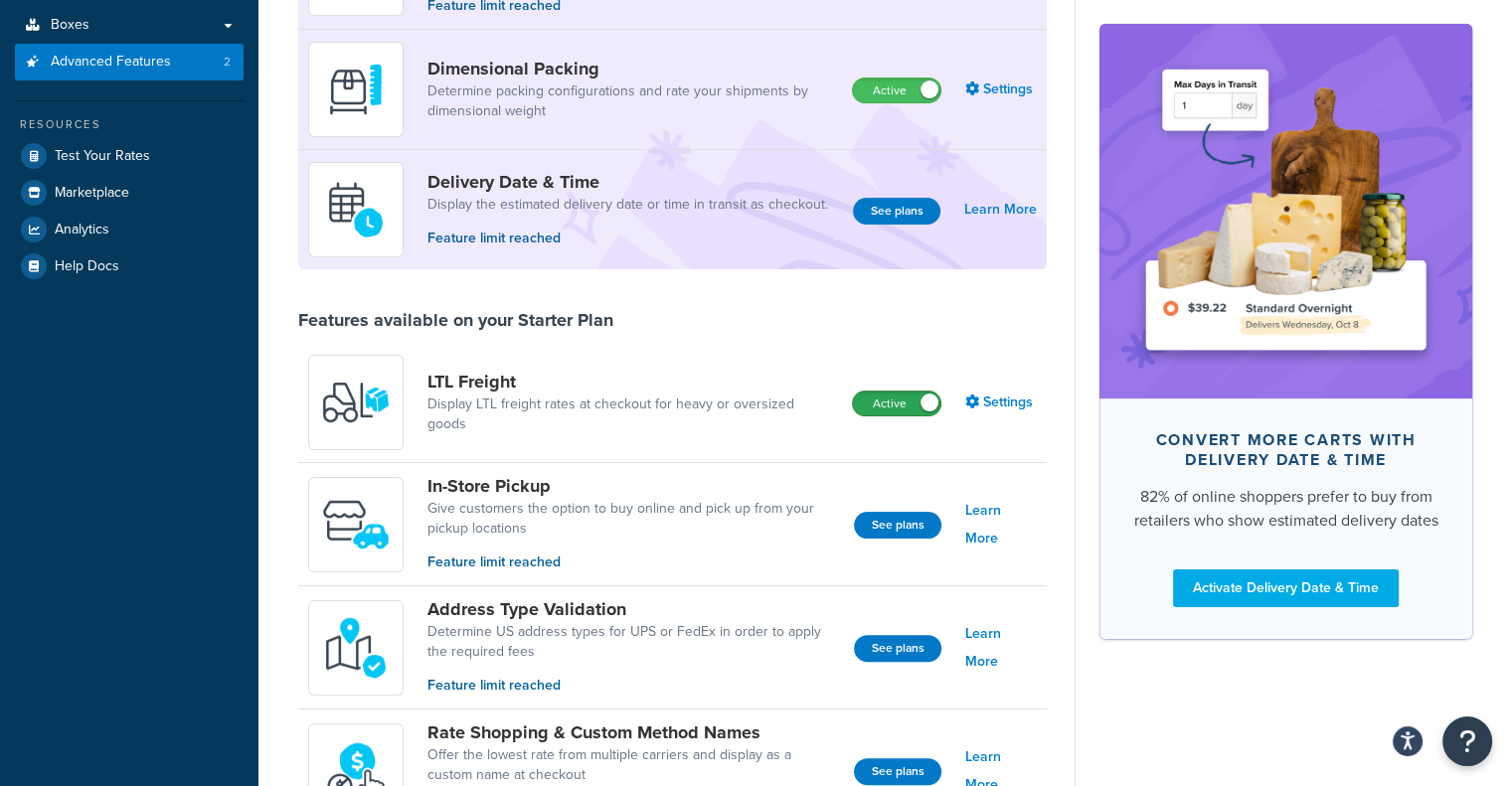 click on "Active" at bounding box center [897, 403] 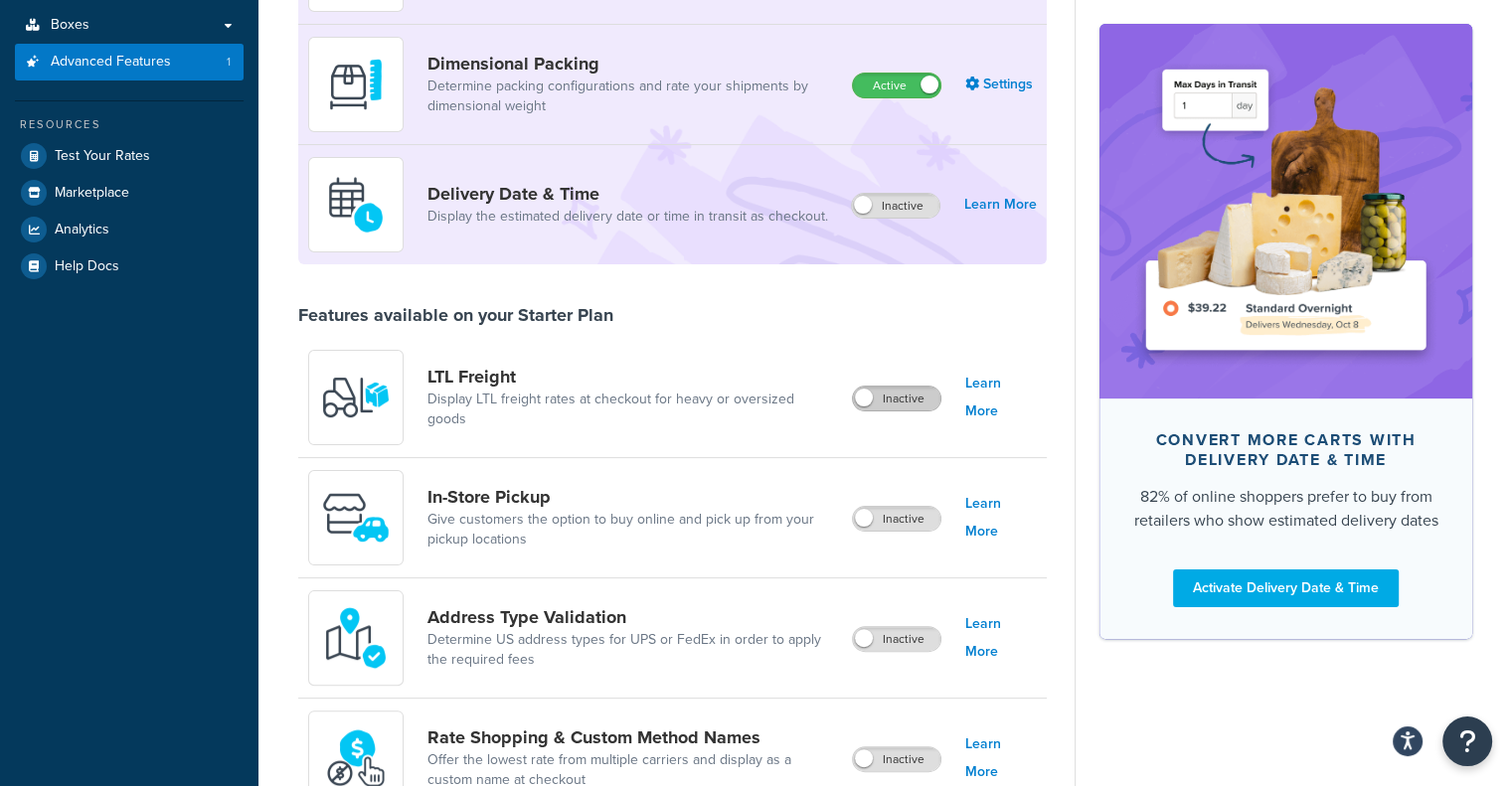 click on "Inactive" at bounding box center (897, 398) 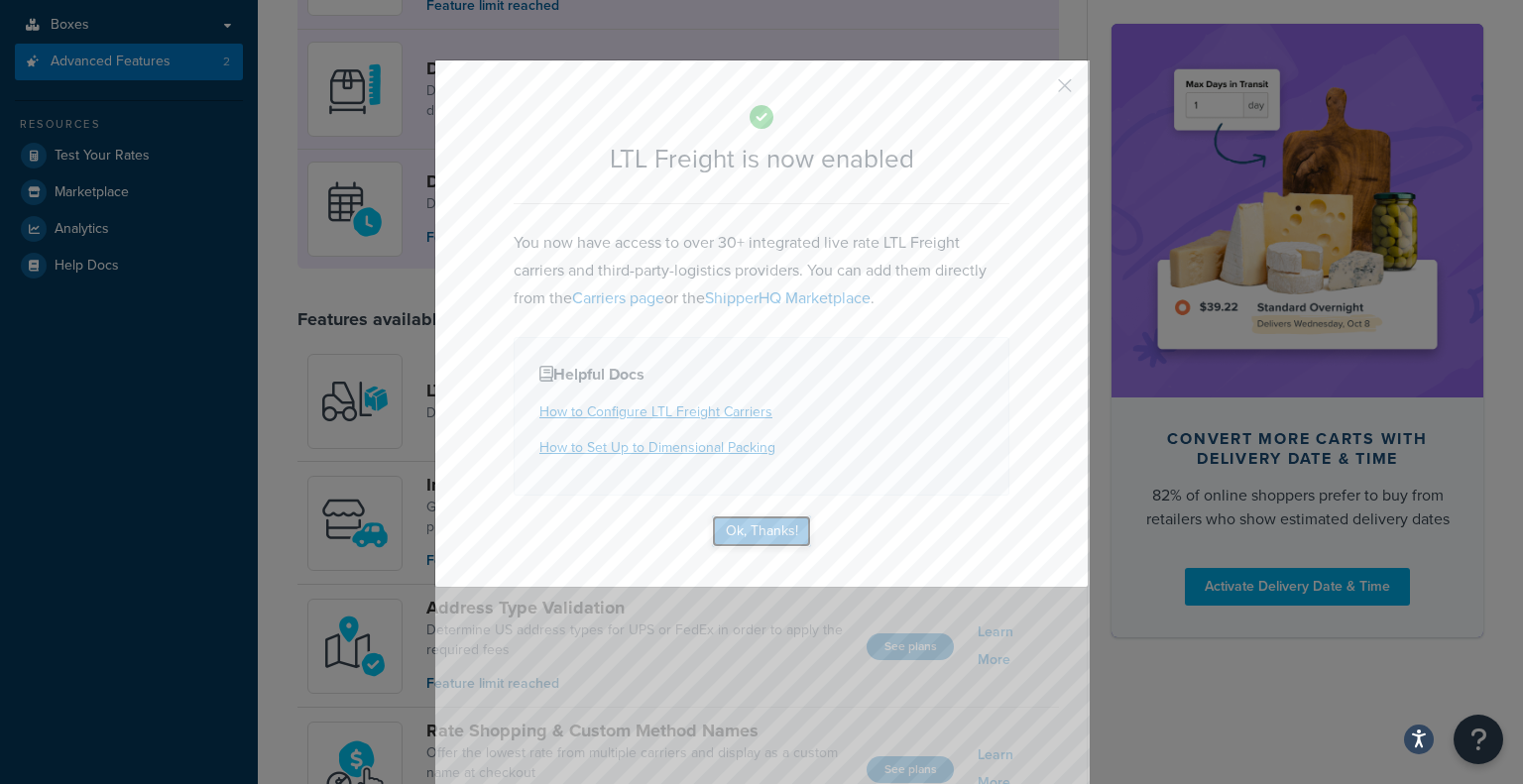 click on "Ok, Thanks!" at bounding box center (762, 531) 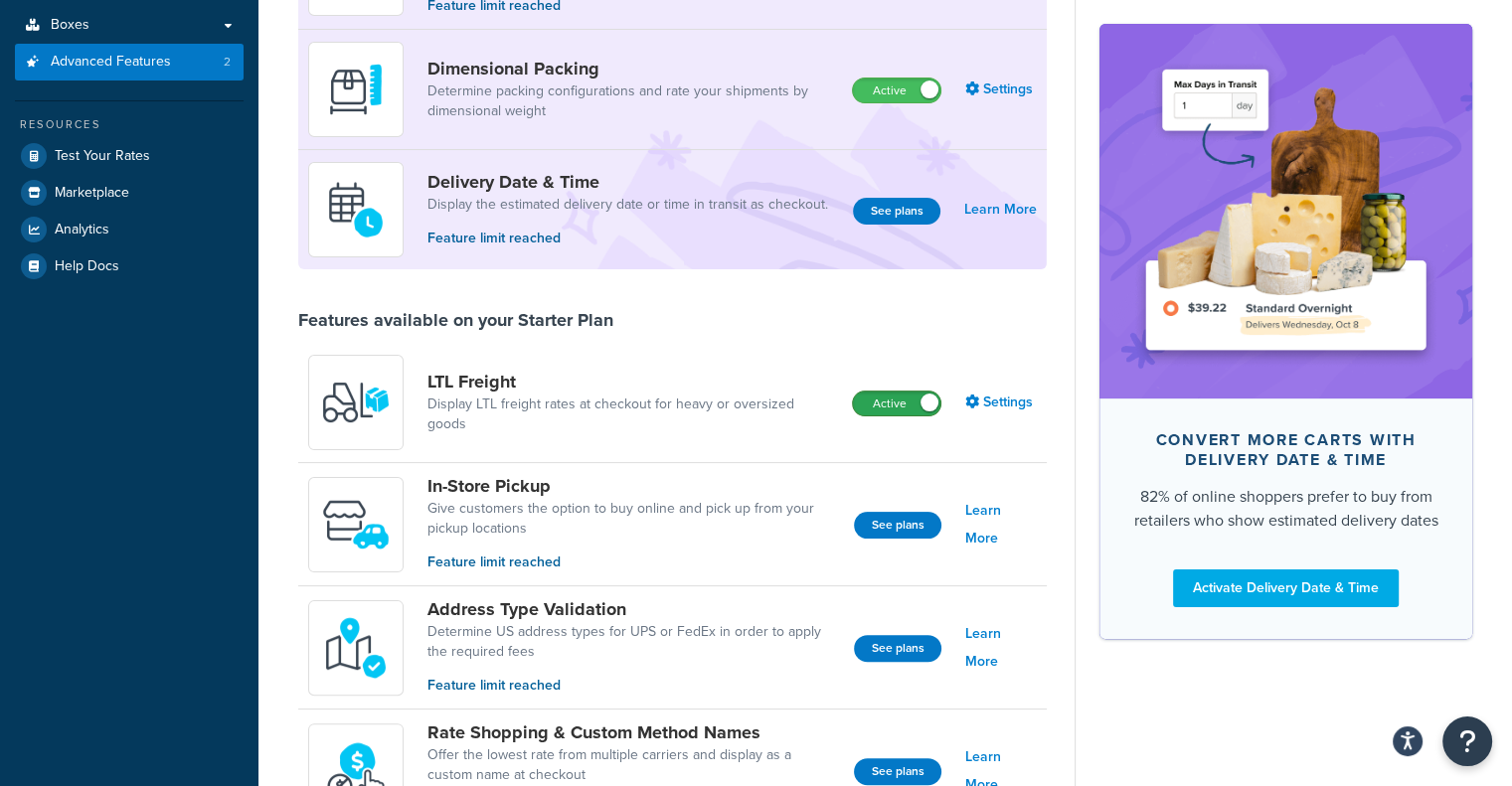 click on "Active" at bounding box center (897, 403) 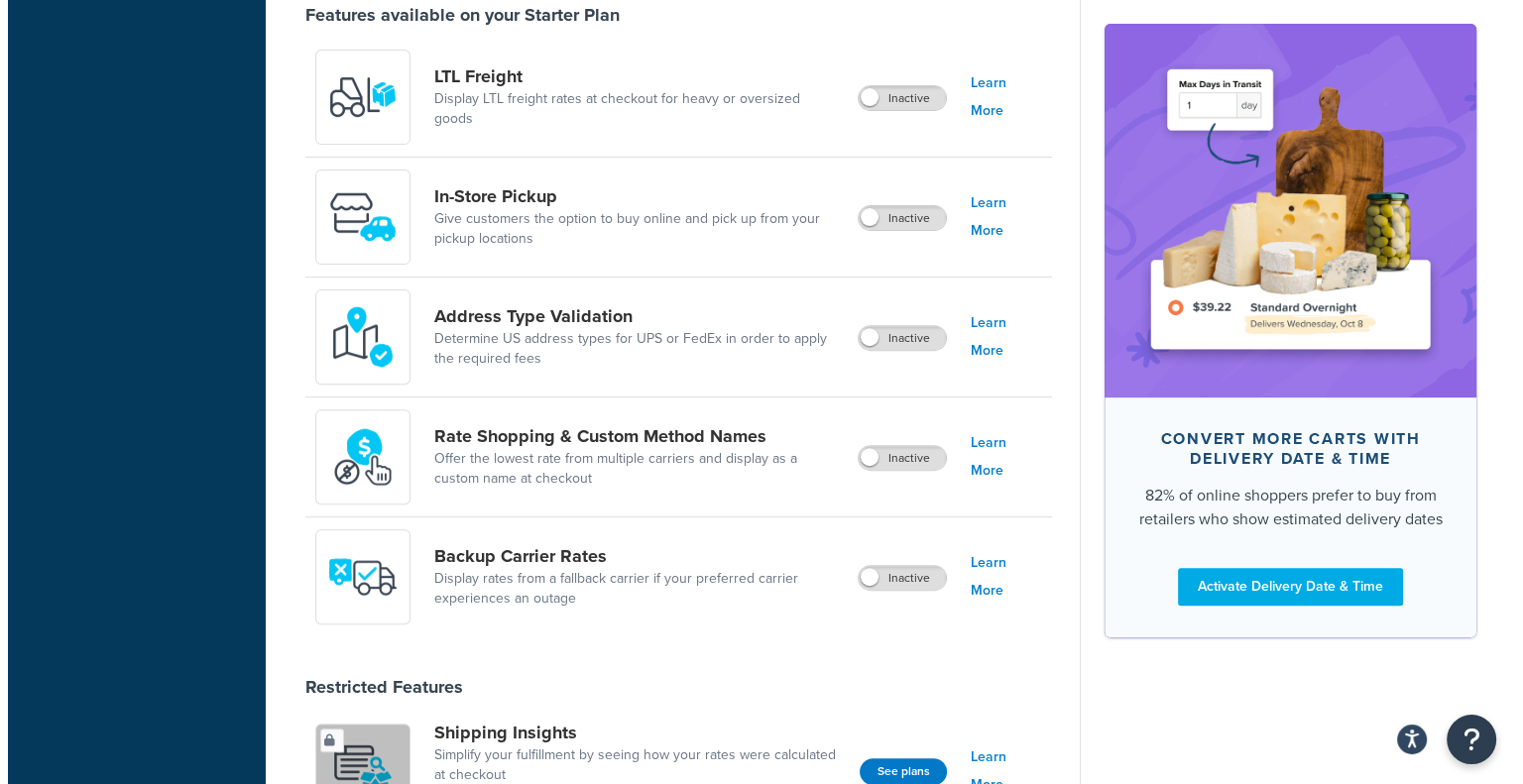 scroll, scrollTop: 630, scrollLeft: 0, axis: vertical 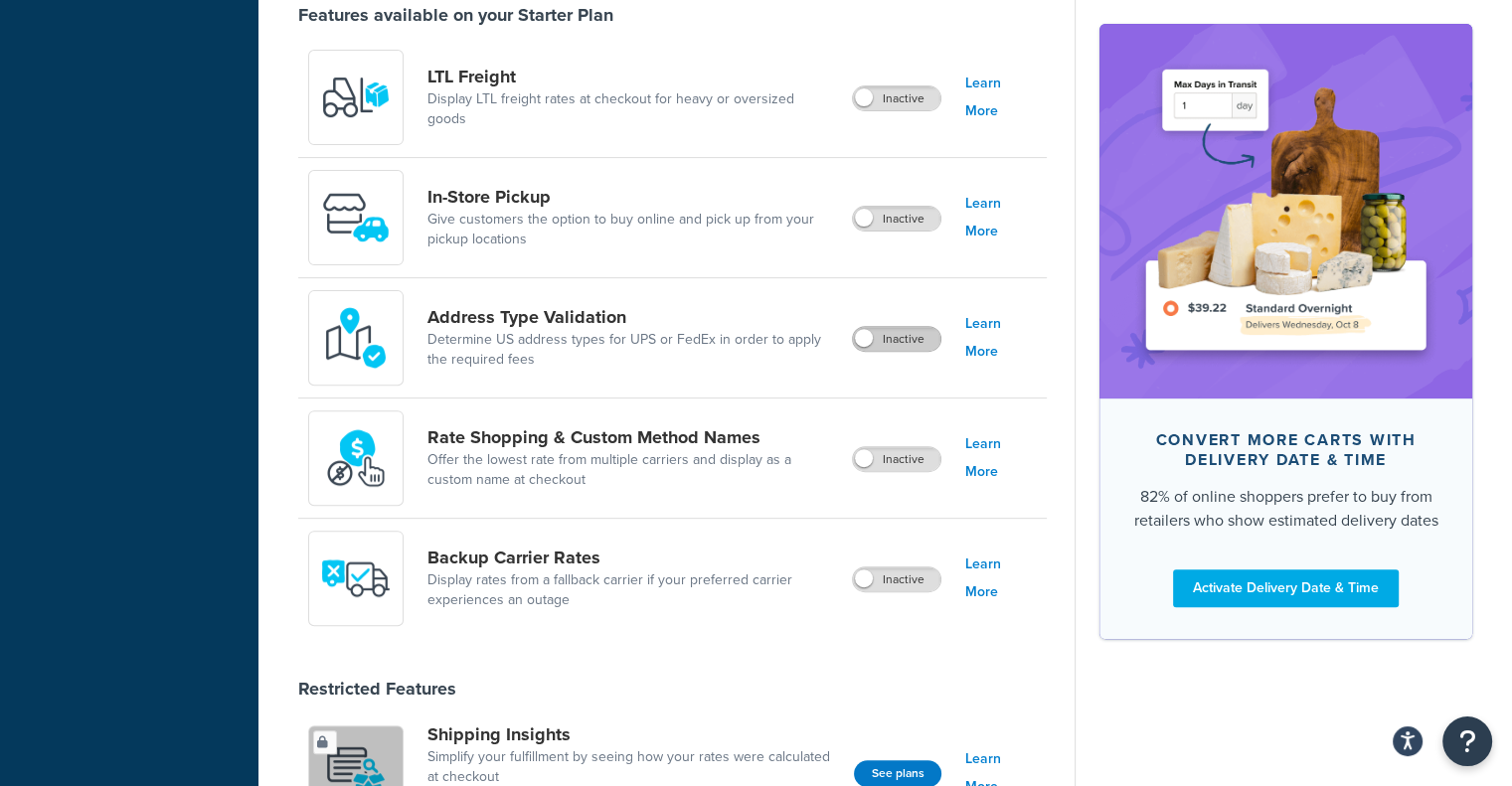 click on "Inactive" at bounding box center (897, 339) 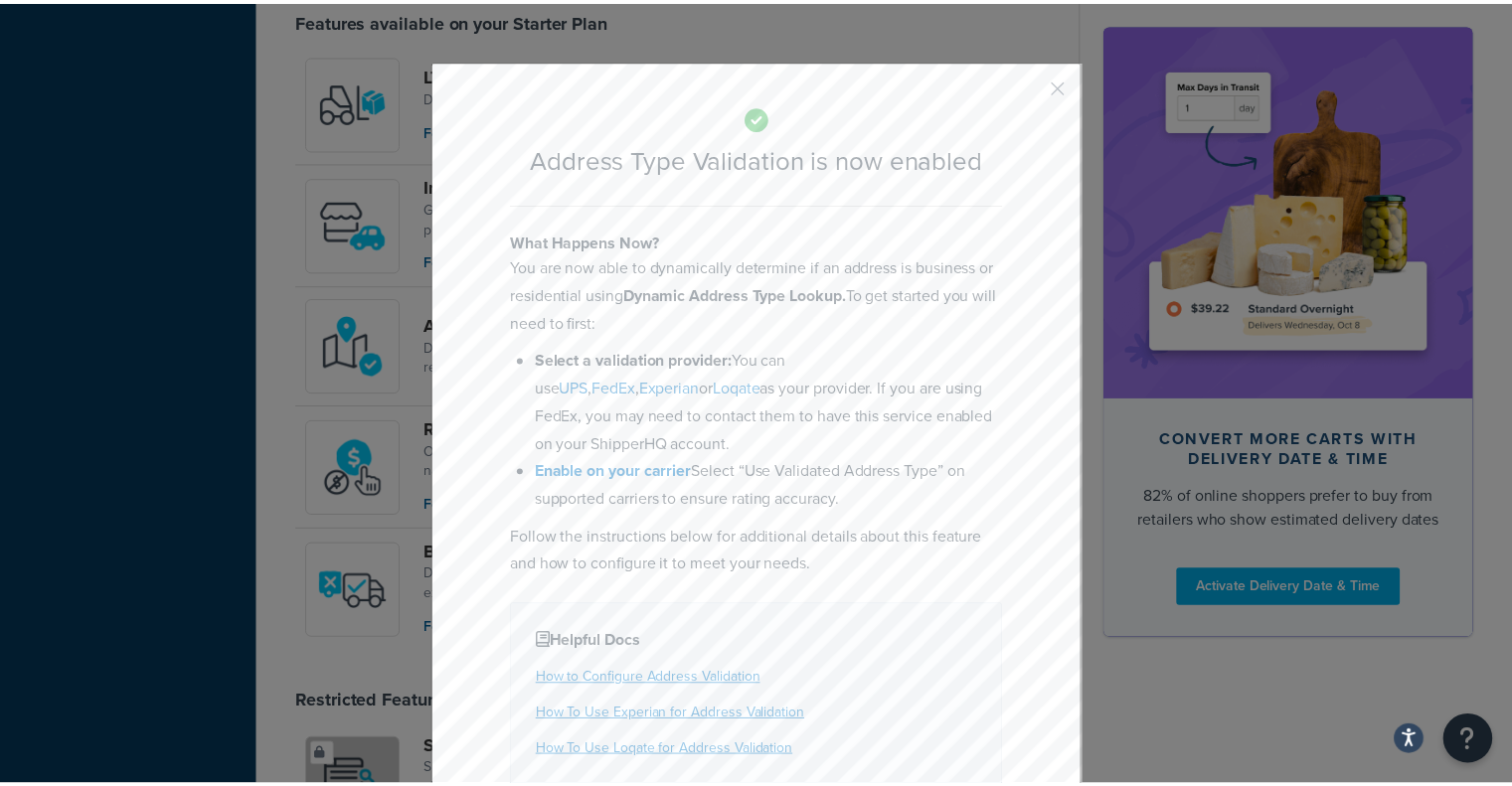 scroll, scrollTop: 103, scrollLeft: 0, axis: vertical 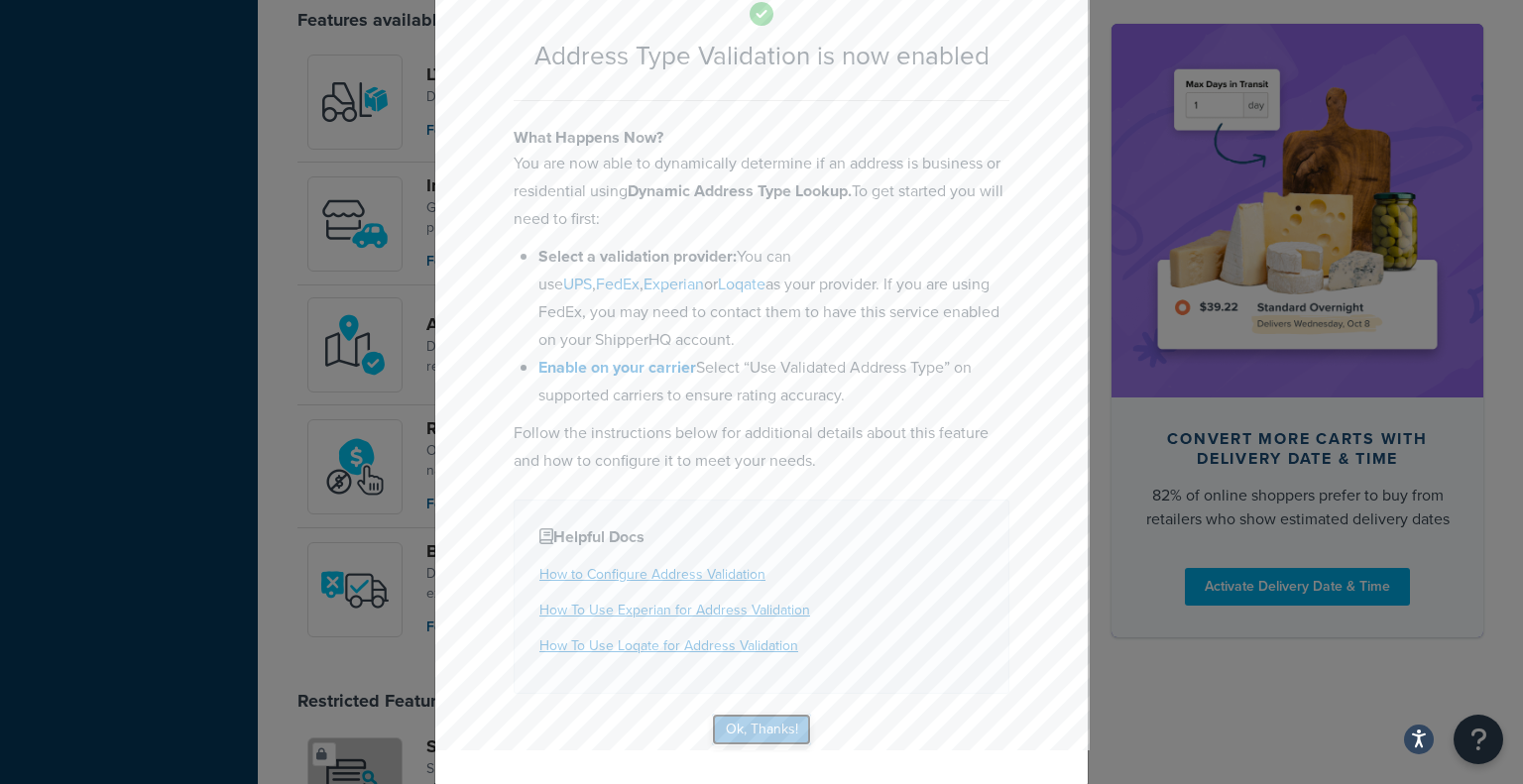 click on "Ok, Thanks!" at bounding box center [762, 729] 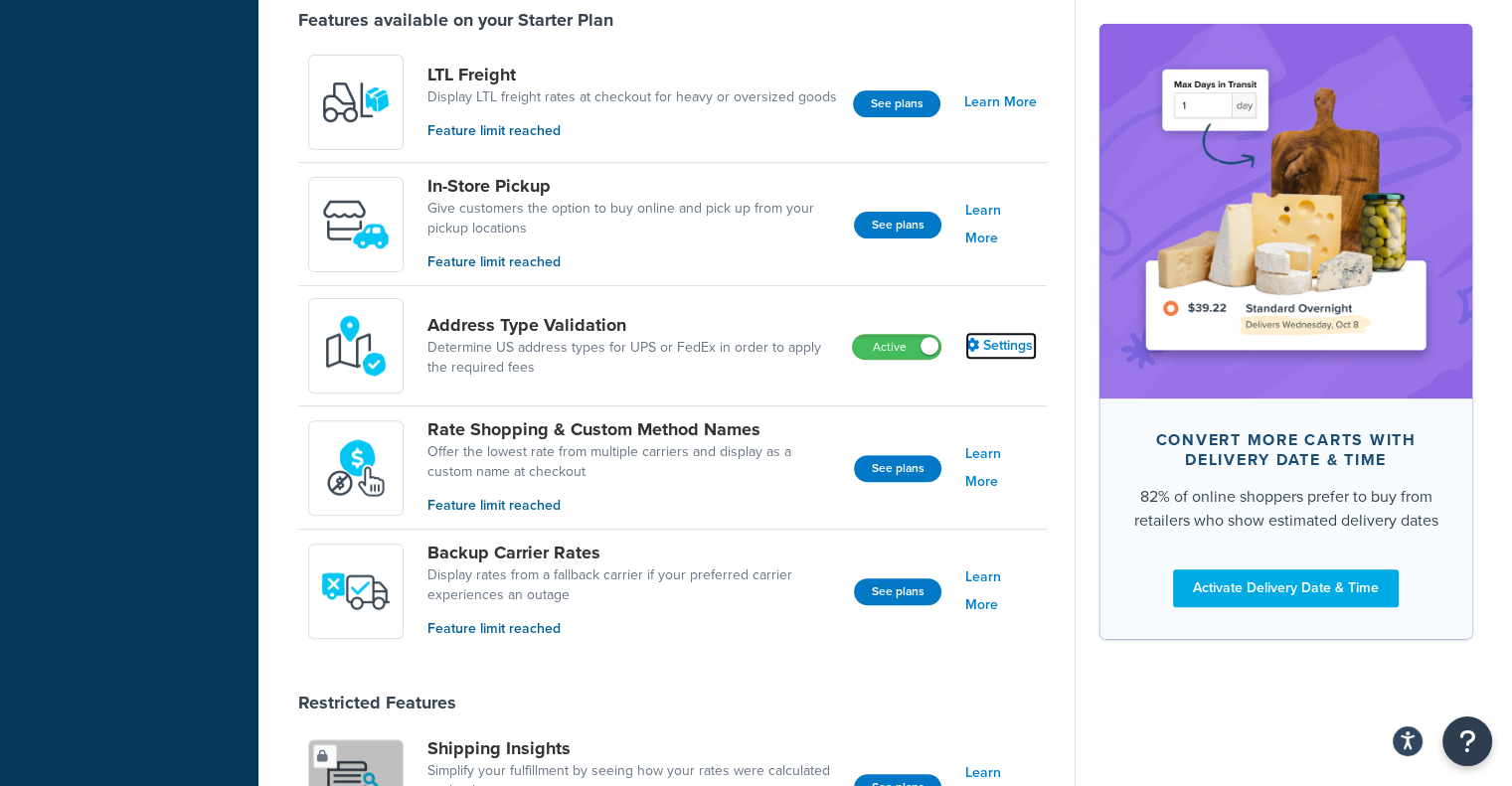 click on "Settings" at bounding box center (1001, 346) 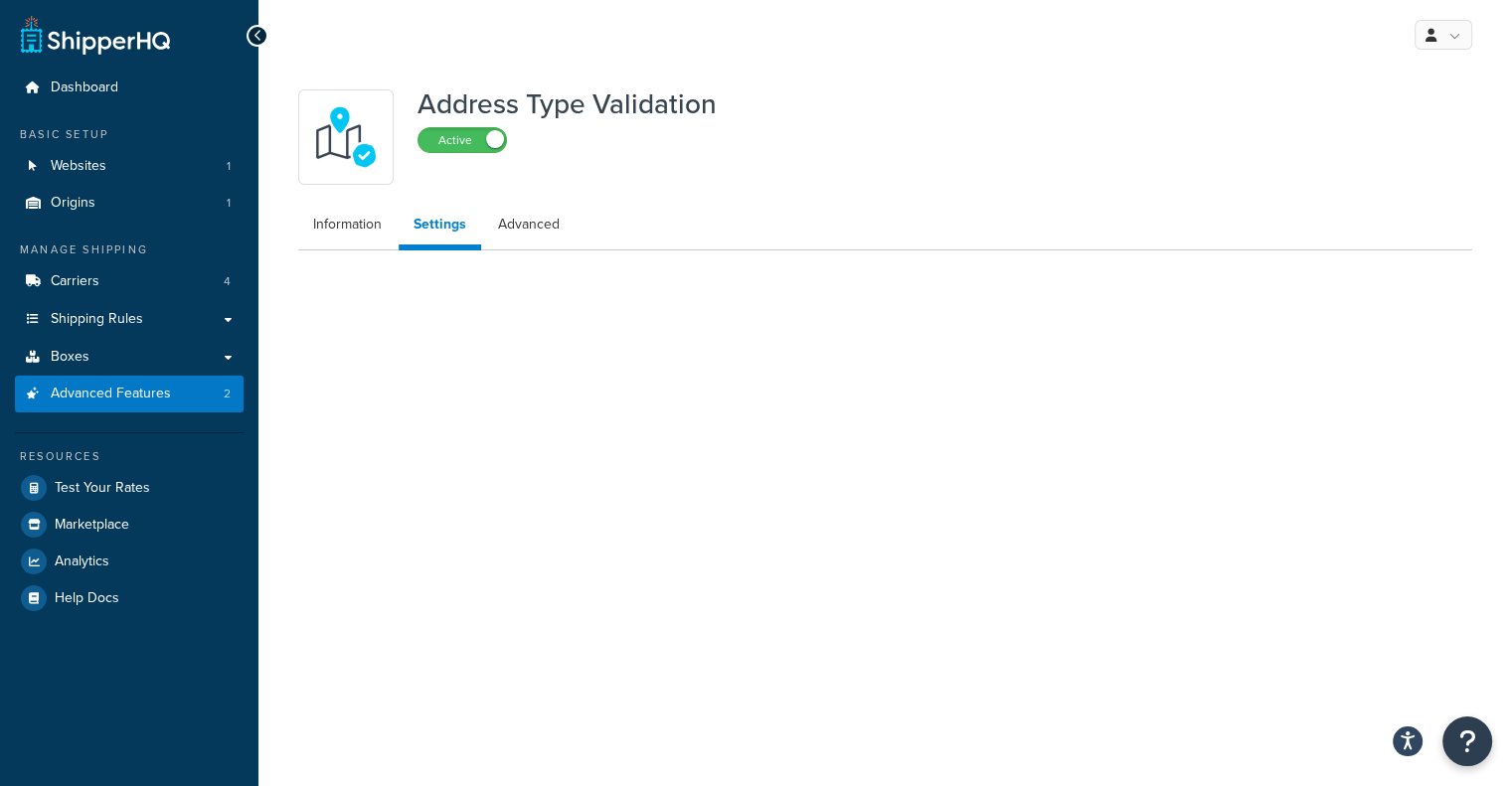 scroll, scrollTop: 0, scrollLeft: 0, axis: both 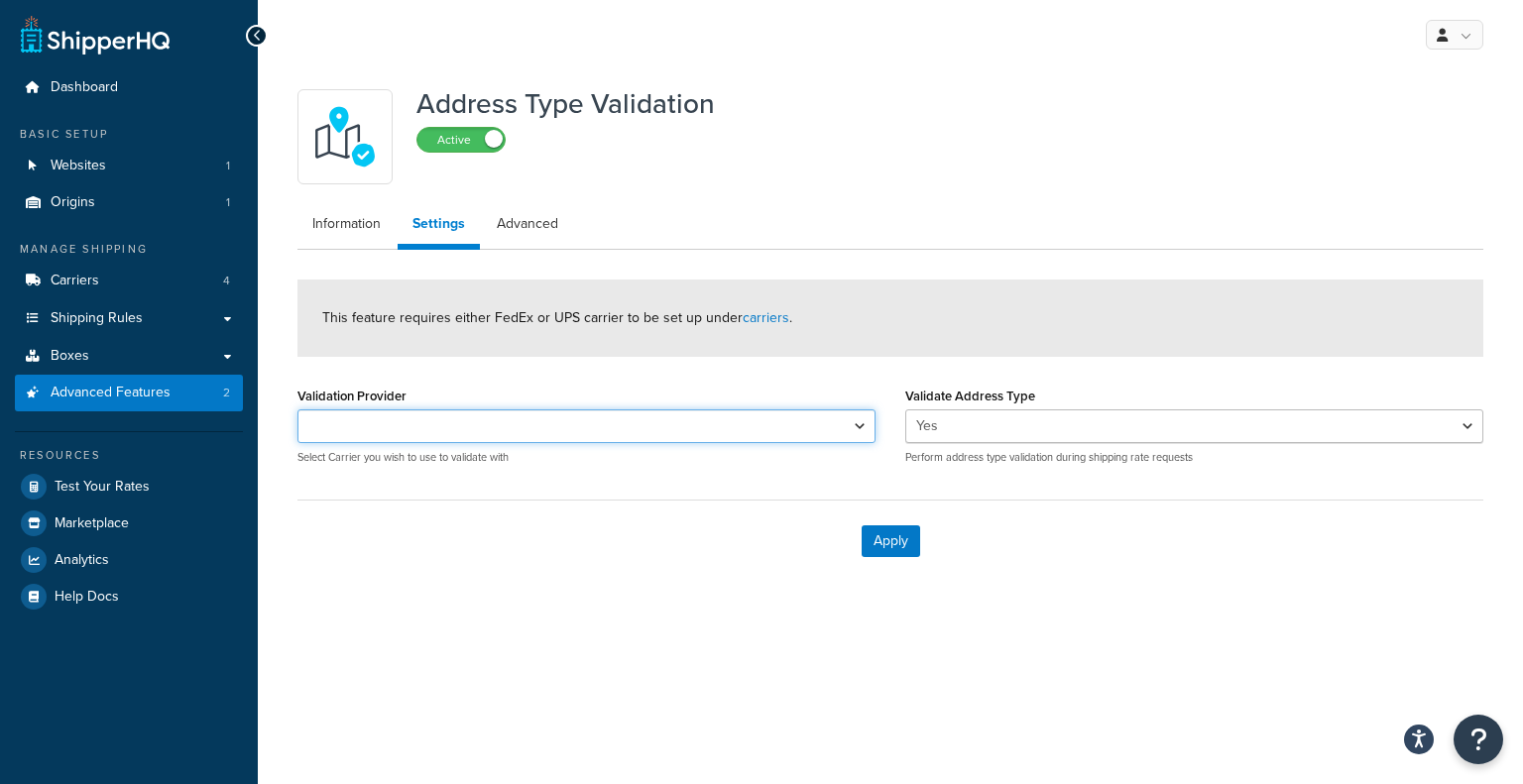 click on "FedEx®  UPS®" at bounding box center (586, 426) 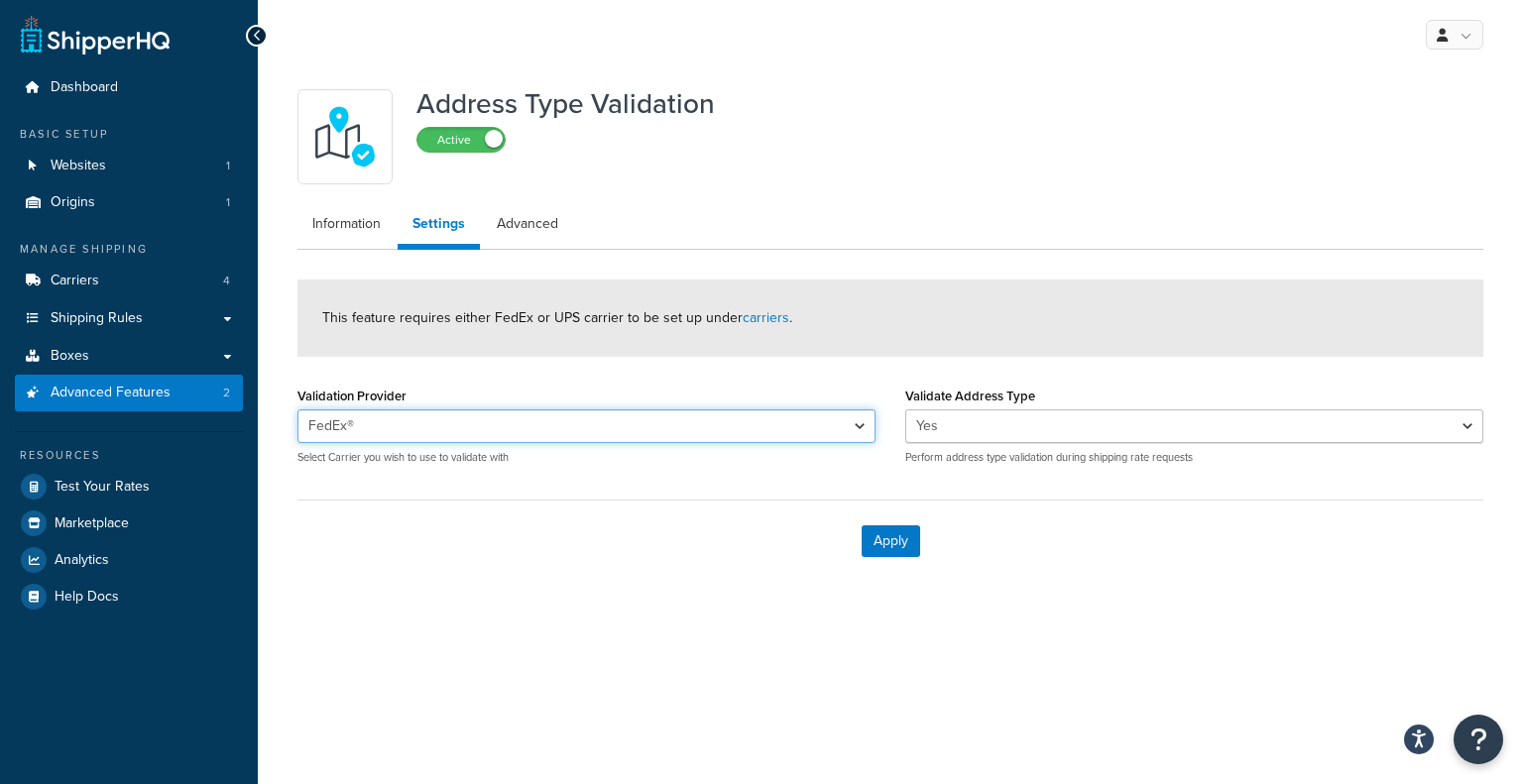 click on "FedEx®  UPS®" at bounding box center (586, 426) 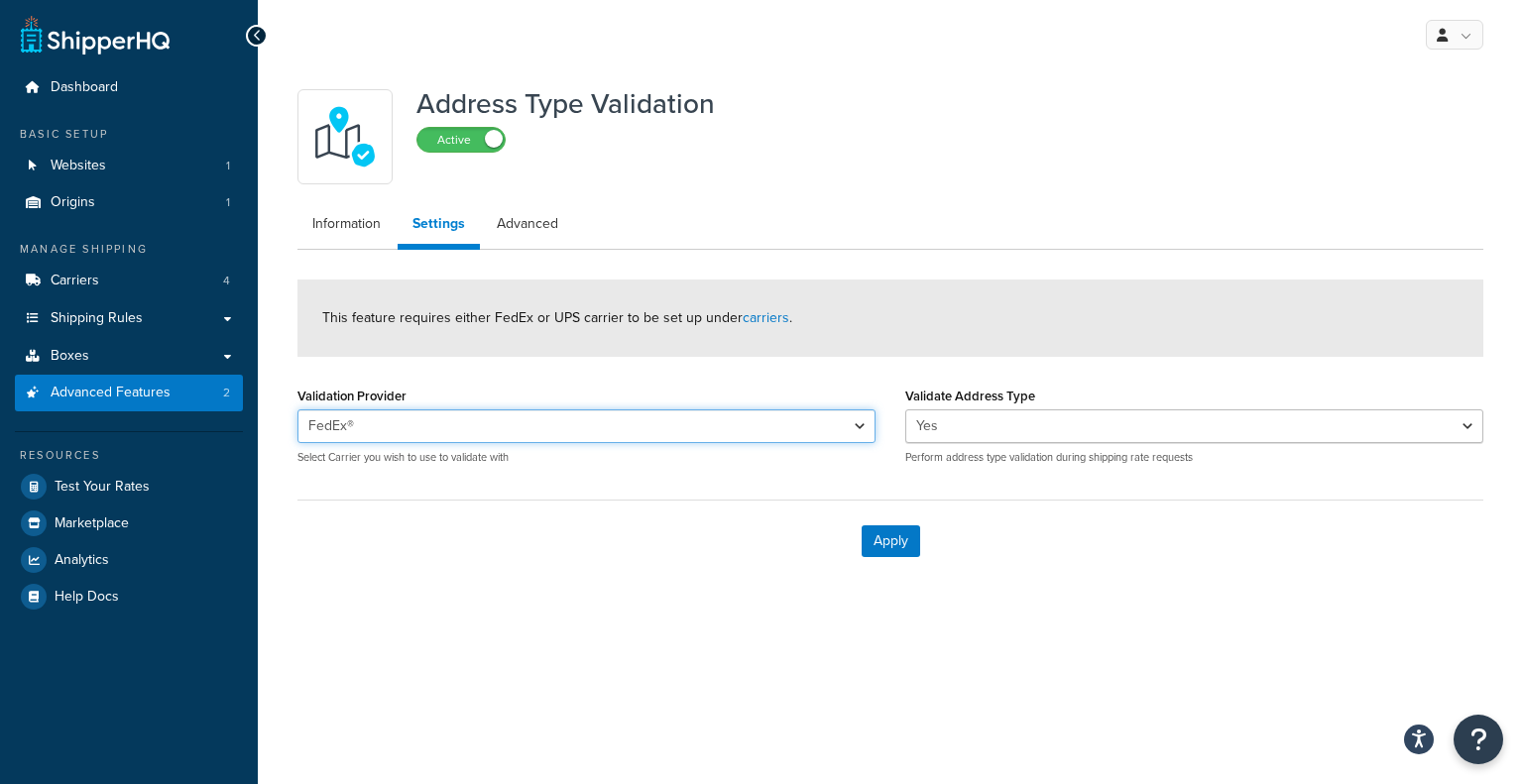 click on "FedEx®  UPS®" at bounding box center (586, 426) 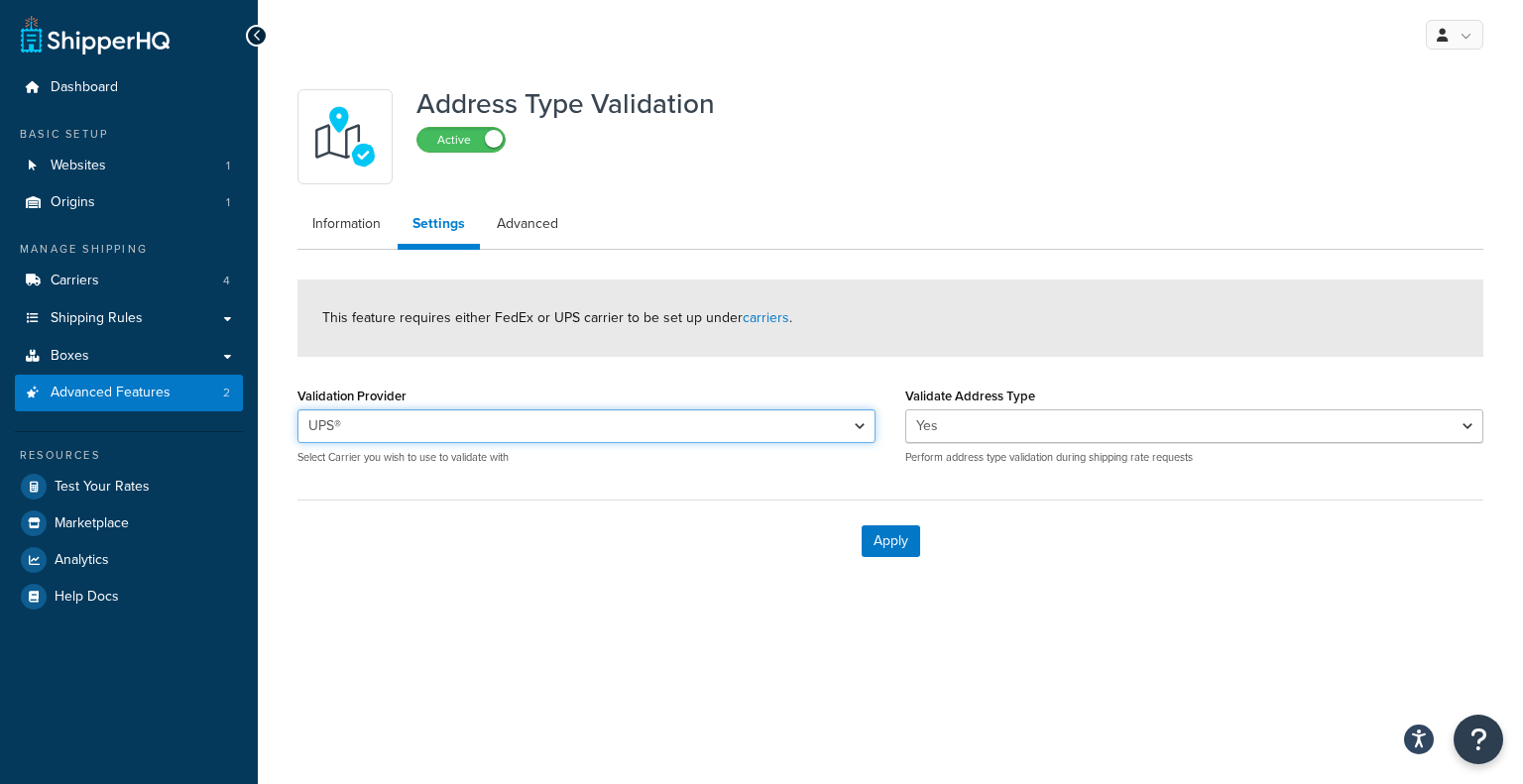 click on "FedEx®  UPS®" at bounding box center (586, 426) 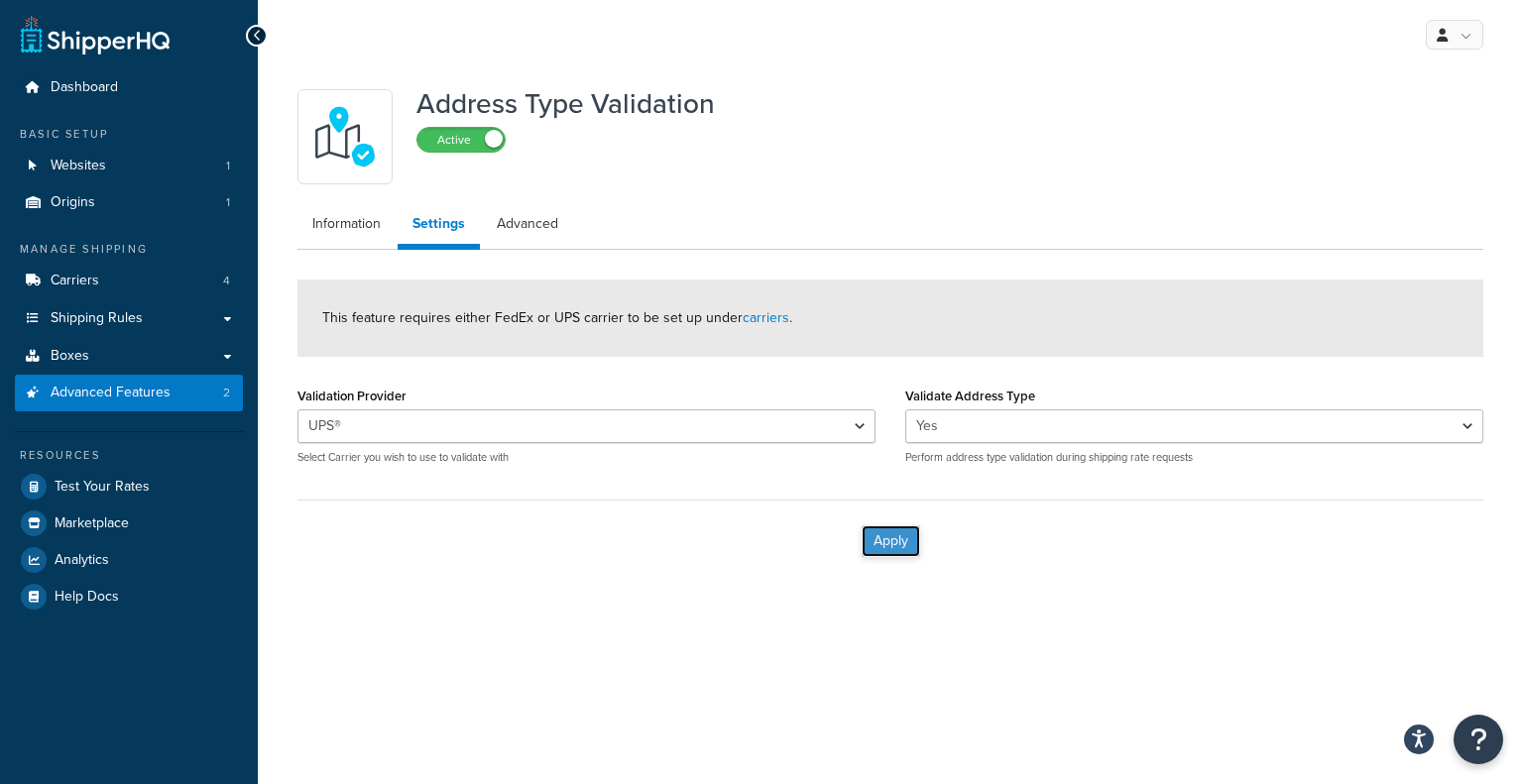 click on "Apply" at bounding box center (890, 541) 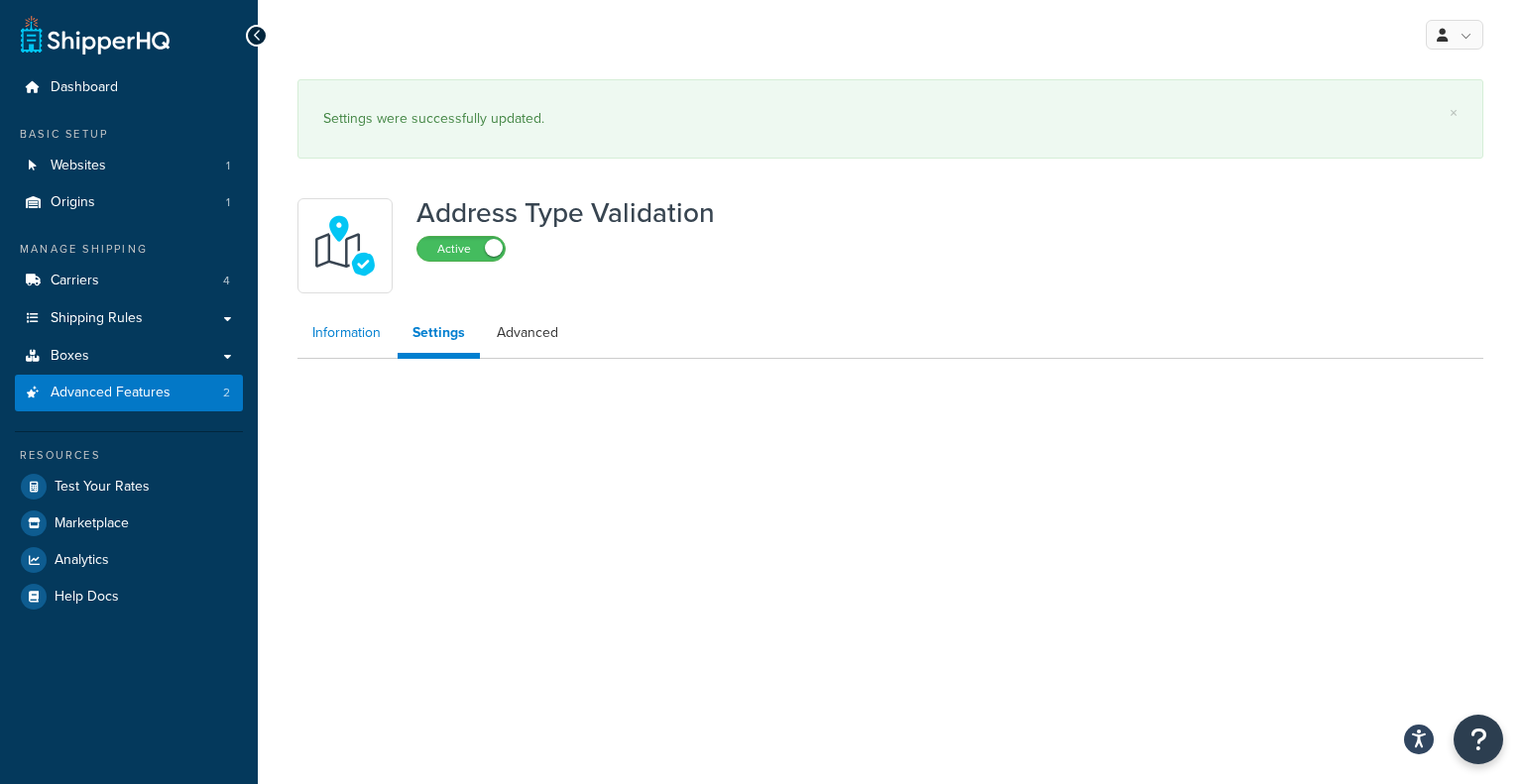 select on "118322" 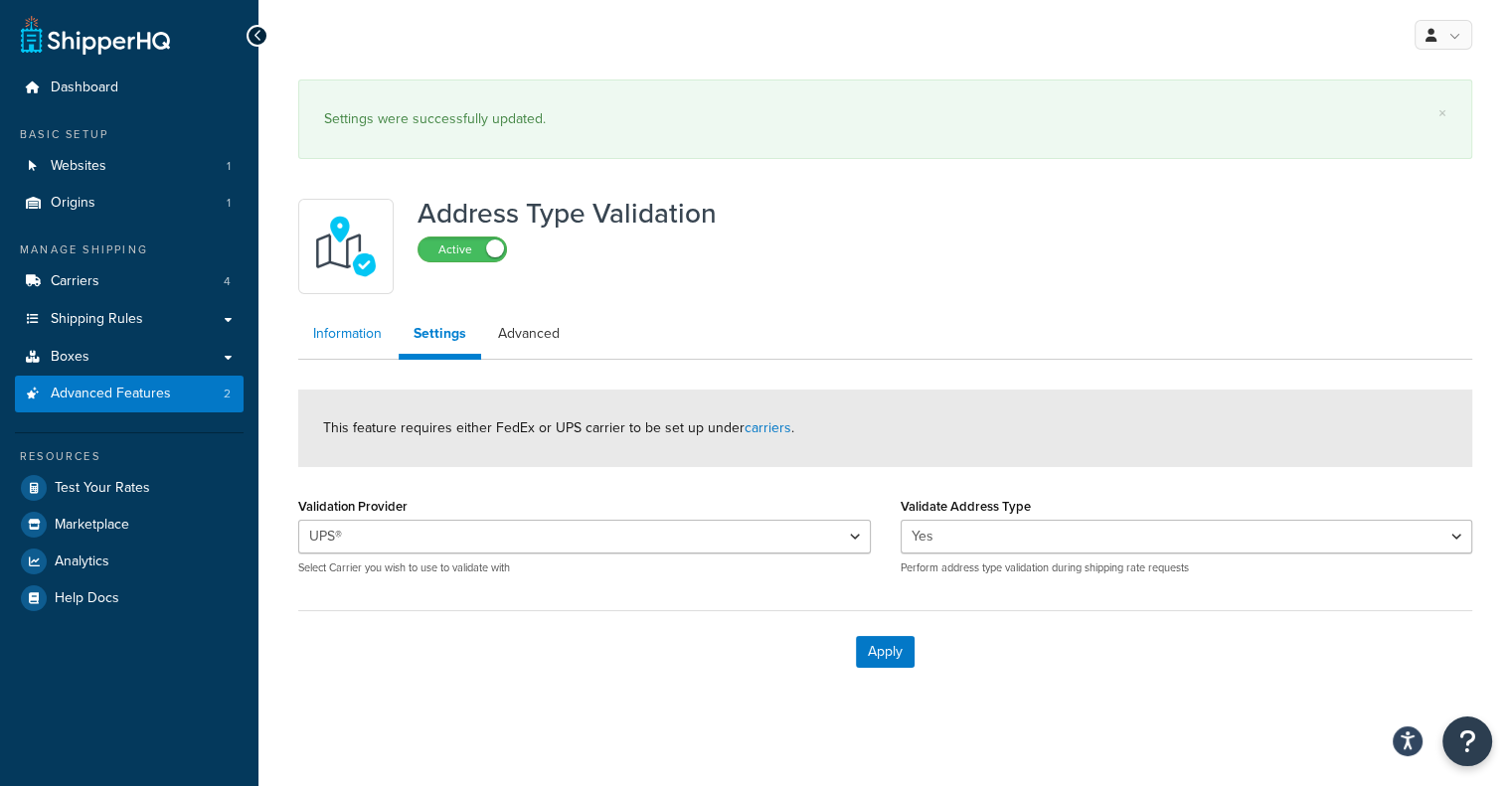 click on "Information" at bounding box center (347, 334) 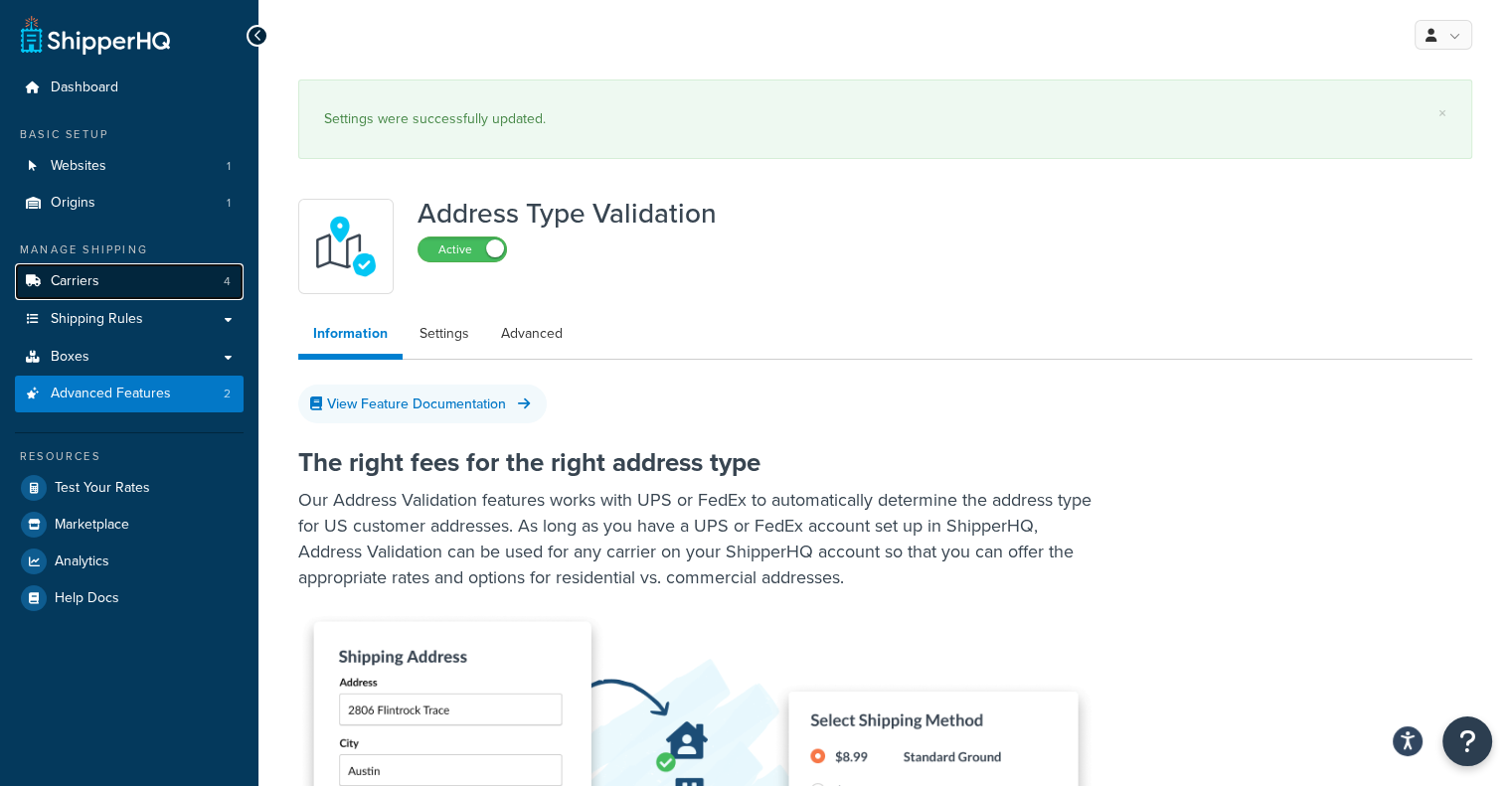 click on "Carriers 4" at bounding box center (129, 281) 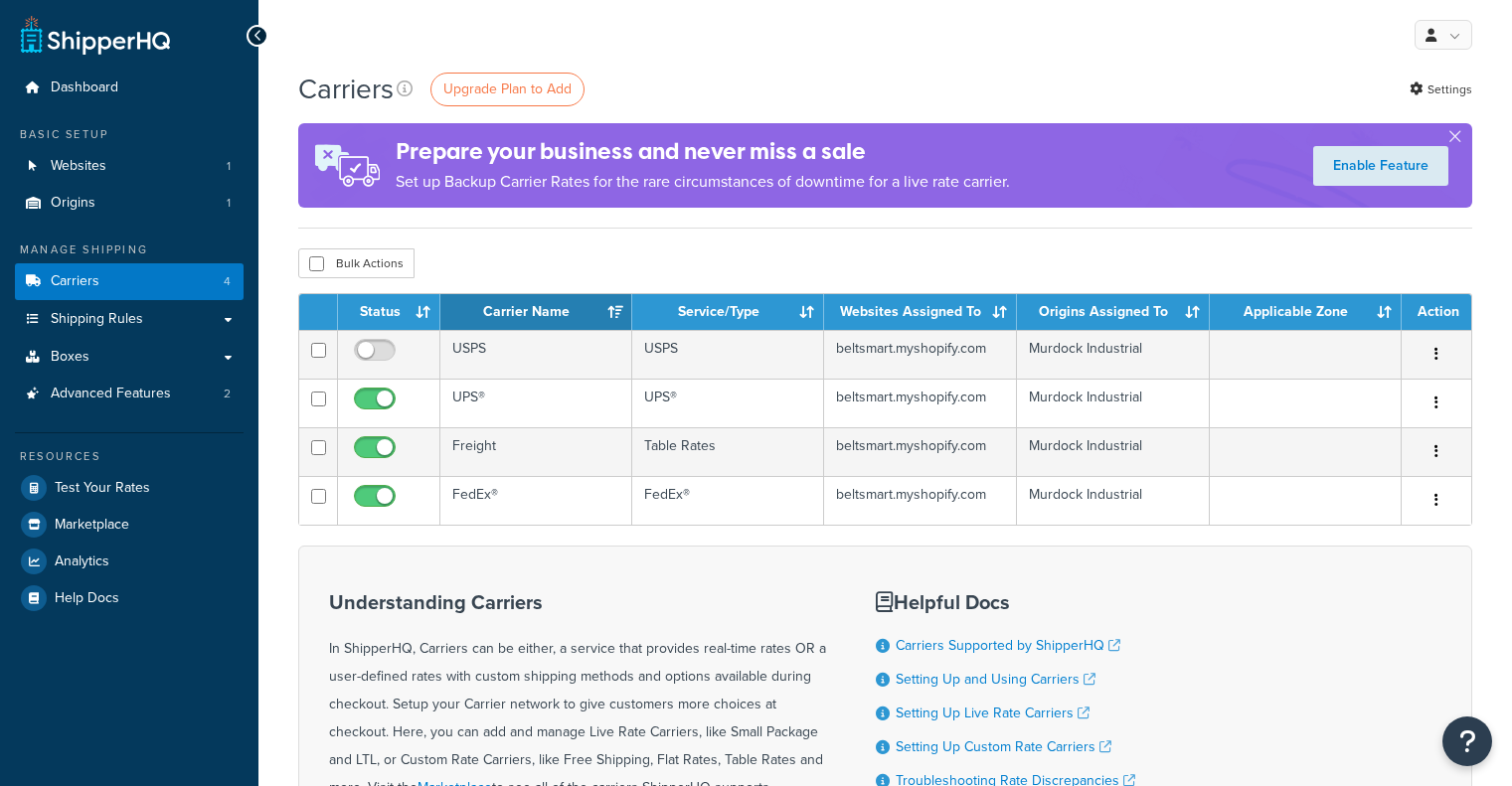 scroll, scrollTop: 0, scrollLeft: 0, axis: both 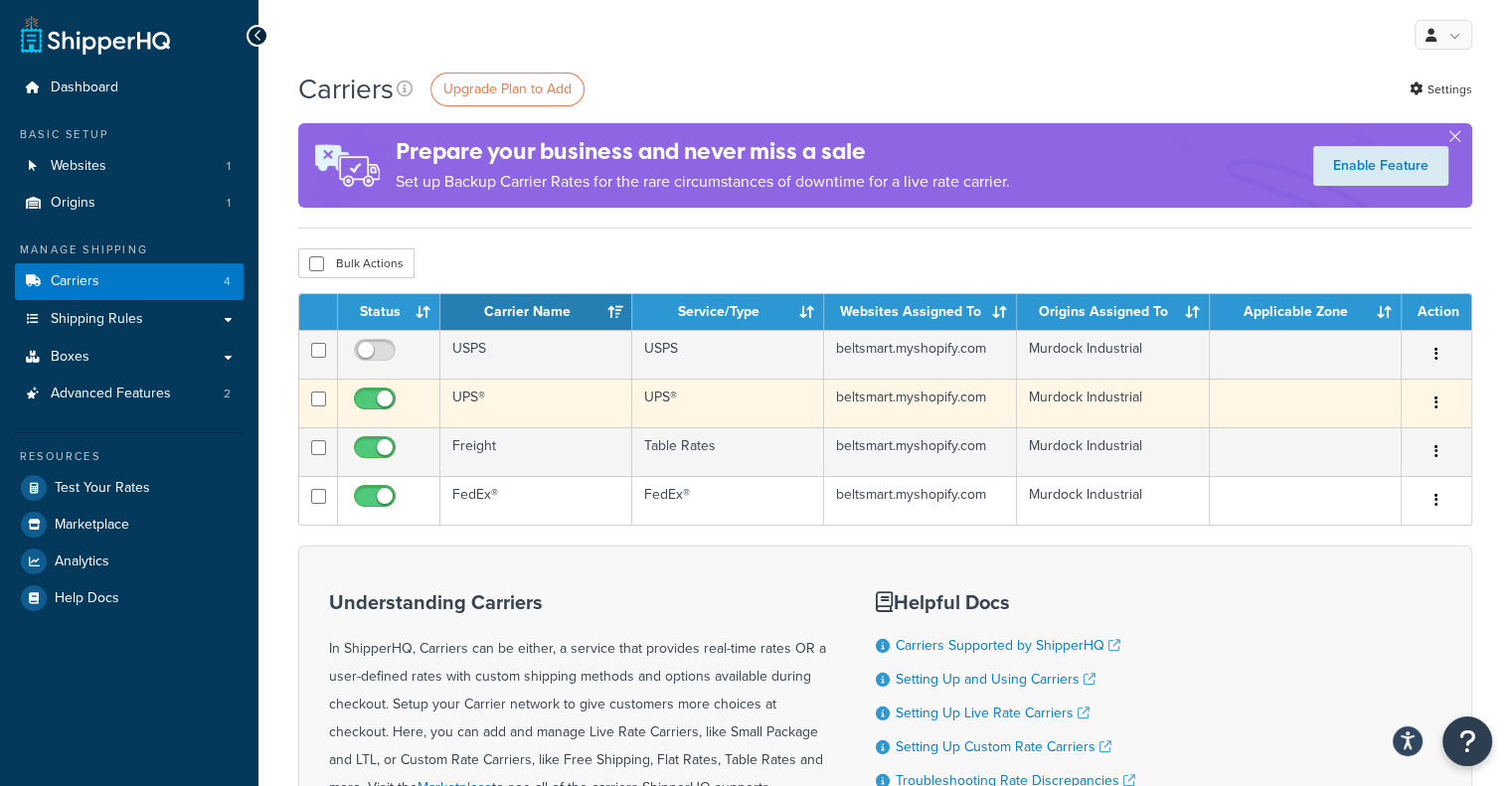 click on "UPS®" at bounding box center (536, 402) 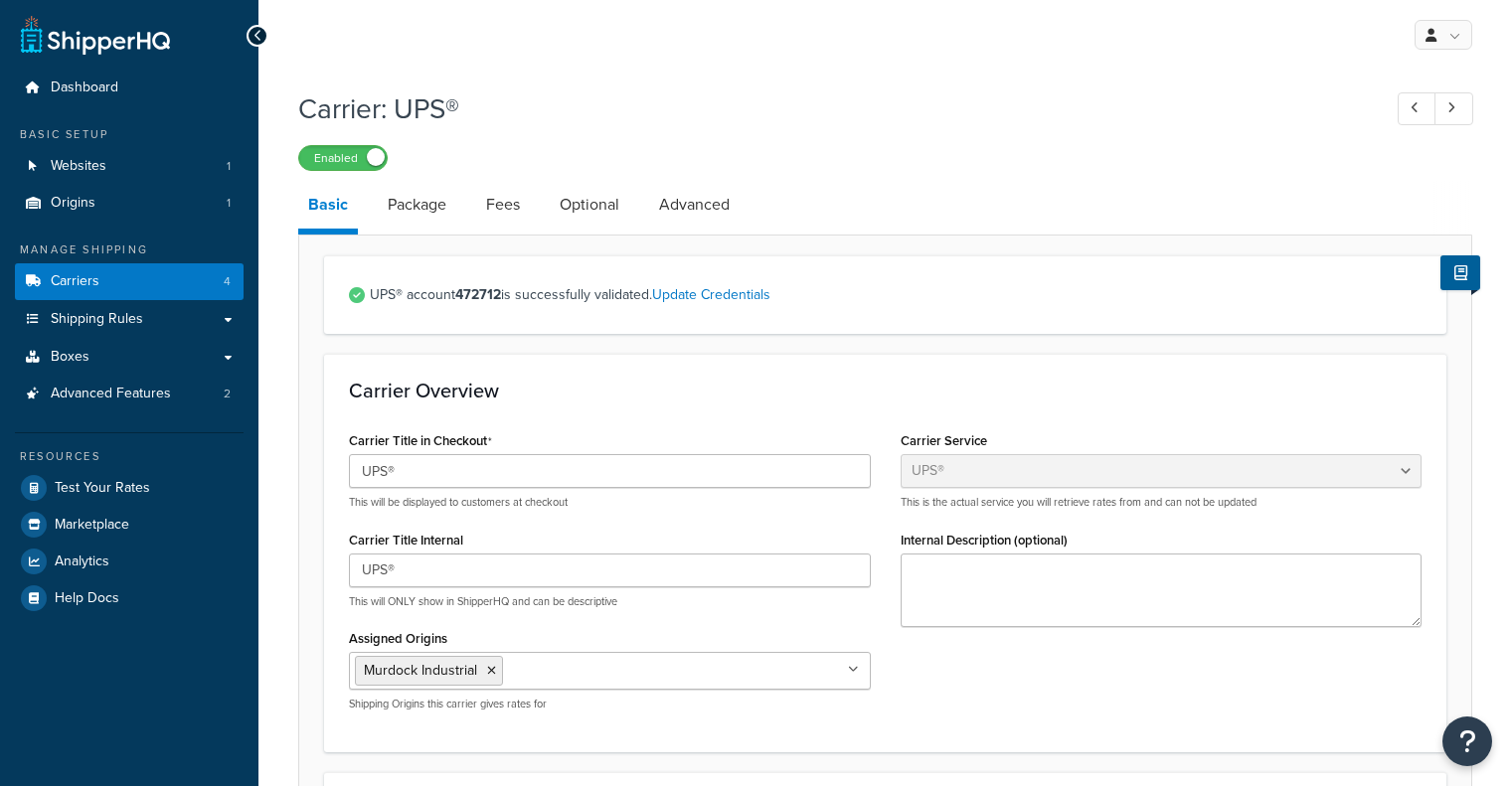 select on "ups" 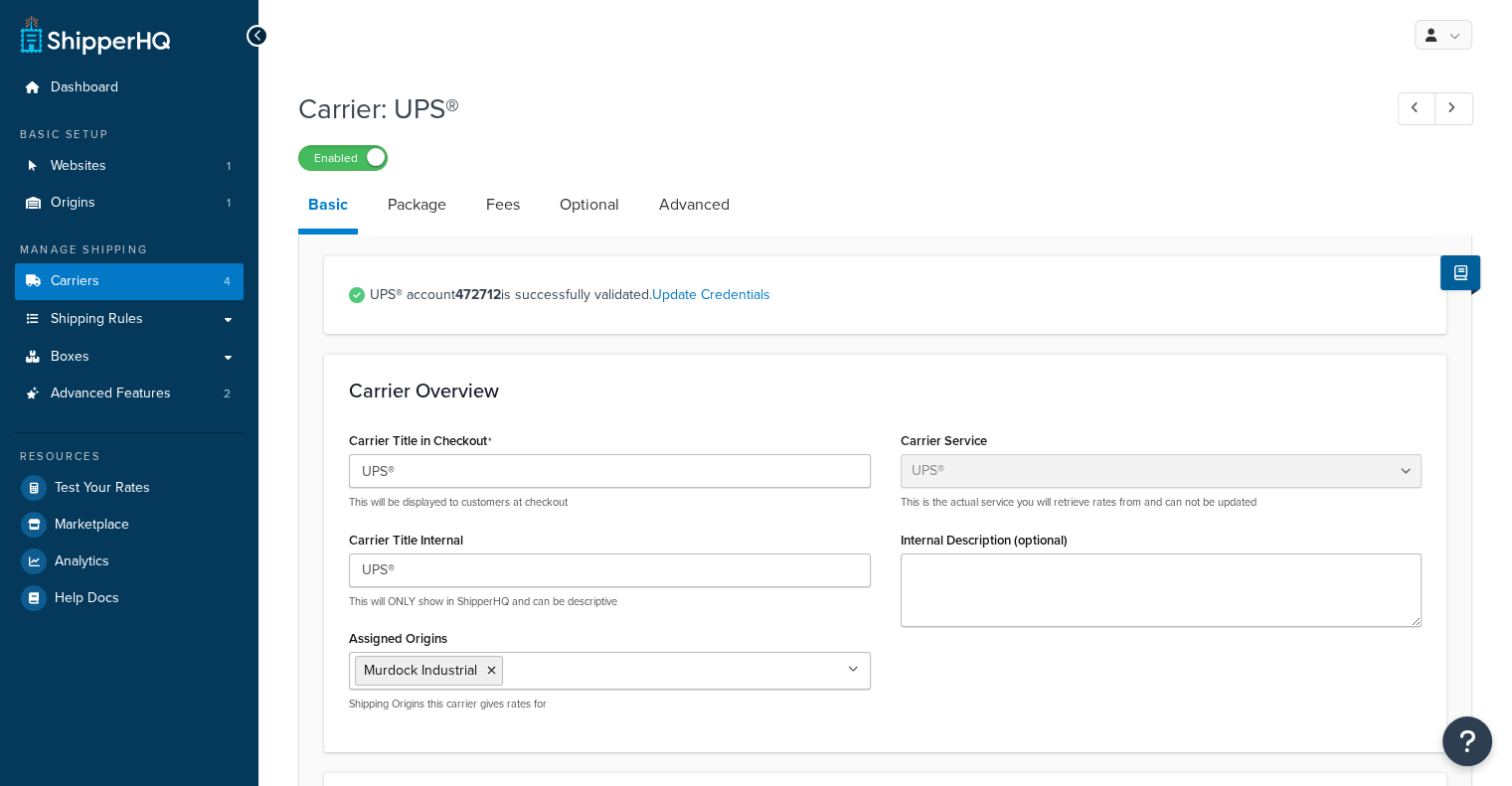 scroll, scrollTop: 0, scrollLeft: 0, axis: both 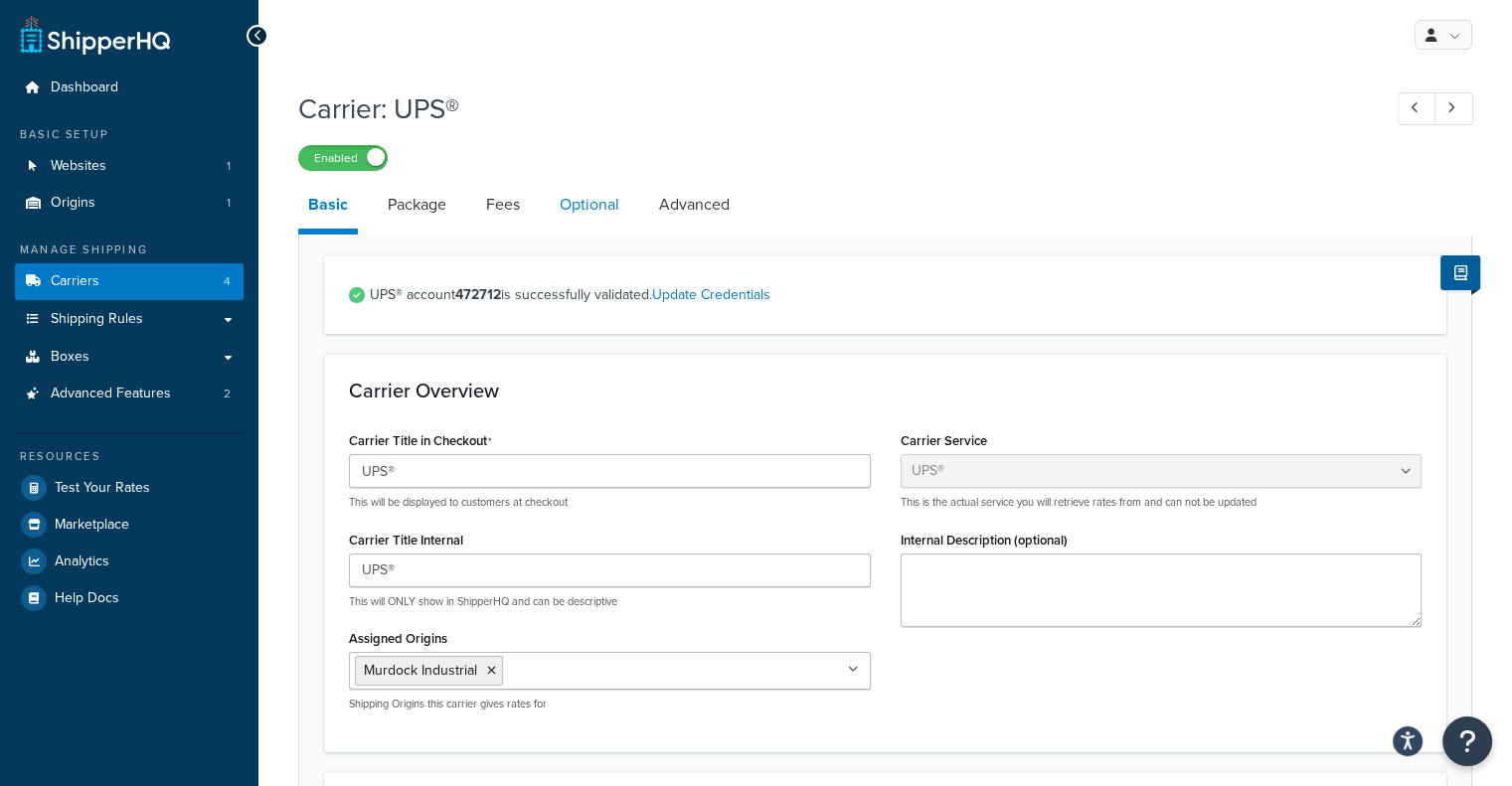 click on "Optional" at bounding box center [589, 205] 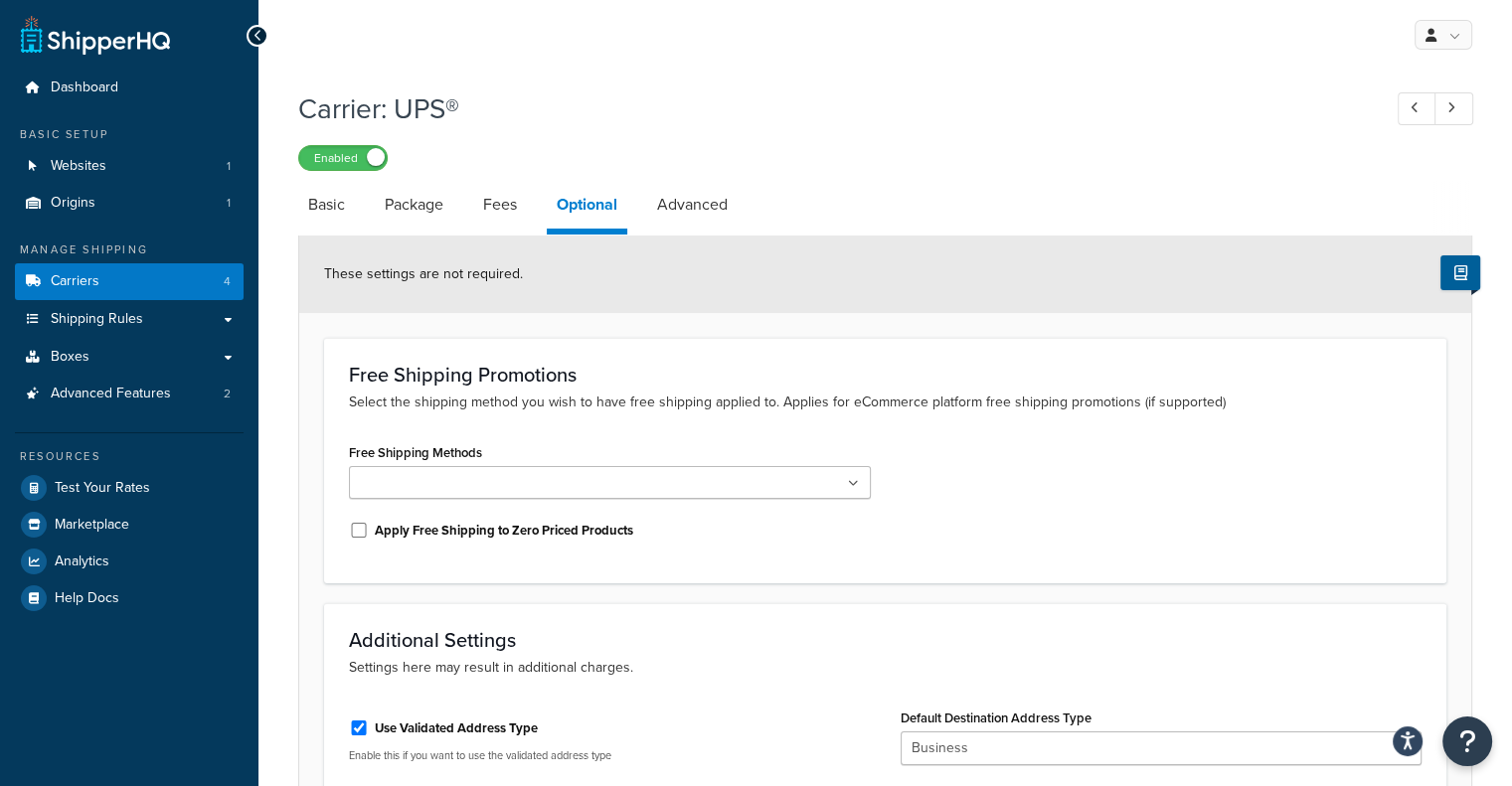scroll, scrollTop: 200, scrollLeft: 0, axis: vertical 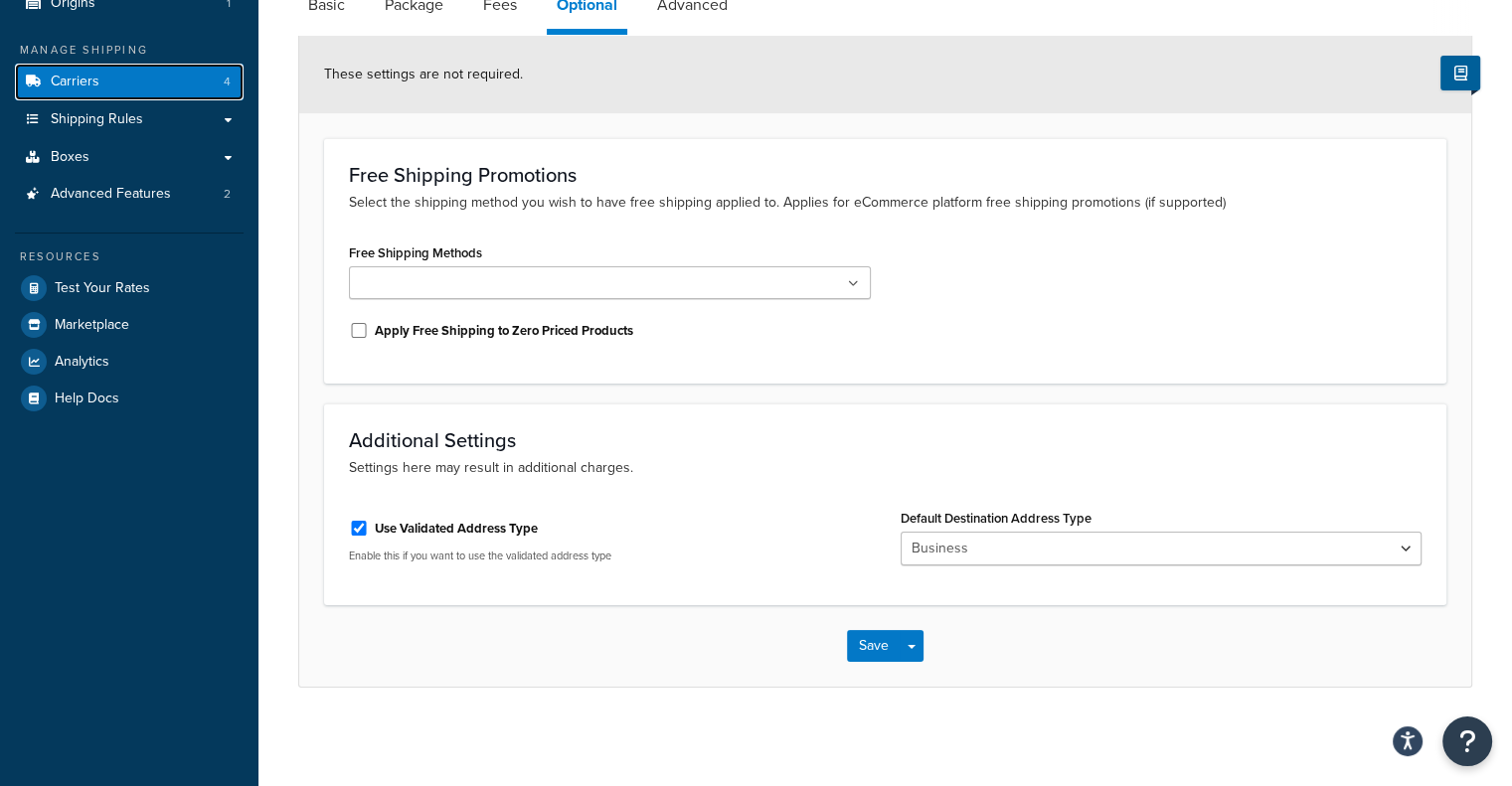 click on "Carriers 4" at bounding box center [129, 81] 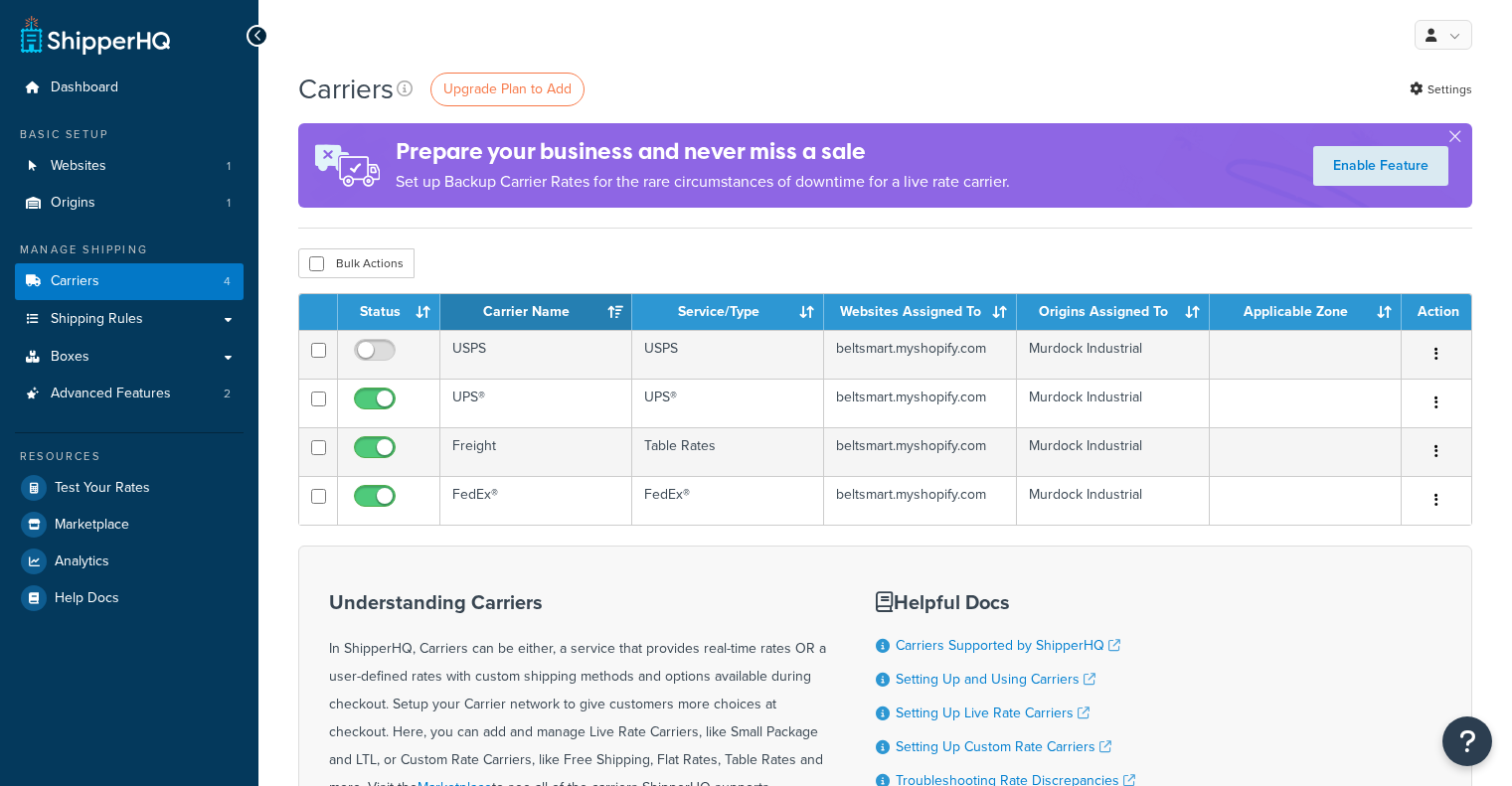scroll, scrollTop: 0, scrollLeft: 0, axis: both 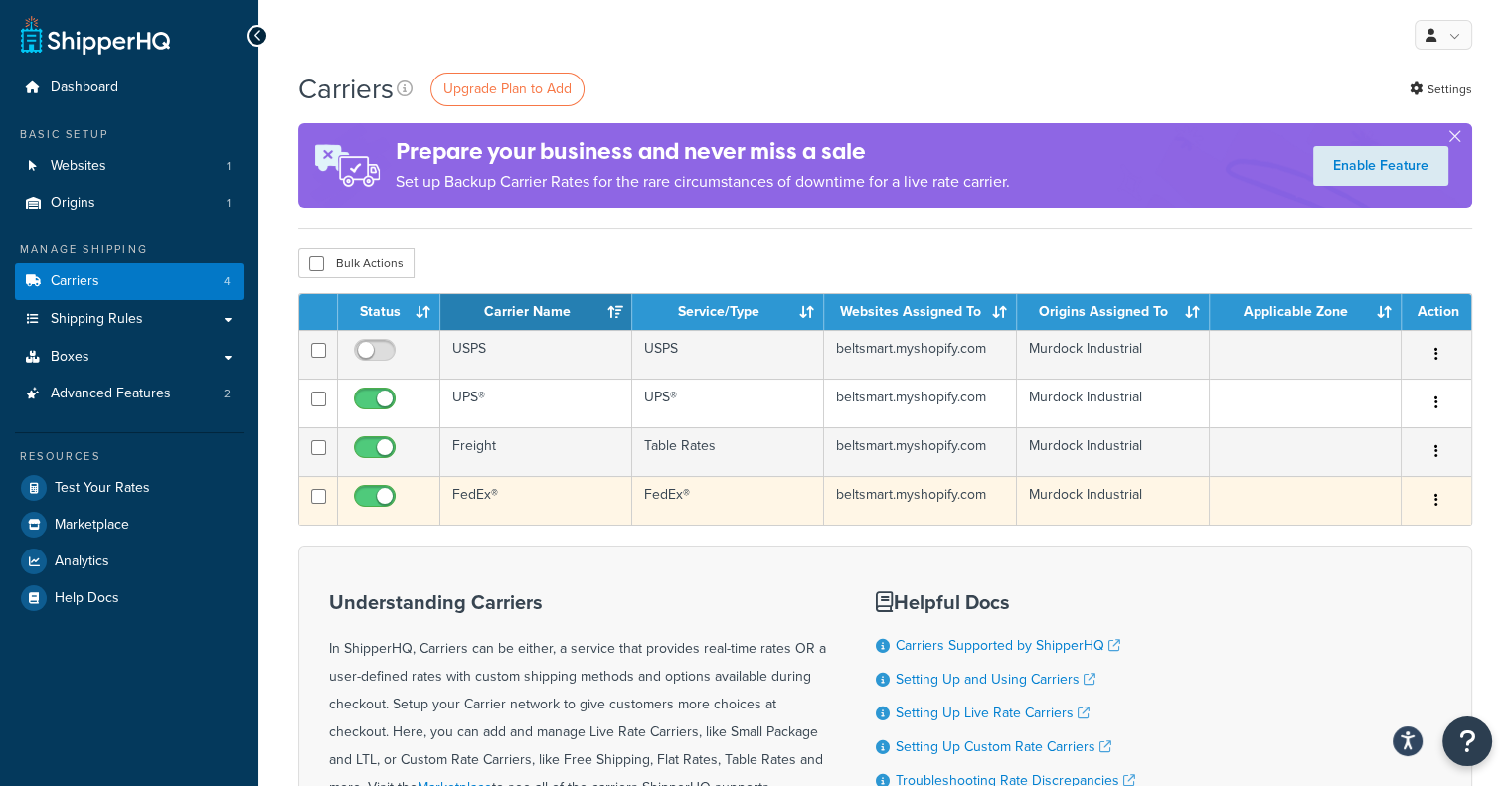click on "FedEx®" at bounding box center [536, 500] 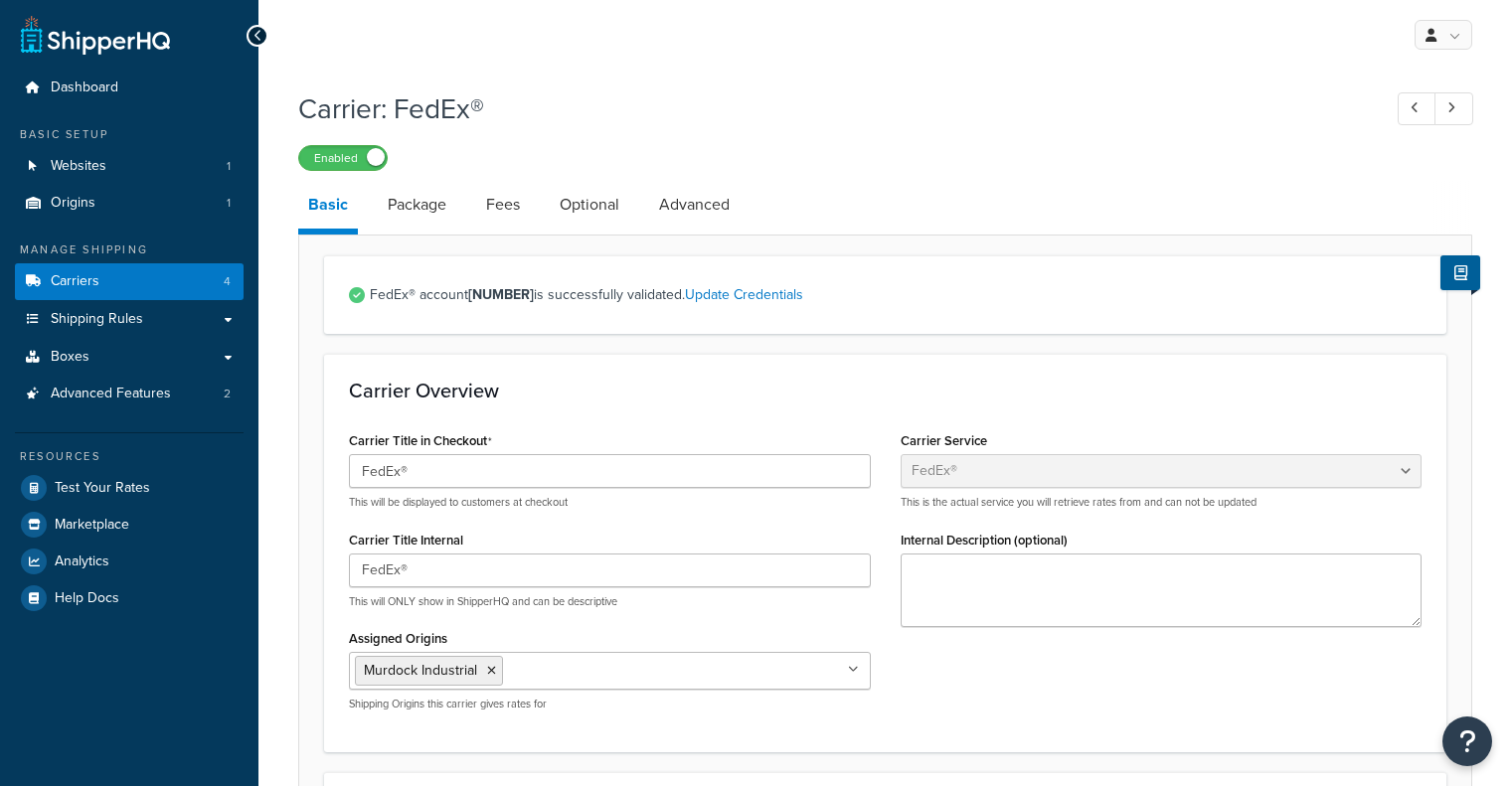 select on "fedEx" 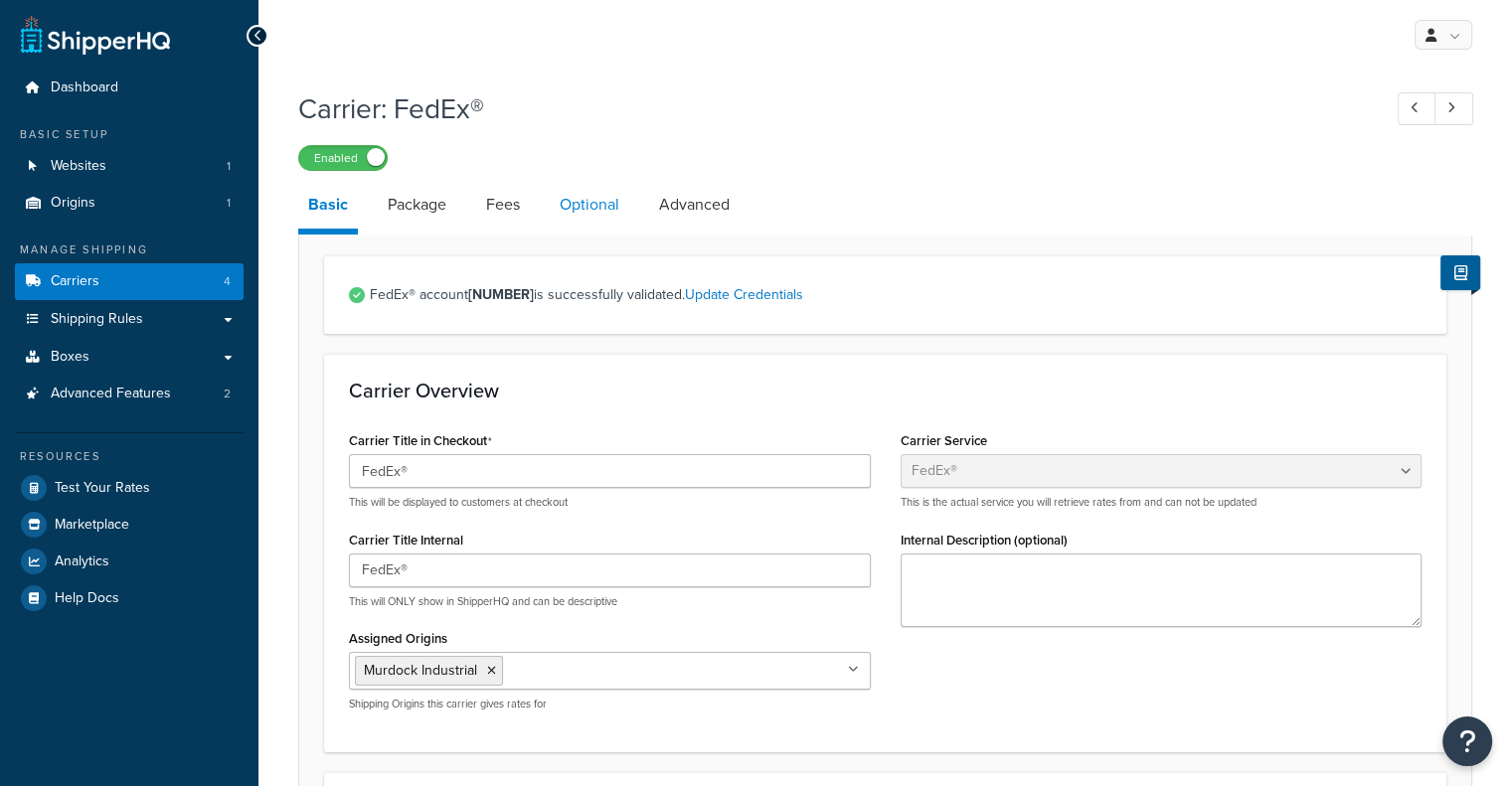 scroll, scrollTop: 0, scrollLeft: 0, axis: both 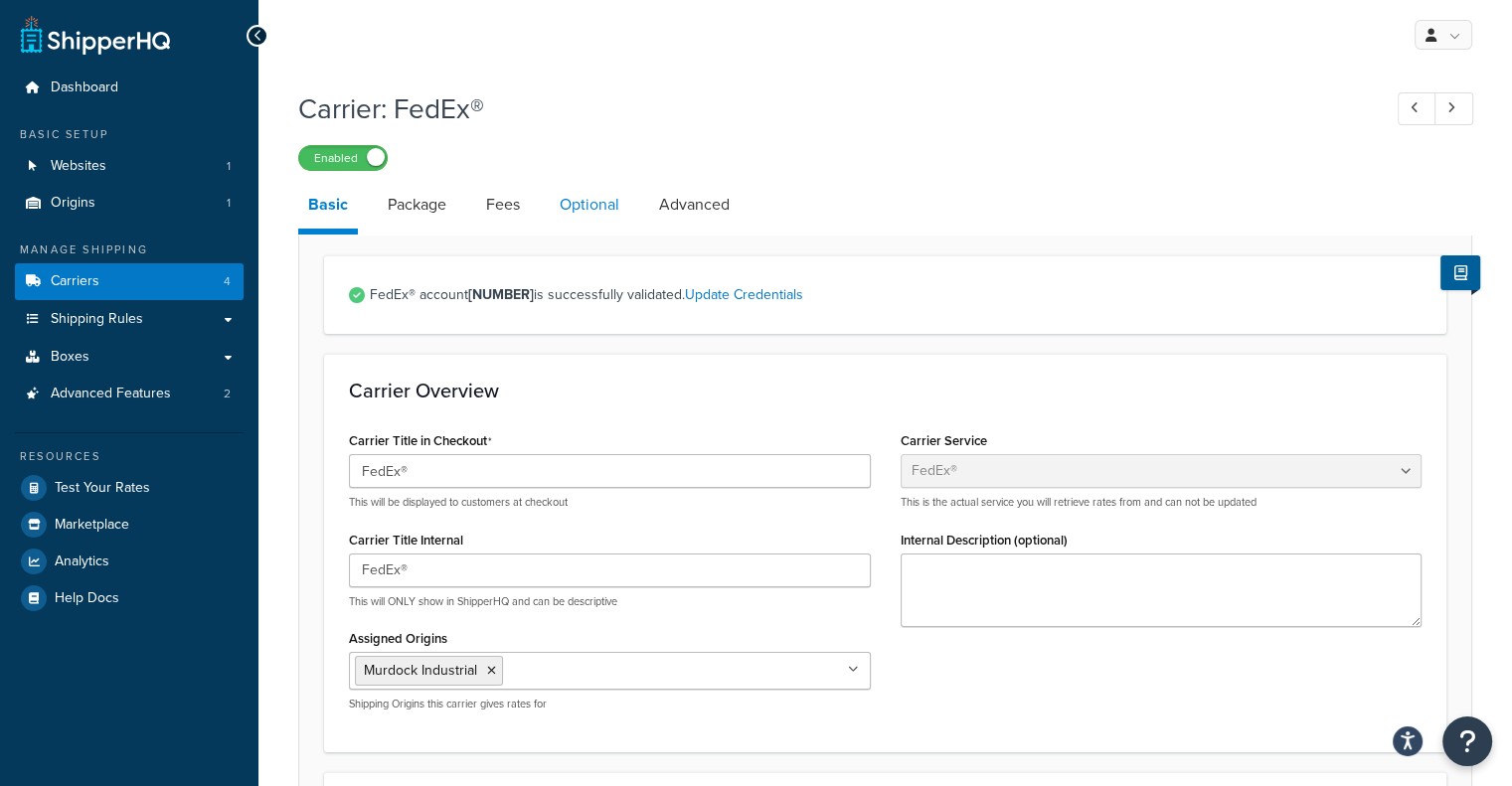 click on "Optional" at bounding box center [589, 205] 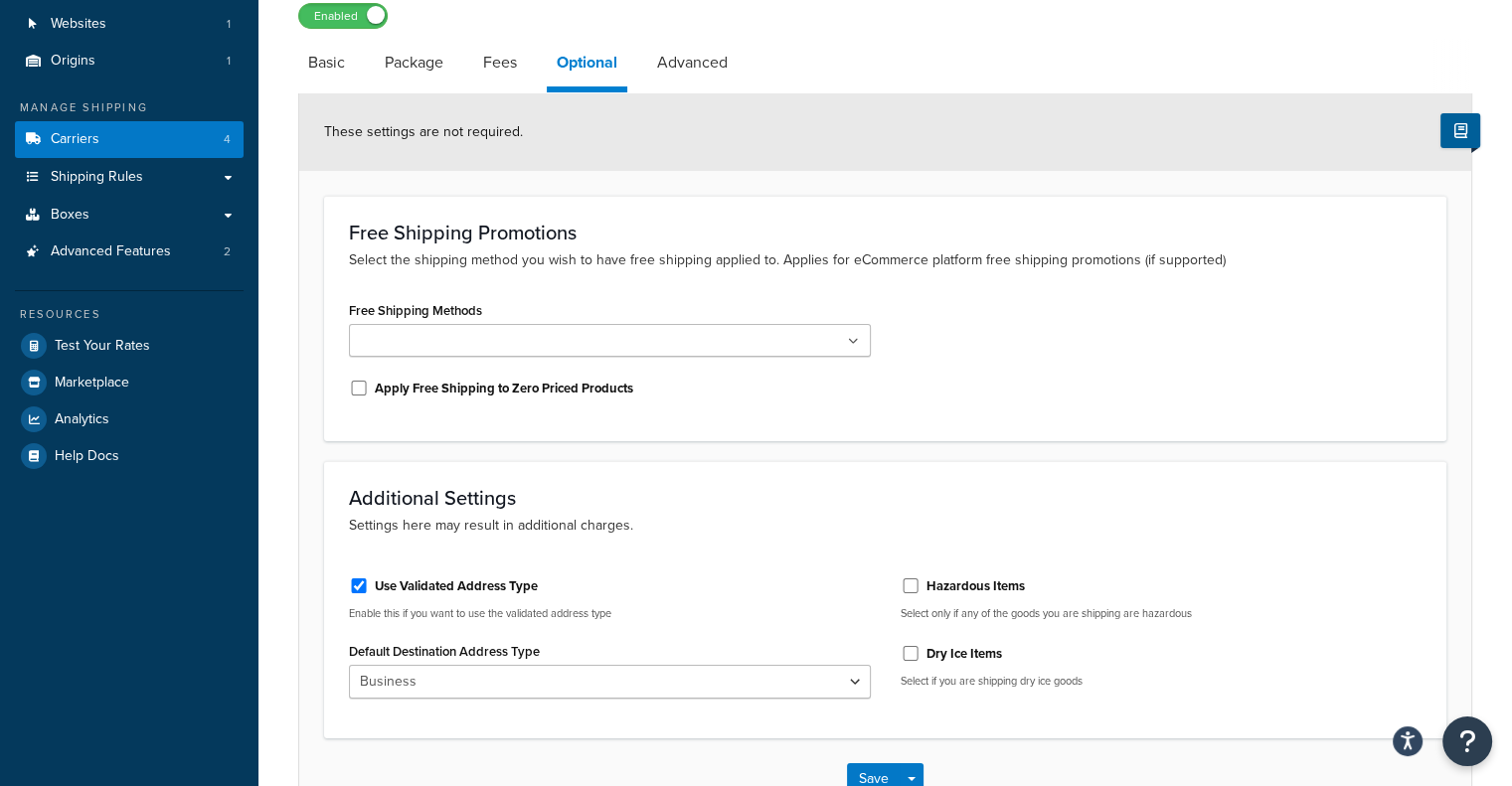 scroll, scrollTop: 0, scrollLeft: 0, axis: both 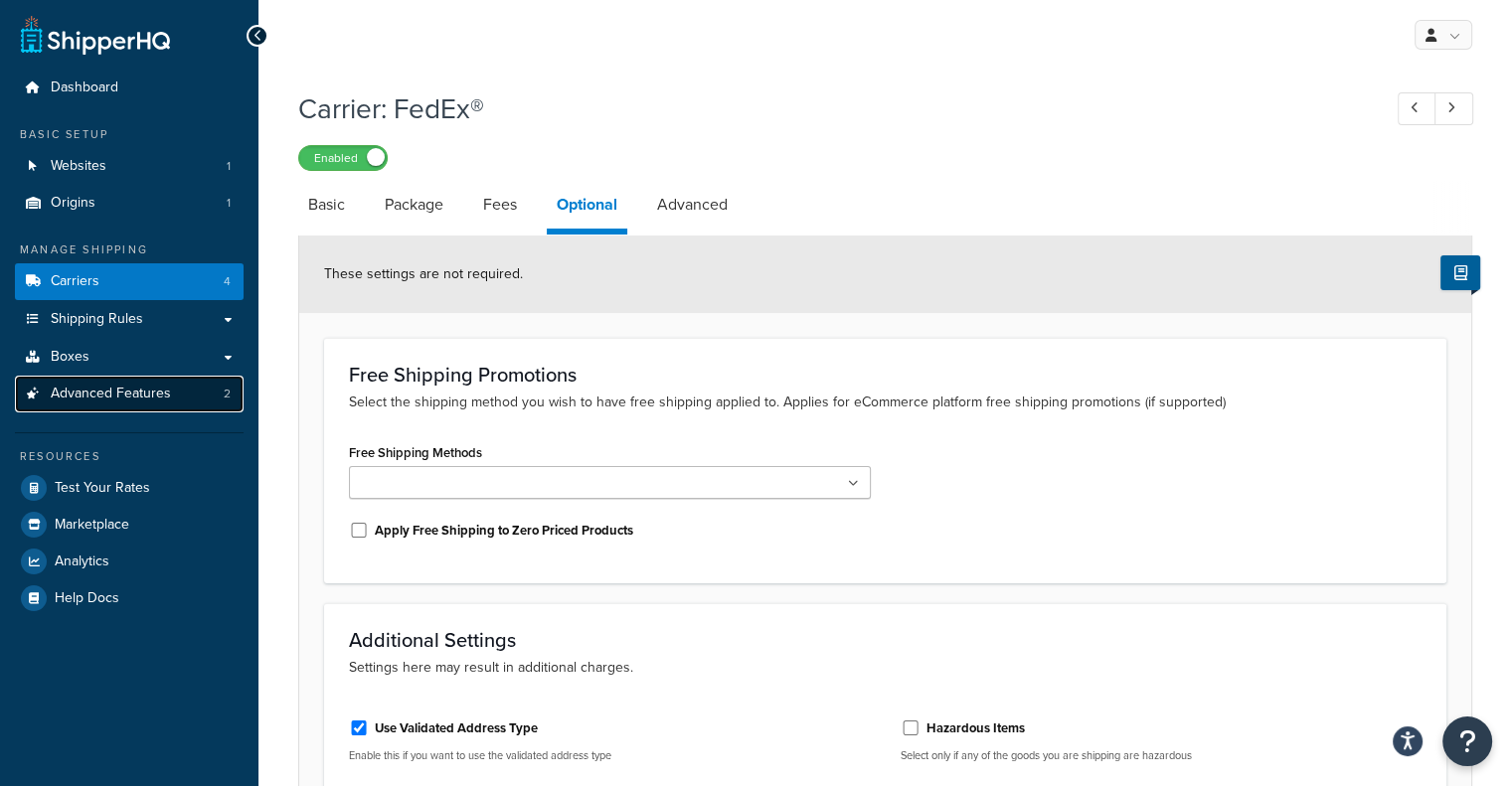click on "Advanced Features 2" at bounding box center [129, 393] 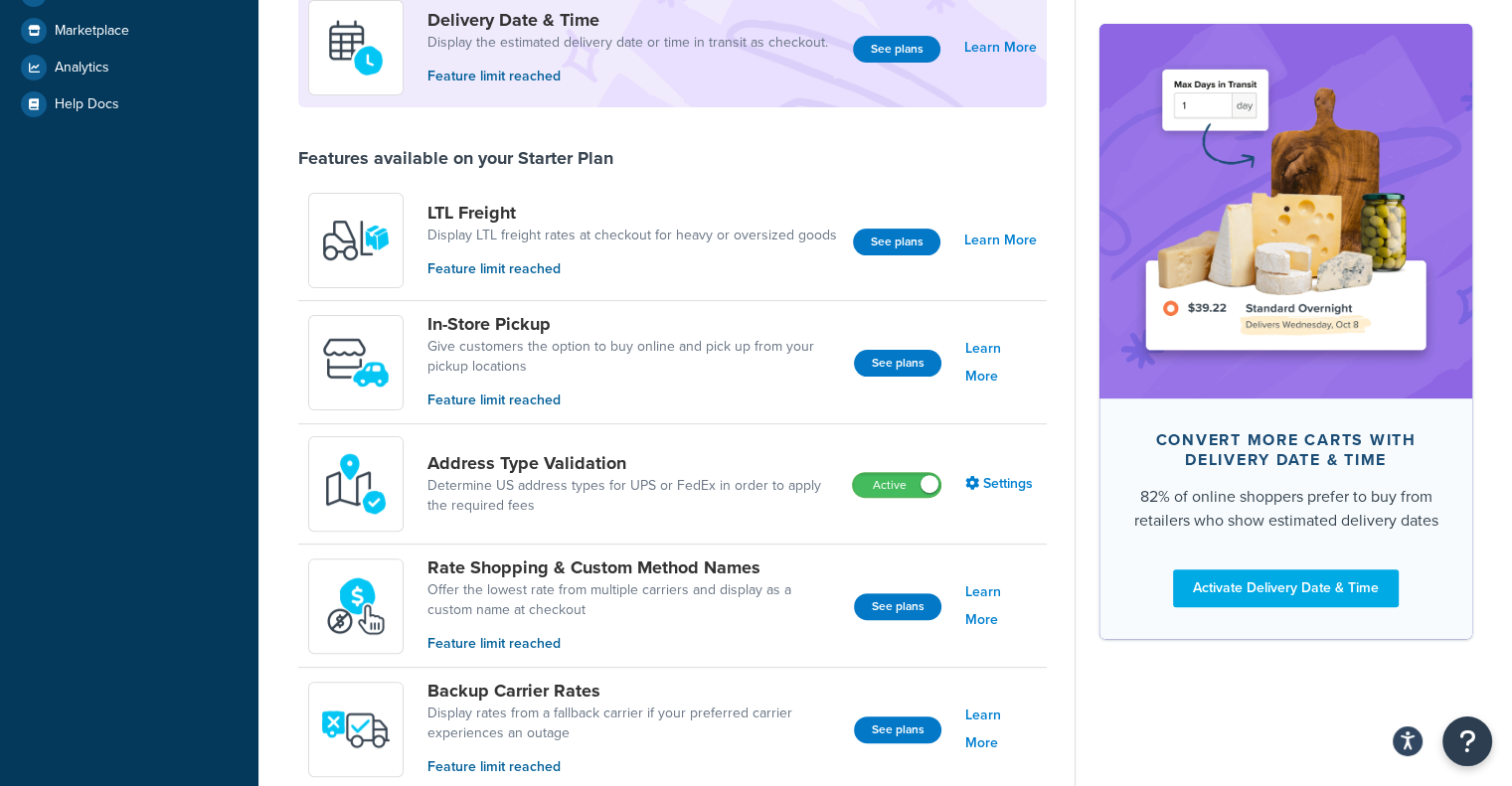 scroll, scrollTop: 537, scrollLeft: 0, axis: vertical 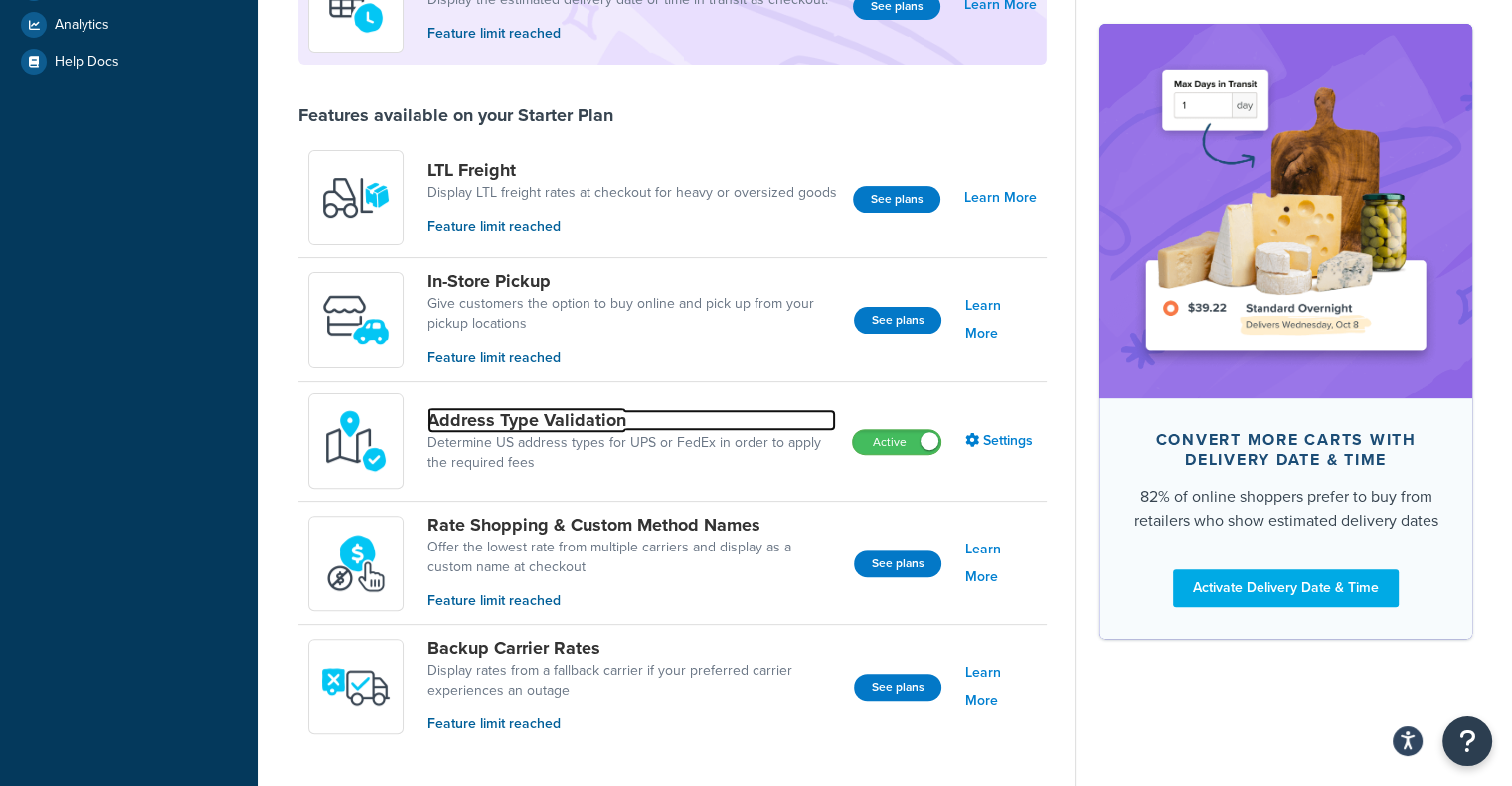 click on "Address Type Validation" at bounding box center [631, 420] 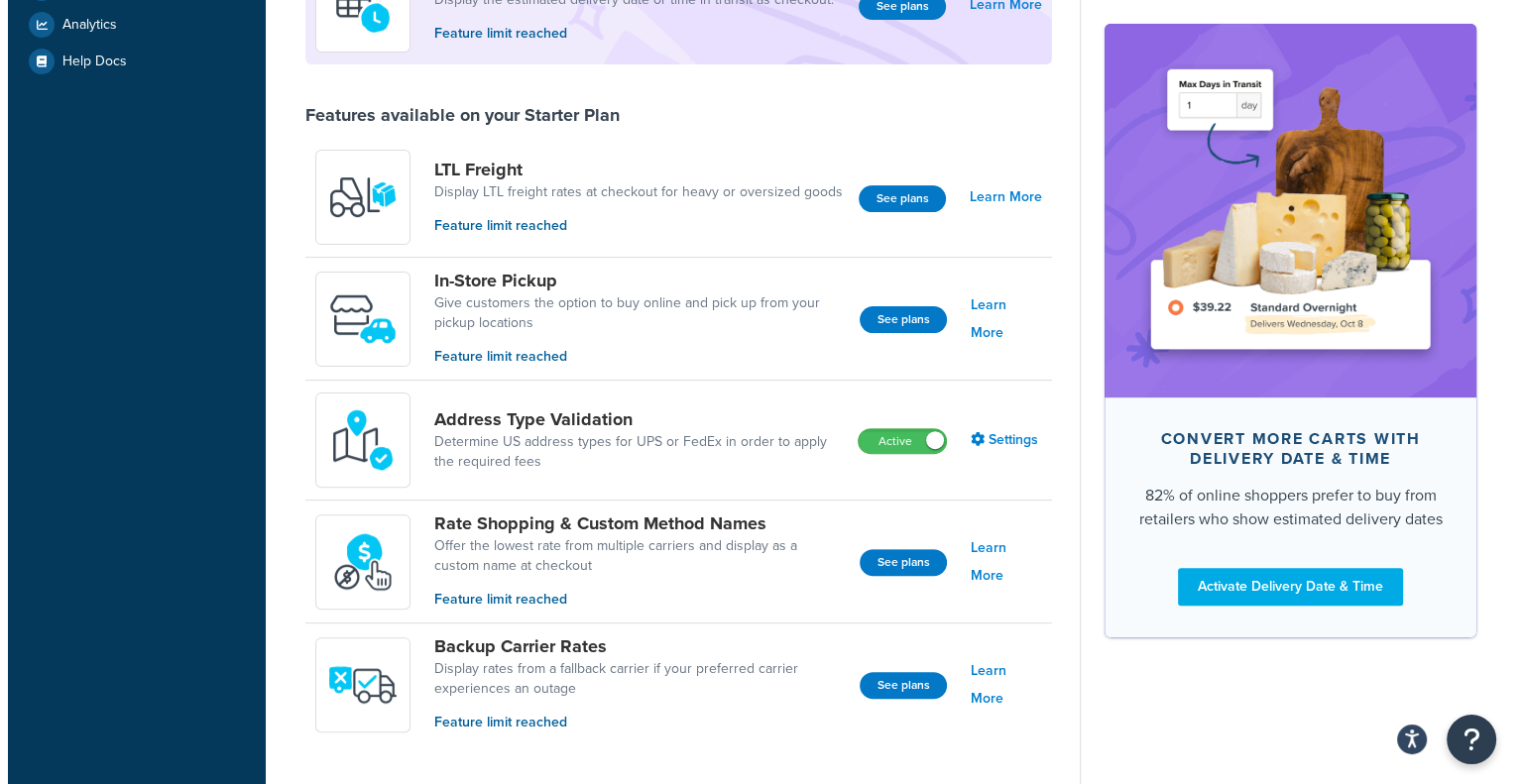 scroll, scrollTop: 0, scrollLeft: 0, axis: both 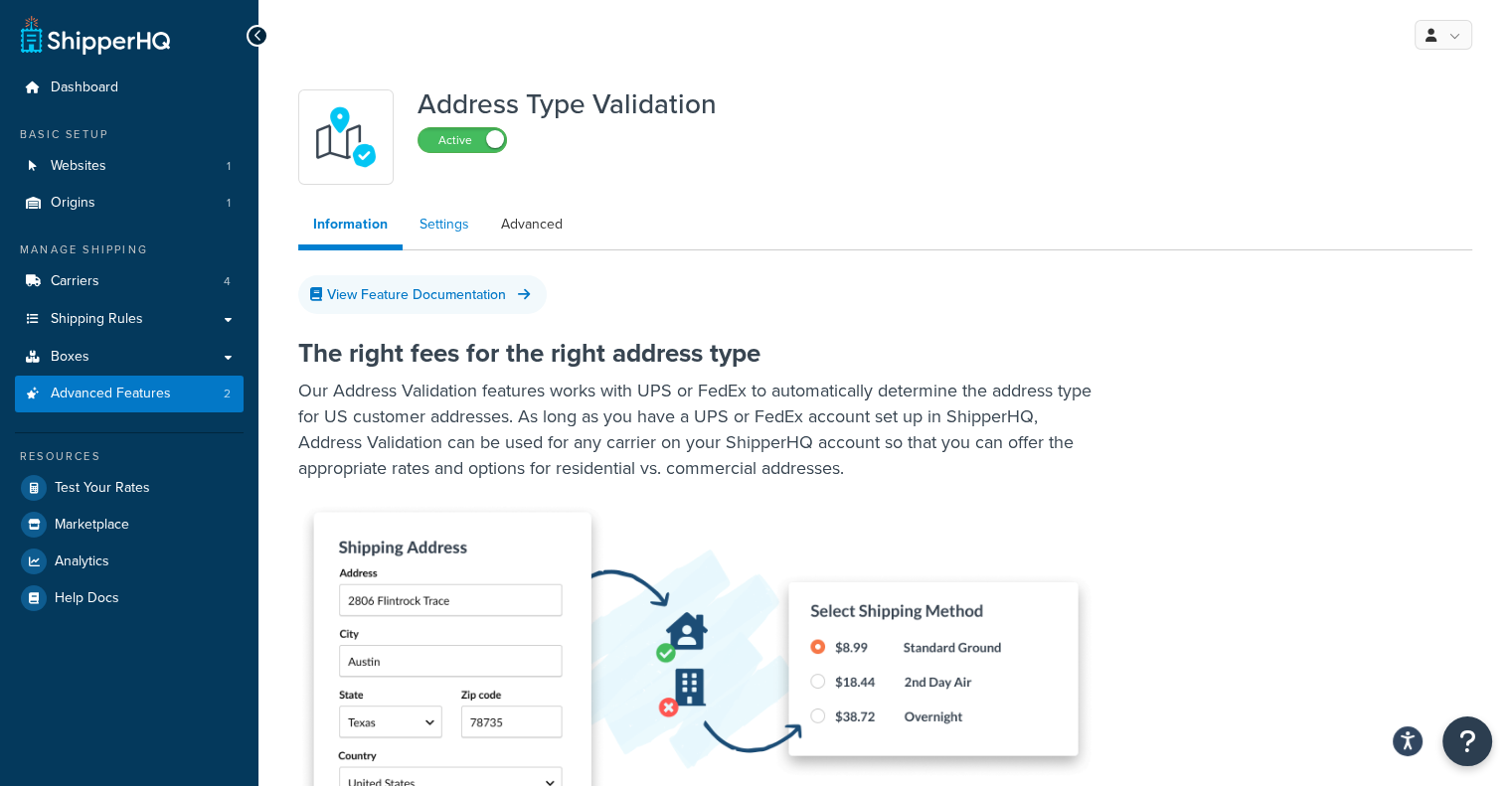 click on "Settings" at bounding box center (444, 225) 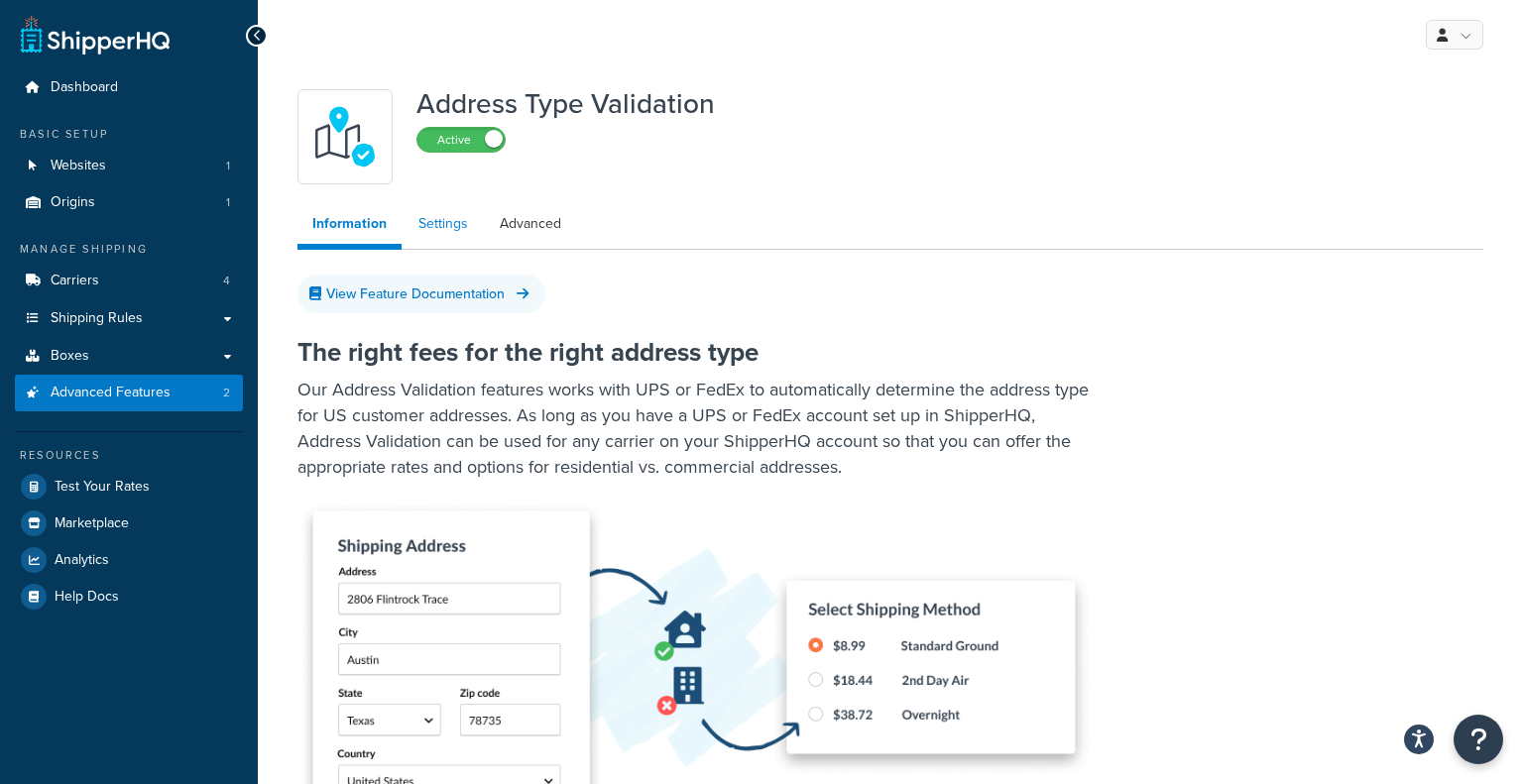select on "118322" 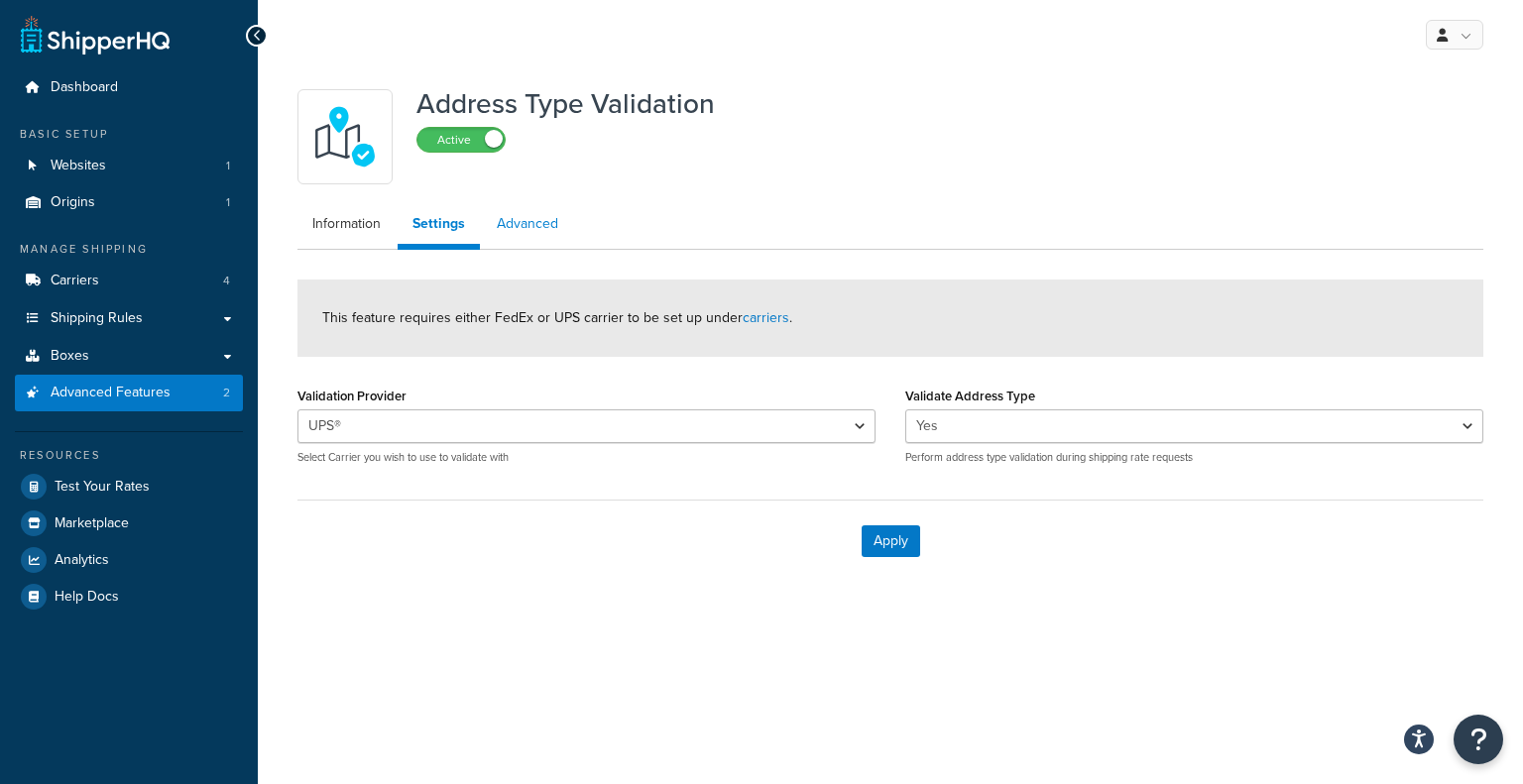 click on "Advanced" at bounding box center [527, 224] 